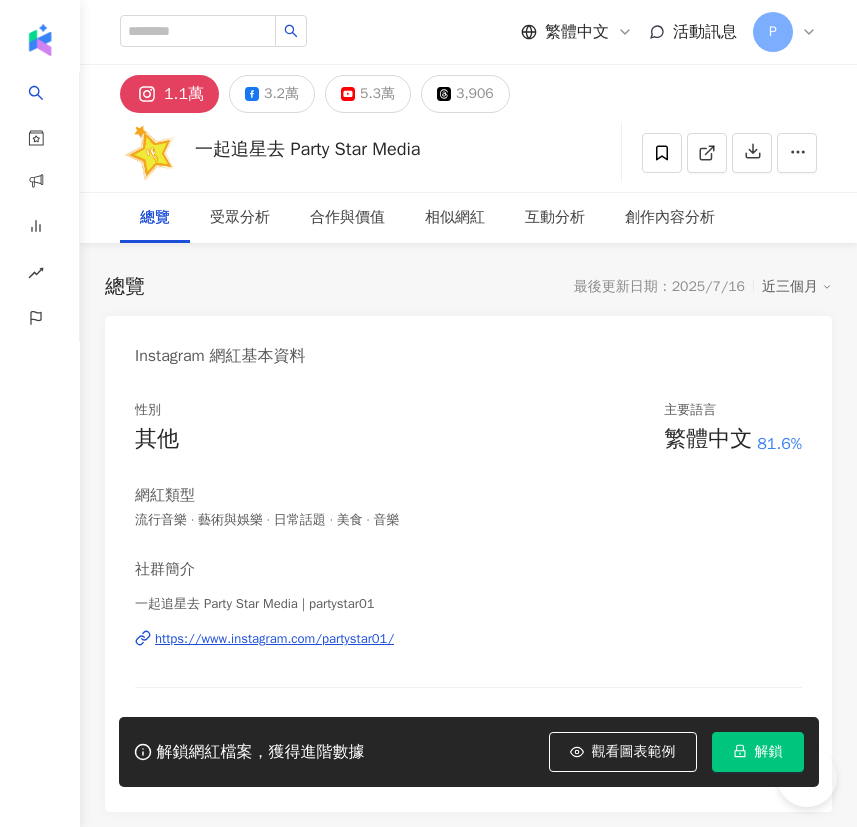 scroll, scrollTop: 0, scrollLeft: 0, axis: both 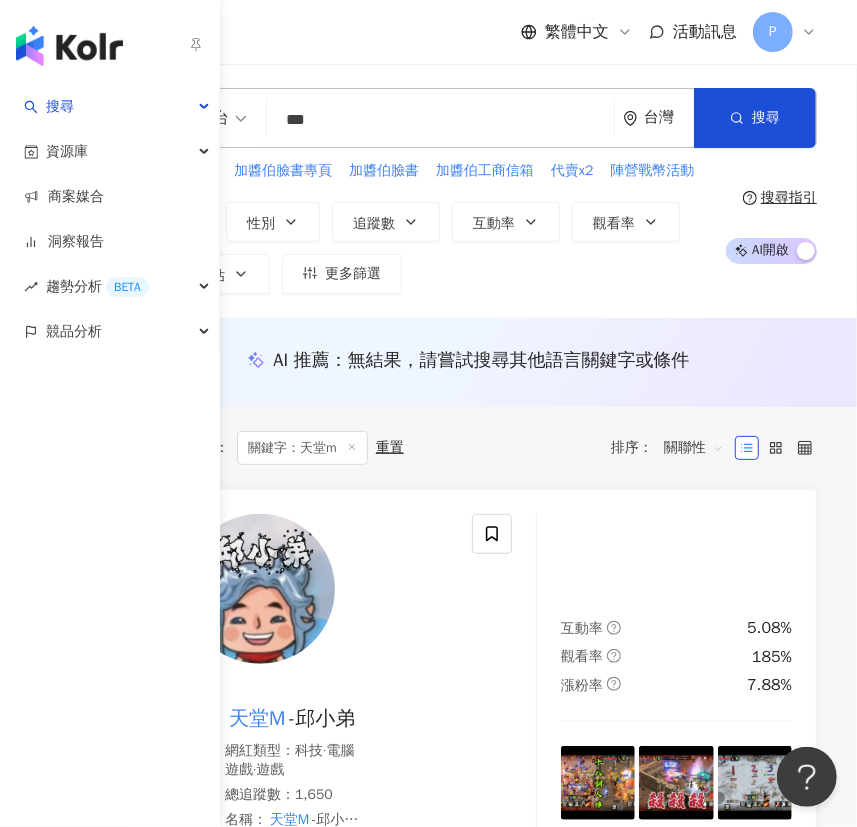 drag, startPoint x: 50, startPoint y: 562, endPoint x: 174, endPoint y: 546, distance: 125.028 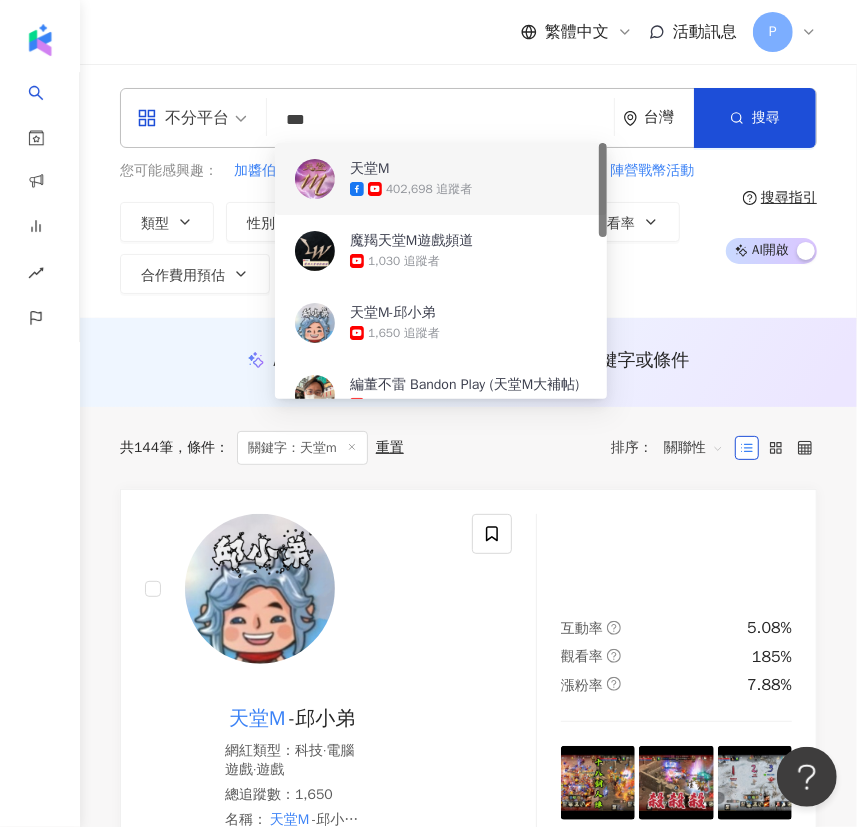 drag, startPoint x: 351, startPoint y: 124, endPoint x: 290, endPoint y: 124, distance: 61 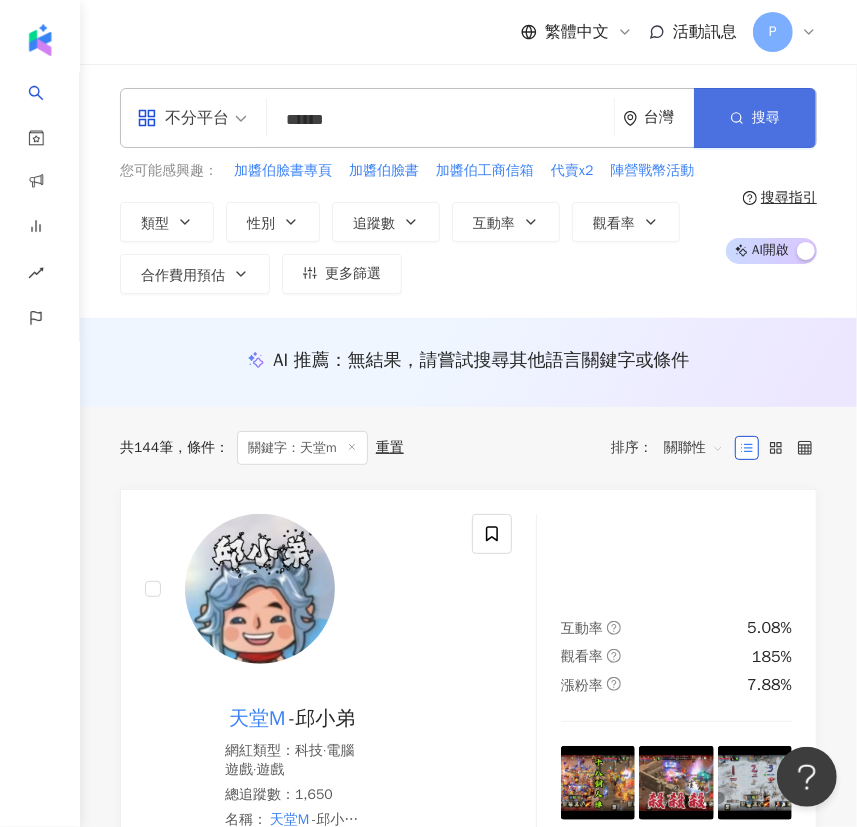 click on "搜尋" at bounding box center [755, 118] 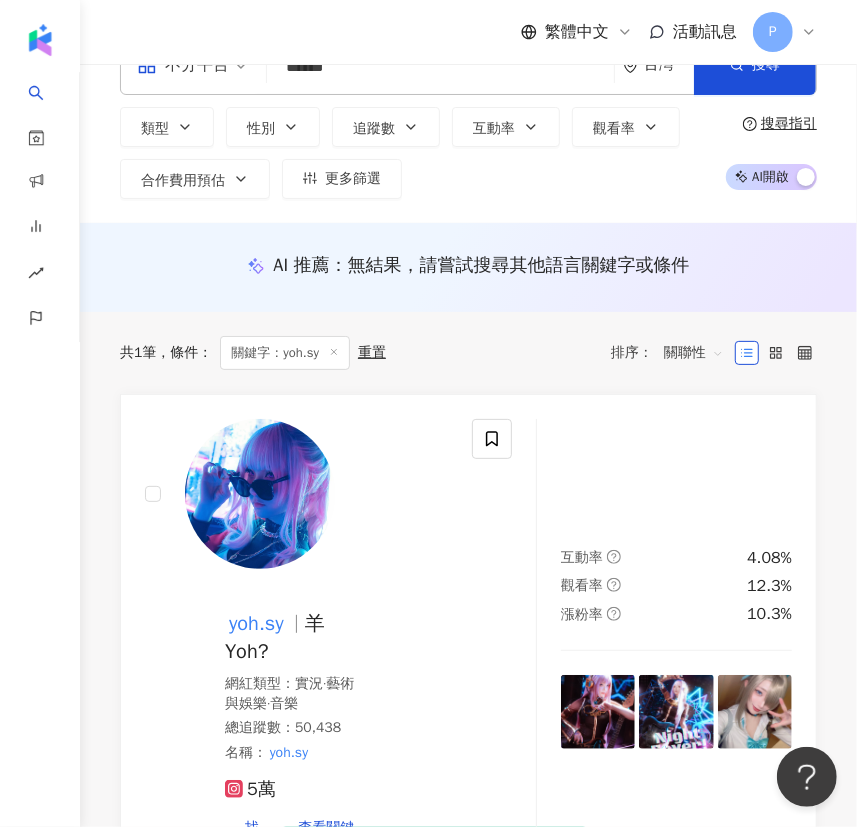scroll, scrollTop: 0, scrollLeft: 0, axis: both 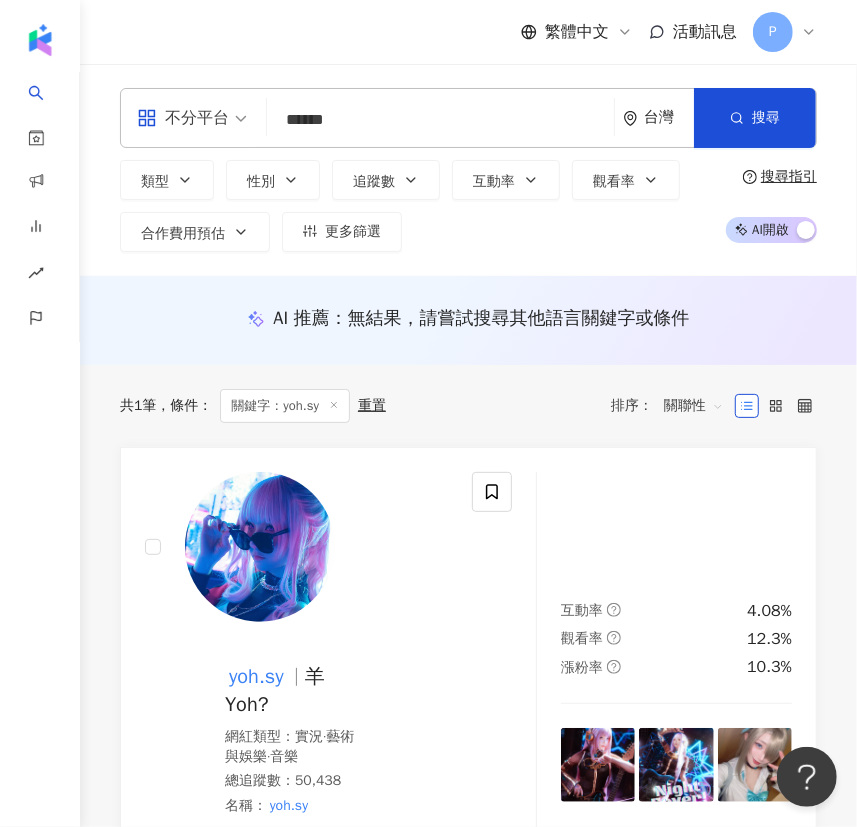 click on "******" at bounding box center (440, 120) 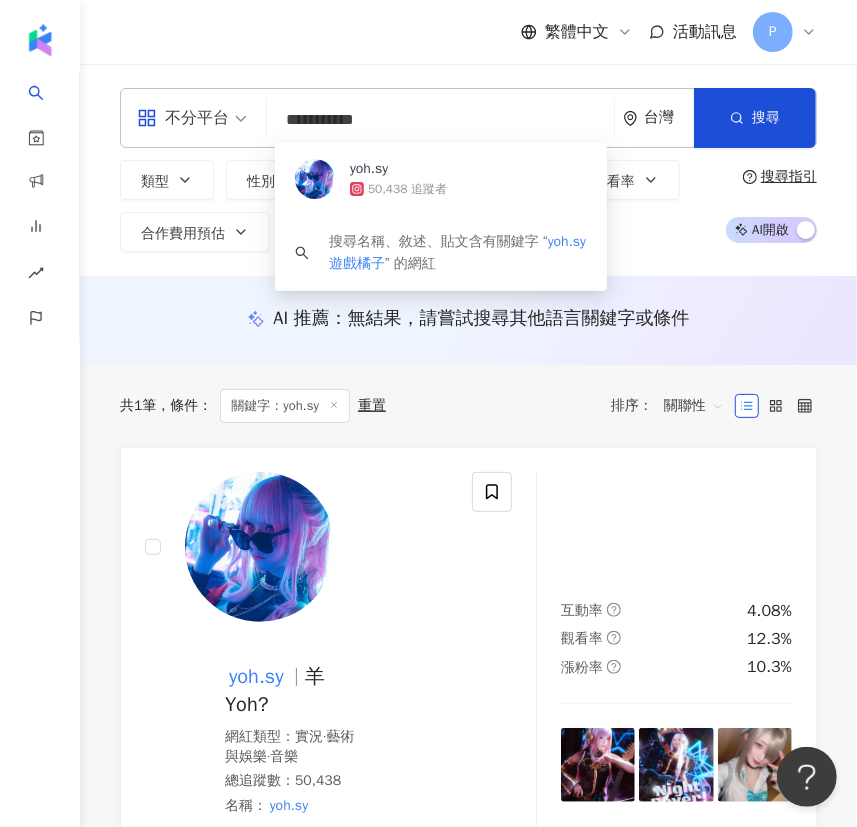 drag, startPoint x: 410, startPoint y: 113, endPoint x: 409, endPoint y: 103, distance: 10.049875 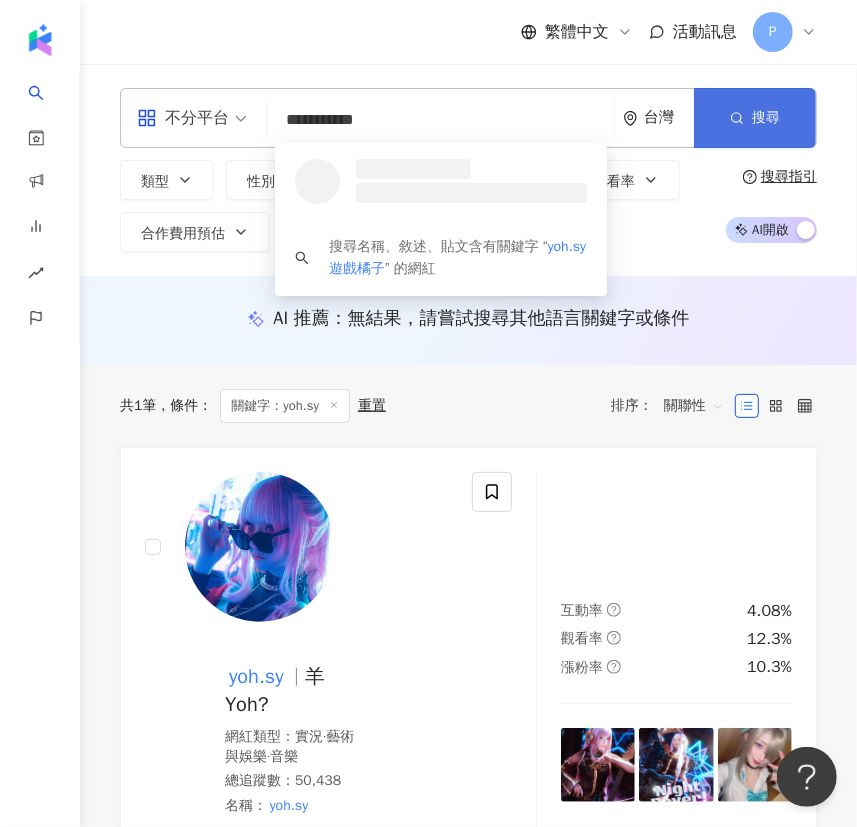 click on "搜尋" at bounding box center (766, 118) 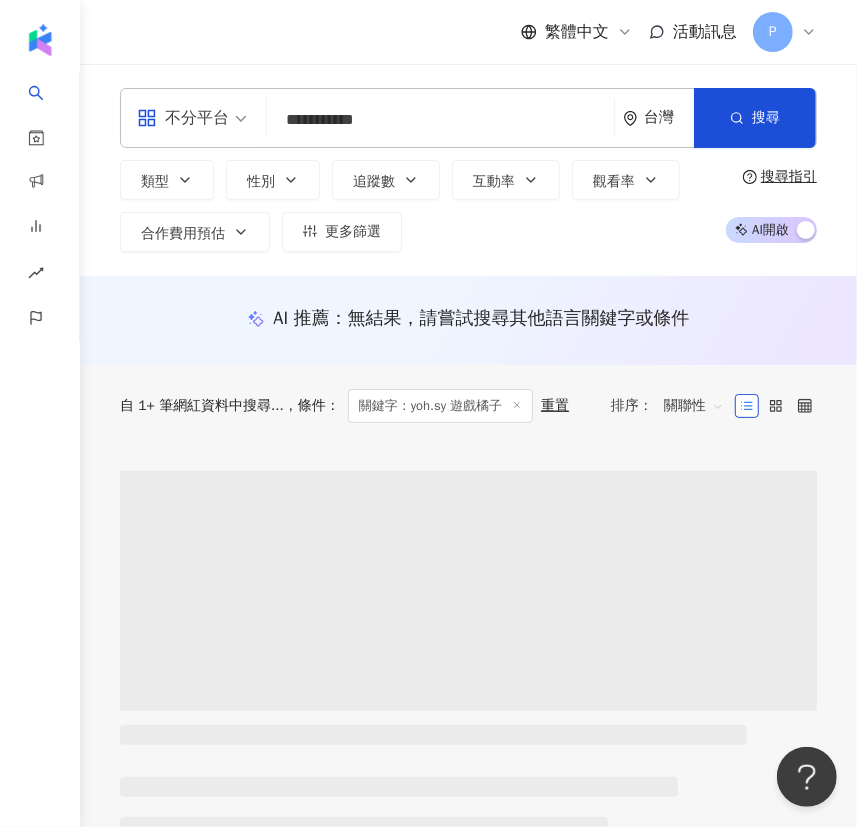 click on "**********" at bounding box center (440, 120) 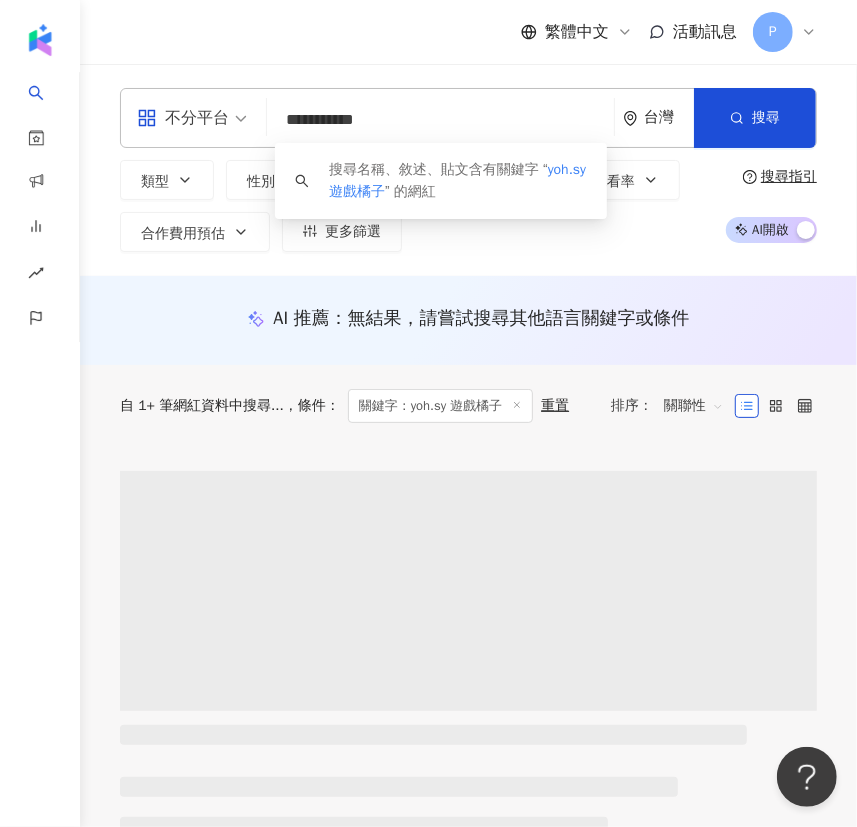 click on "**********" at bounding box center (440, 120) 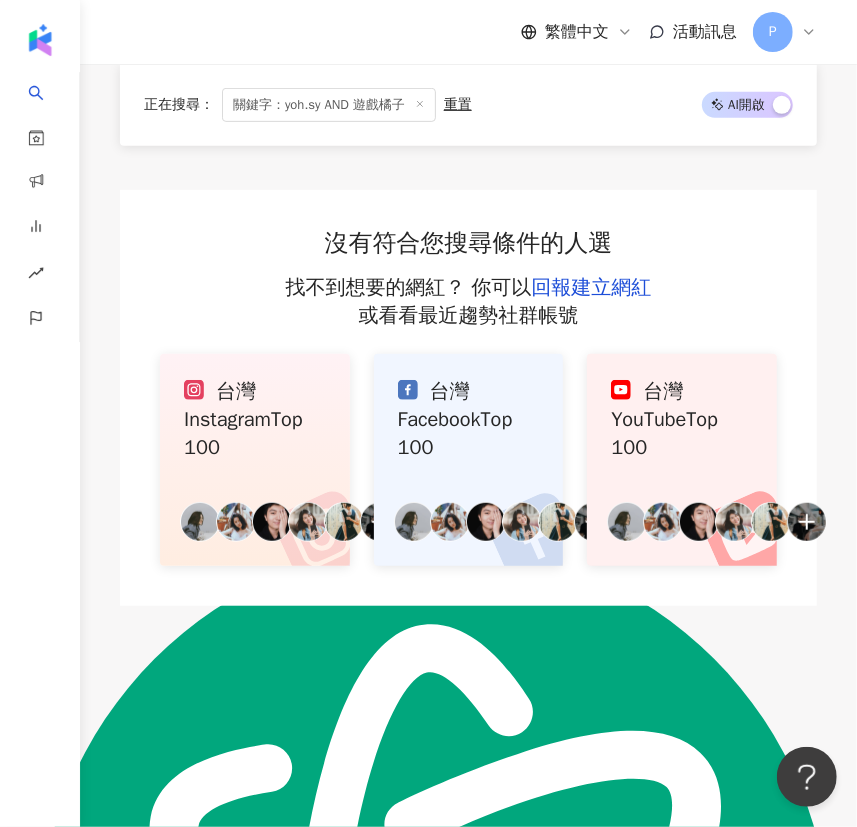 scroll, scrollTop: 0, scrollLeft: 0, axis: both 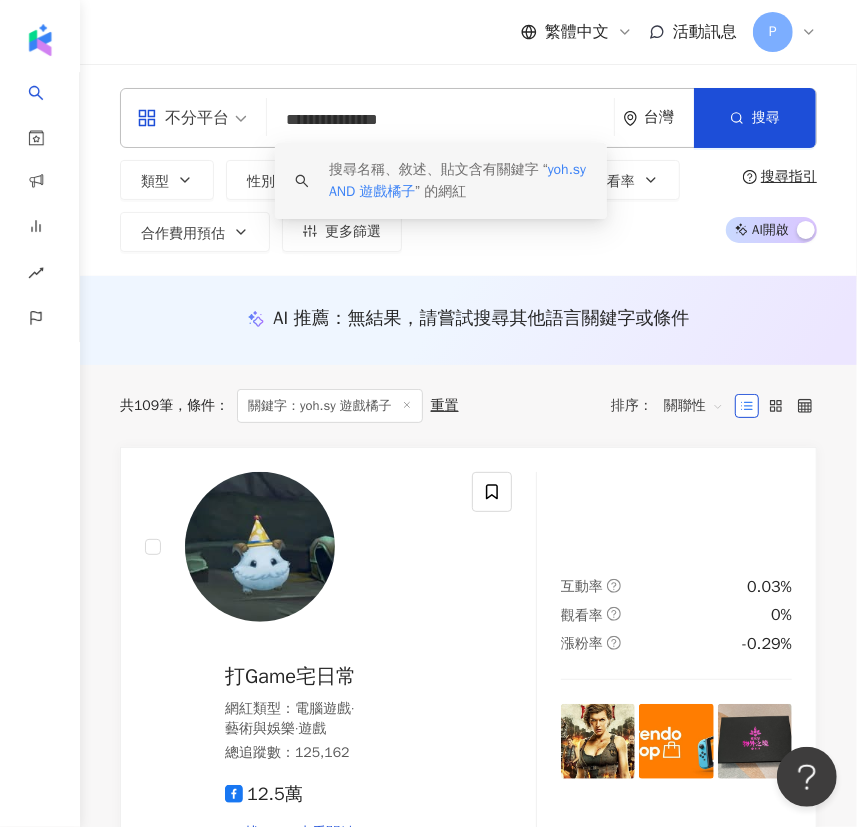 drag, startPoint x: 339, startPoint y: 117, endPoint x: 372, endPoint y: 118, distance: 33.01515 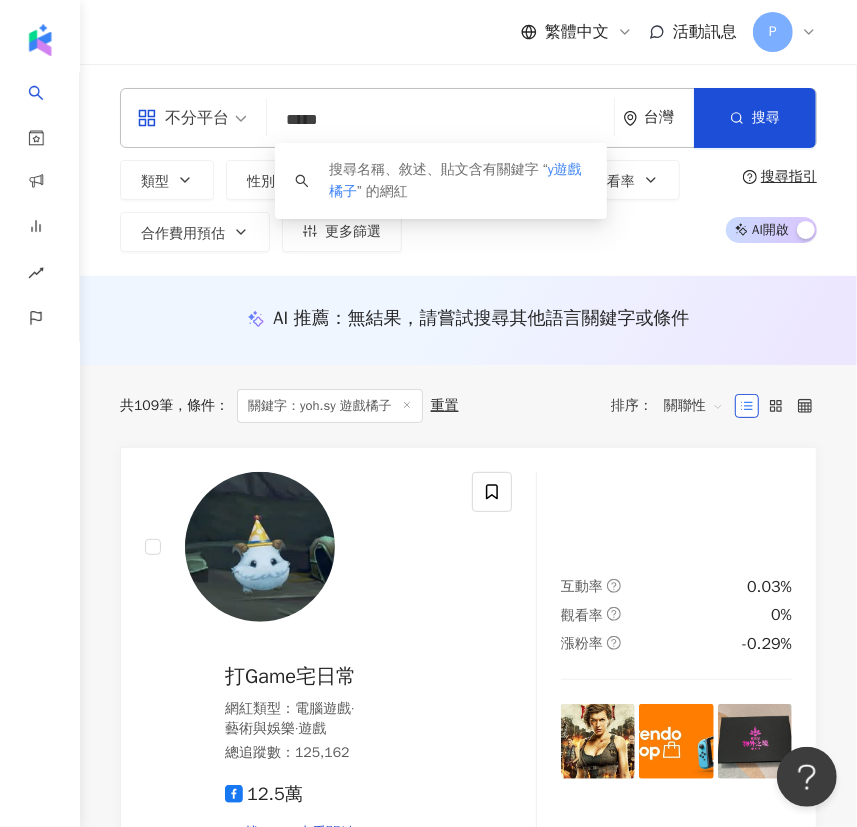 type on "****" 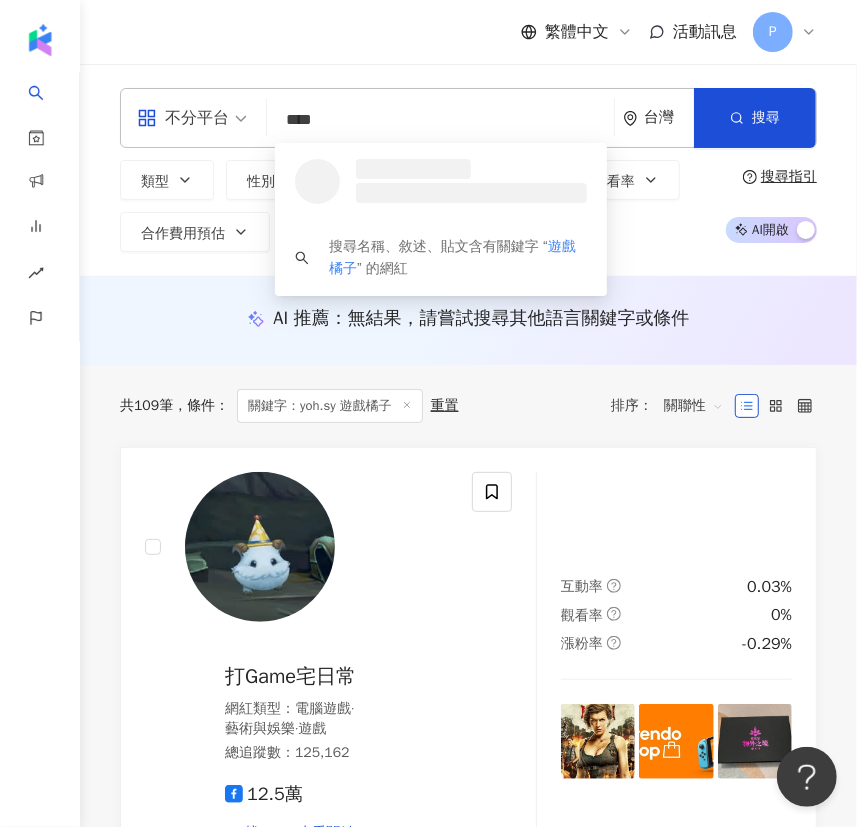 drag, startPoint x: 371, startPoint y: 116, endPoint x: 281, endPoint y: 111, distance: 90.13878 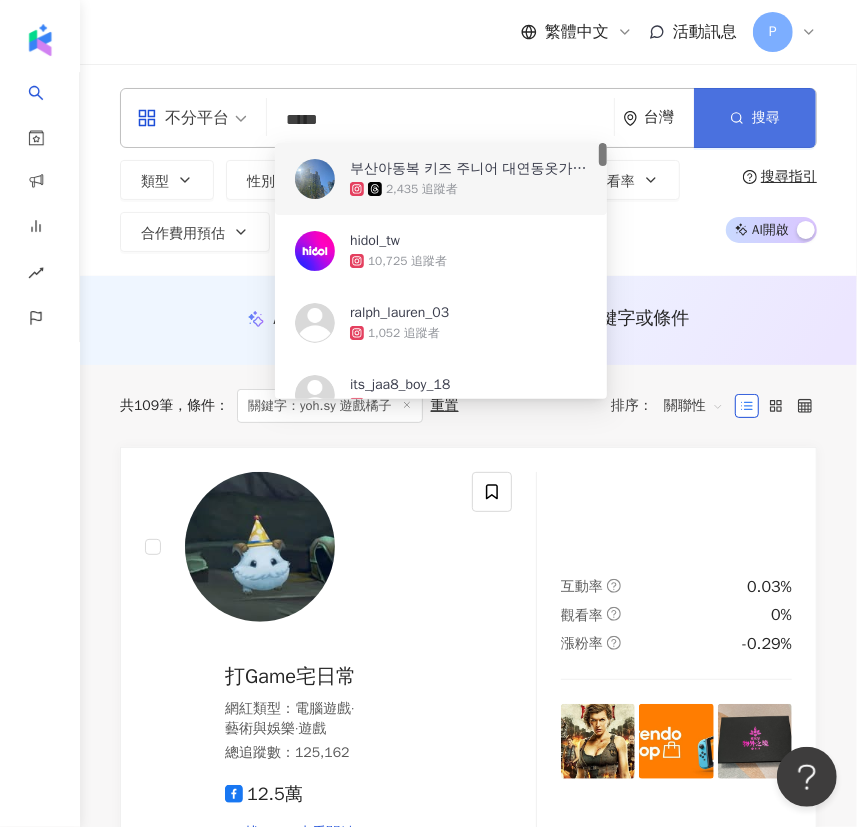 type on "*****" 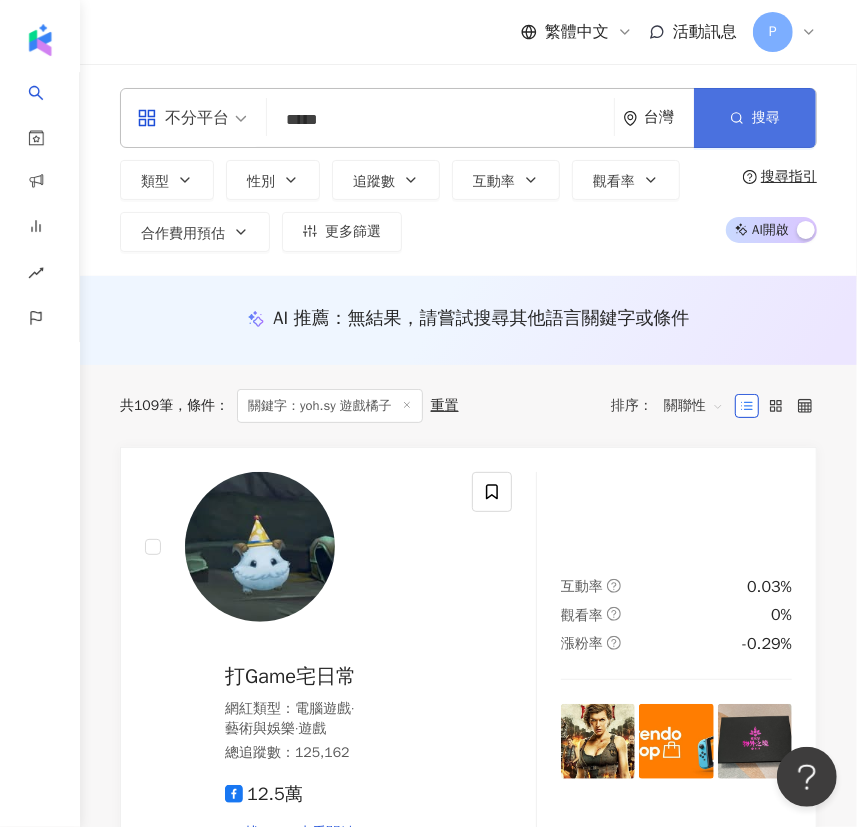type 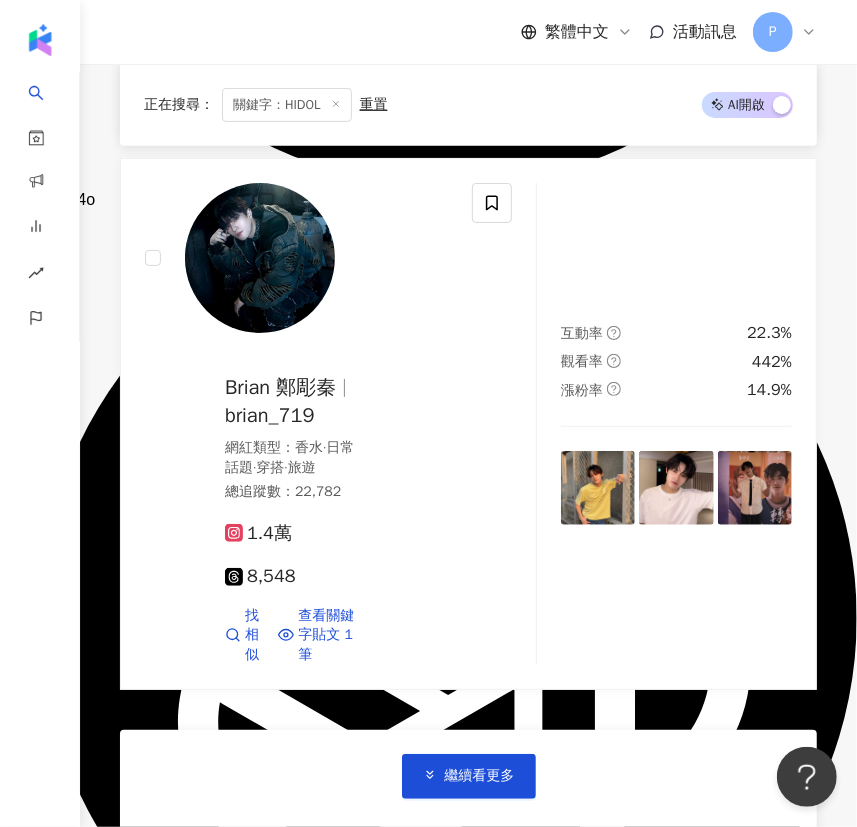 scroll, scrollTop: 7090, scrollLeft: 0, axis: vertical 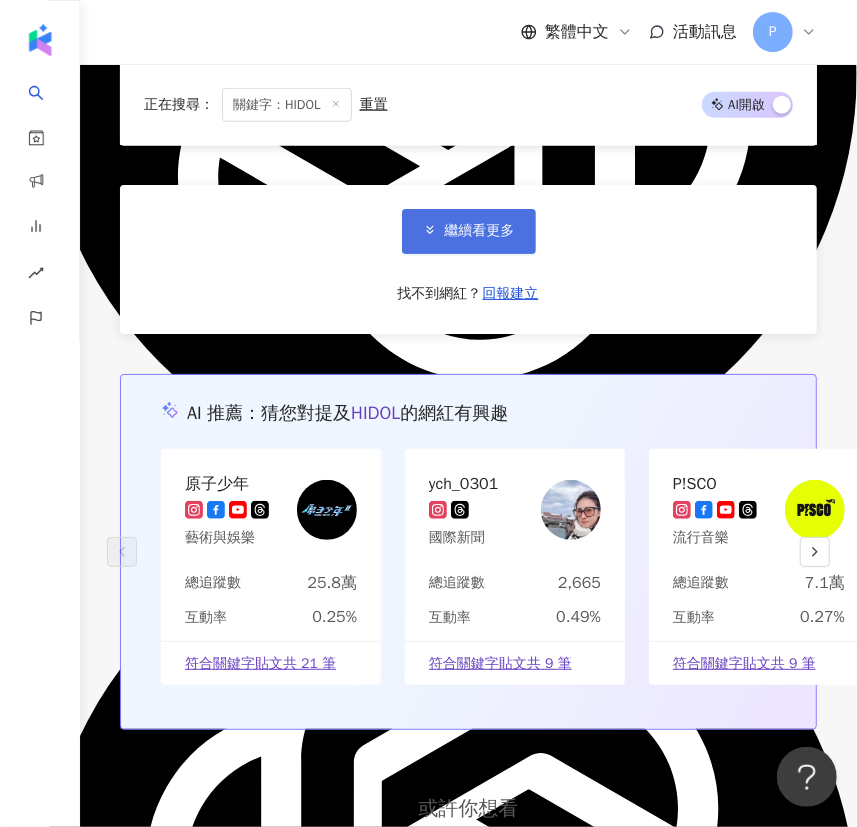 click on "繼續看更多" at bounding box center (469, 231) 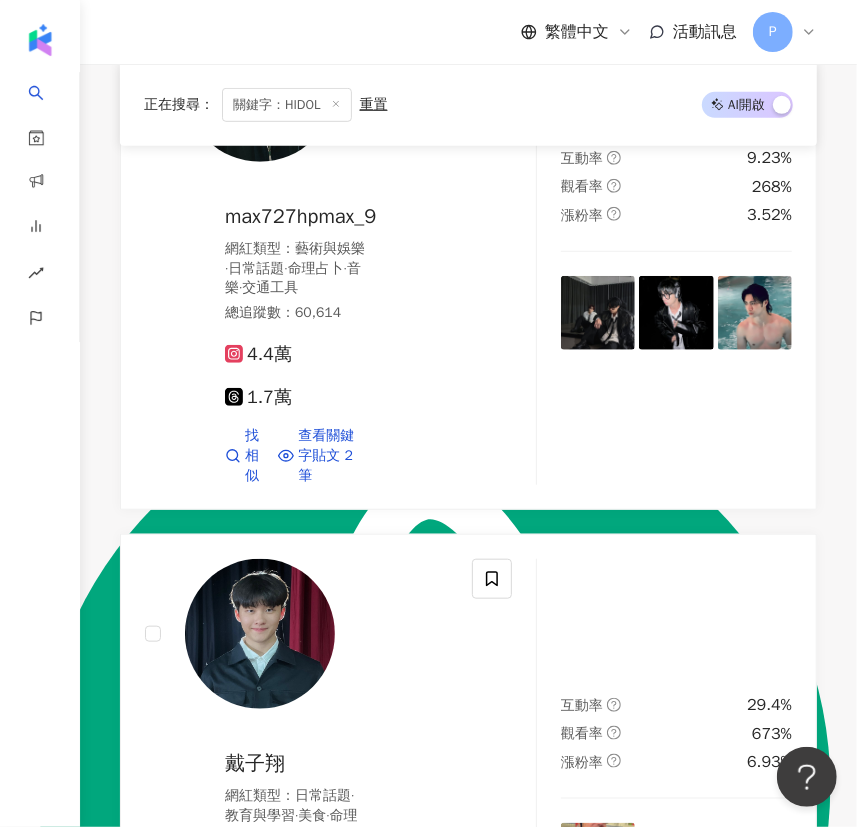 scroll, scrollTop: 0, scrollLeft: 0, axis: both 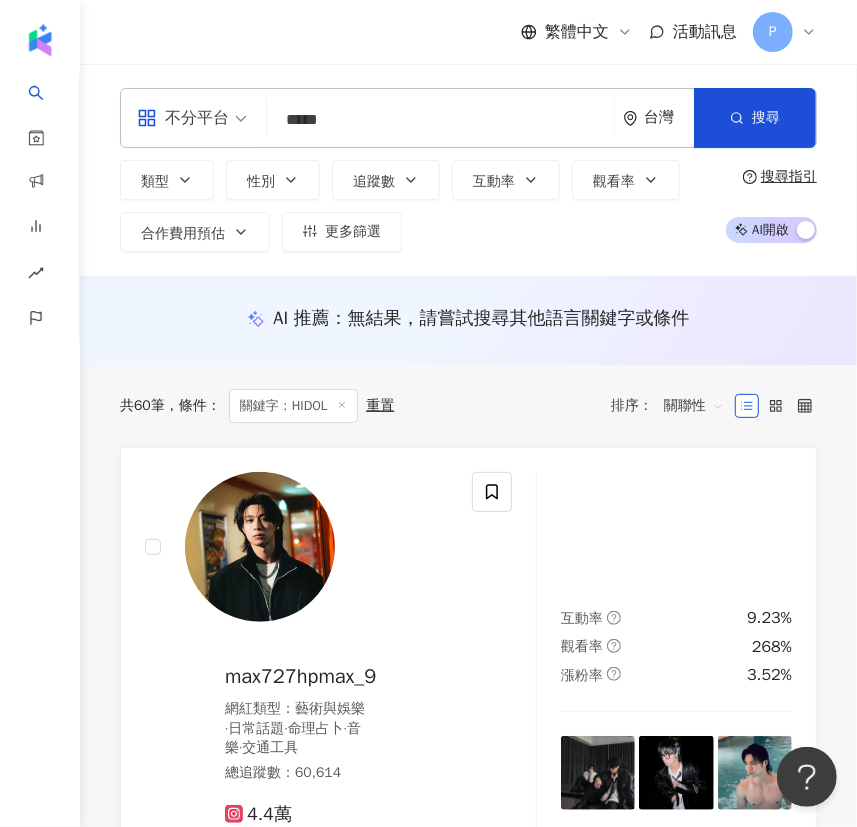 click on "*****" at bounding box center (440, 120) 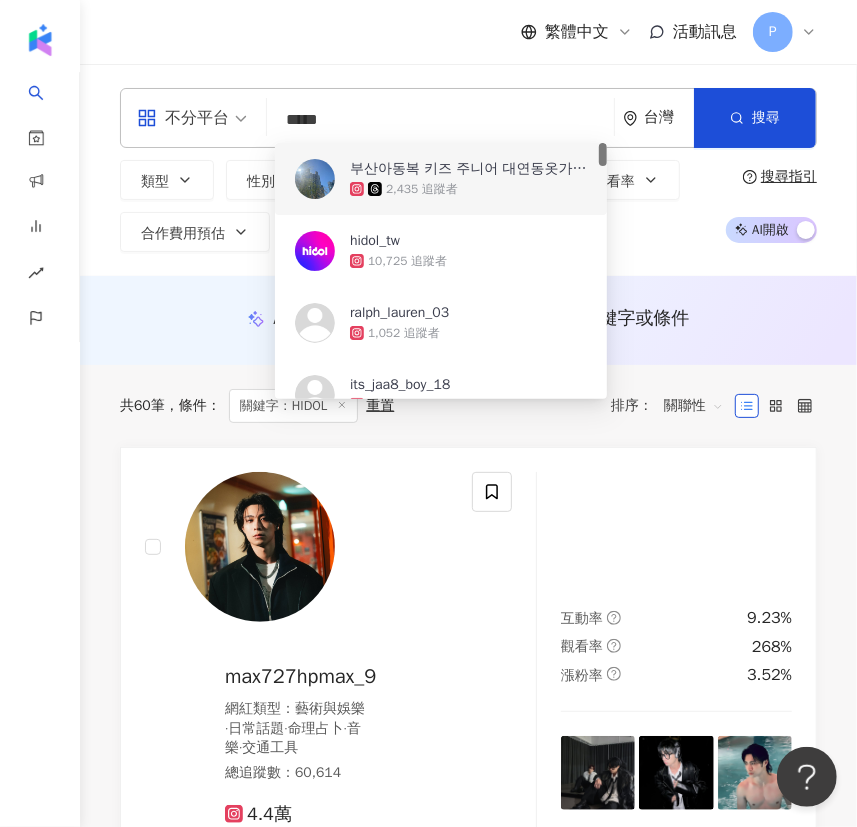 drag, startPoint x: 369, startPoint y: 123, endPoint x: 264, endPoint y: 109, distance: 105.92922 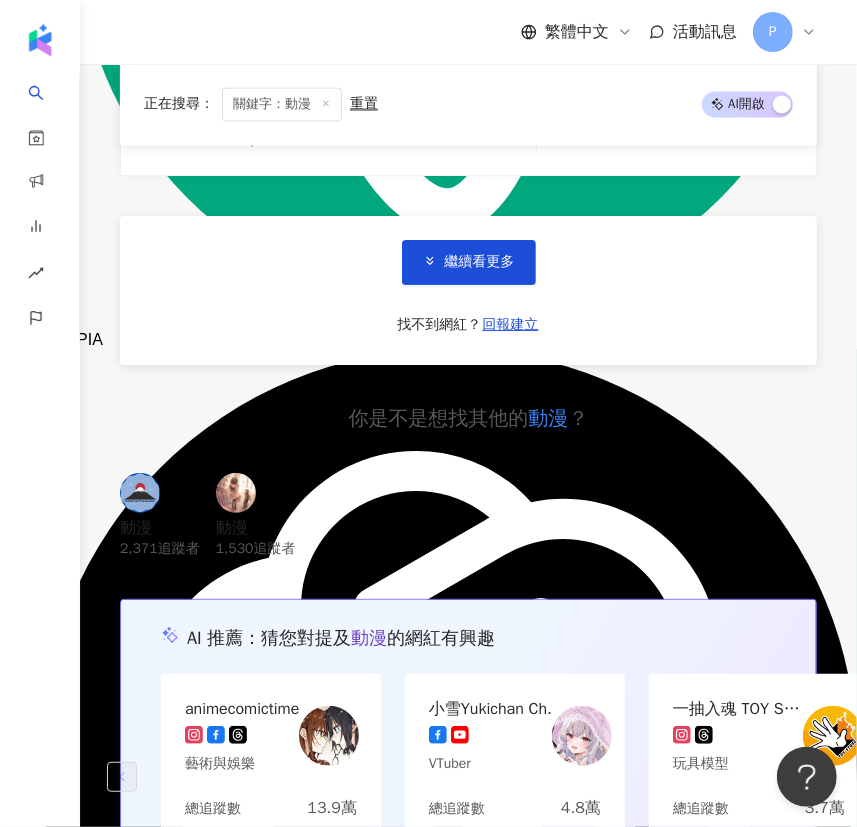 scroll, scrollTop: 4727, scrollLeft: 0, axis: vertical 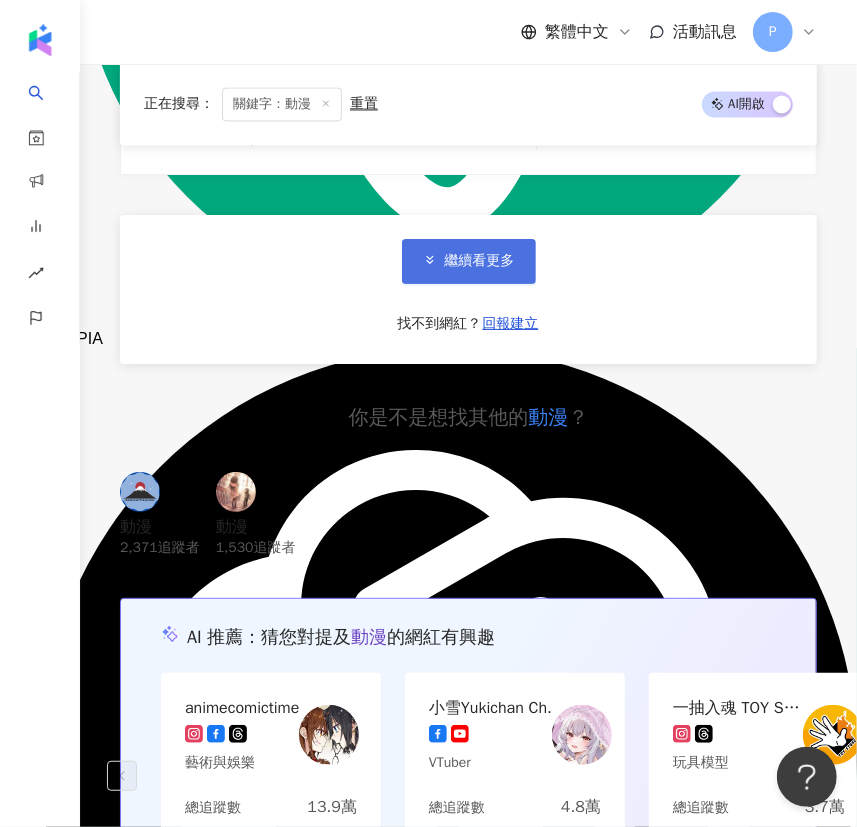 click on "繼續看更多" at bounding box center (469, 261) 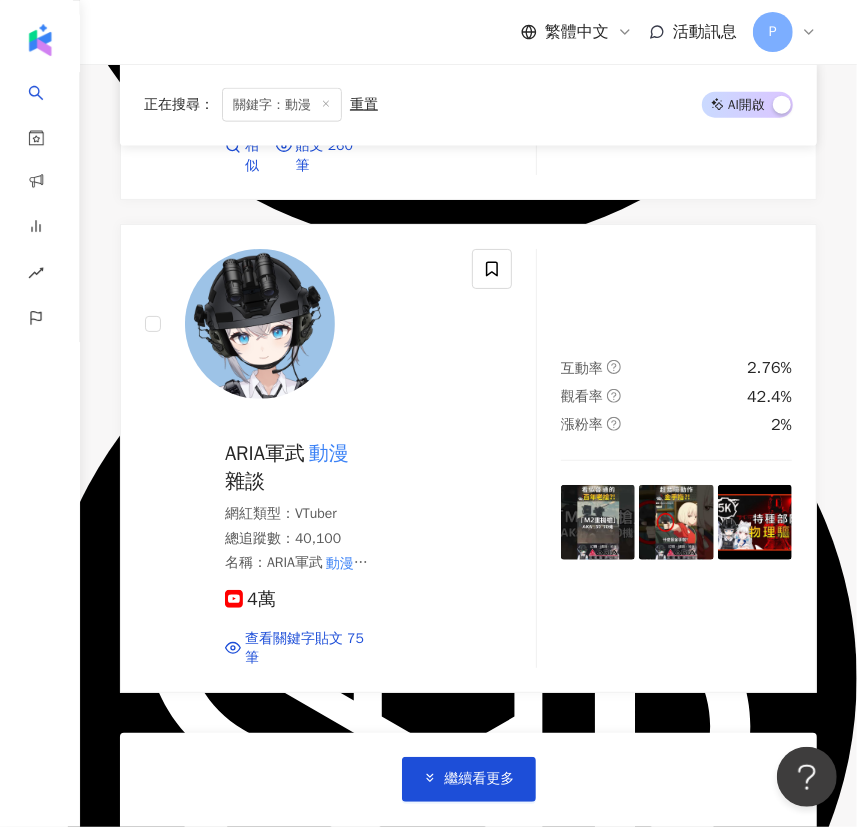 scroll, scrollTop: 7454, scrollLeft: 0, axis: vertical 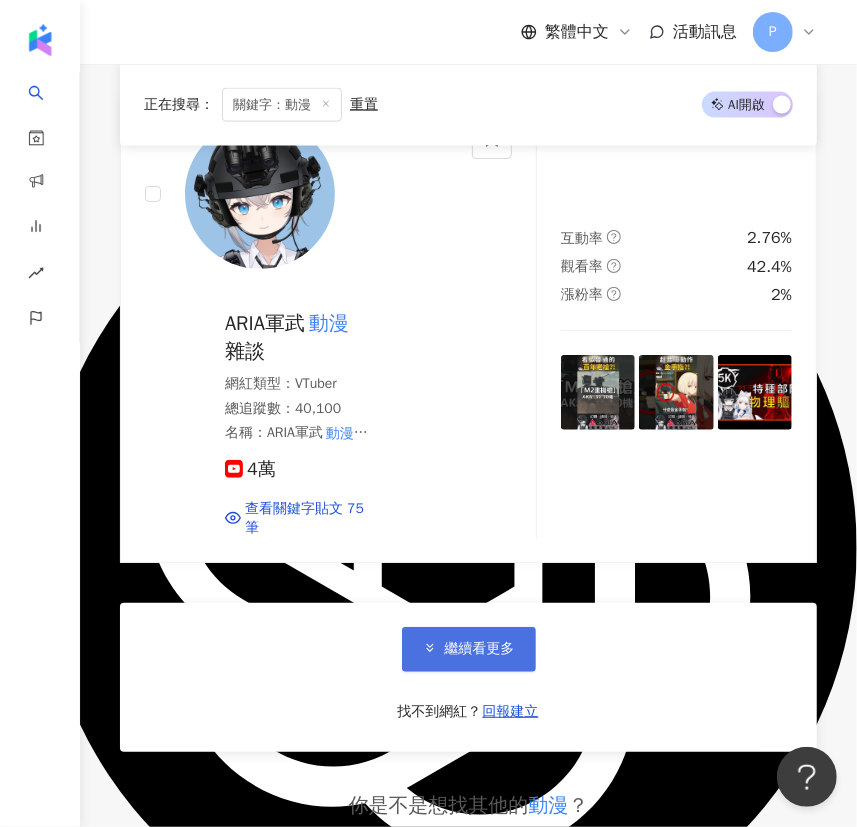 click on "繼續看更多" at bounding box center (469, 649) 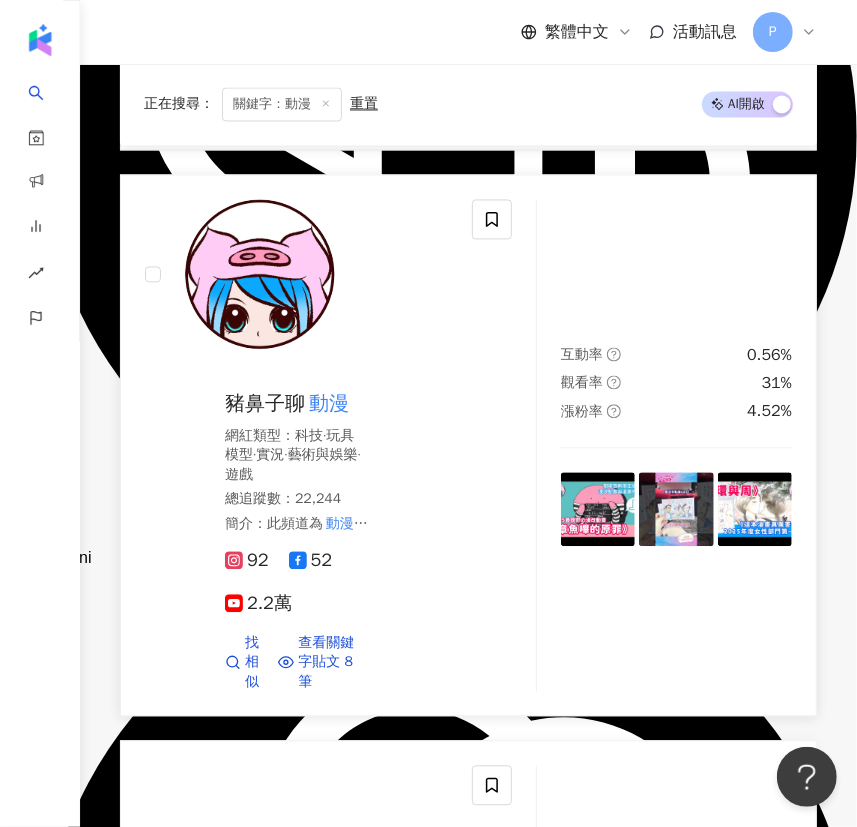 scroll, scrollTop: 7909, scrollLeft: 0, axis: vertical 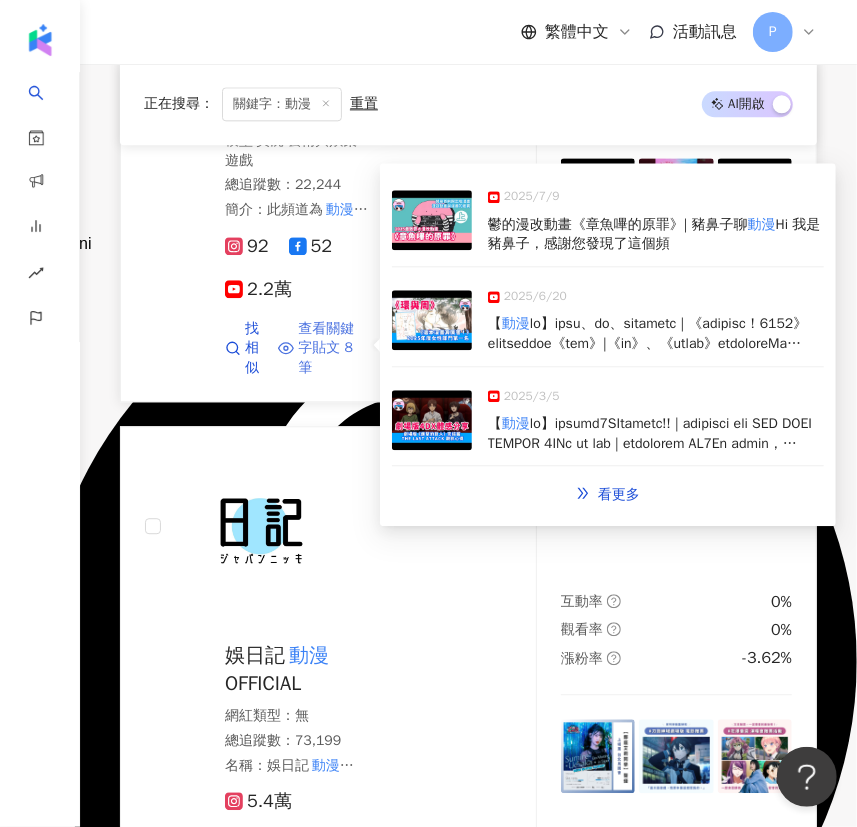 click on "查看關鍵字貼文 8 筆" at bounding box center (333, 348) 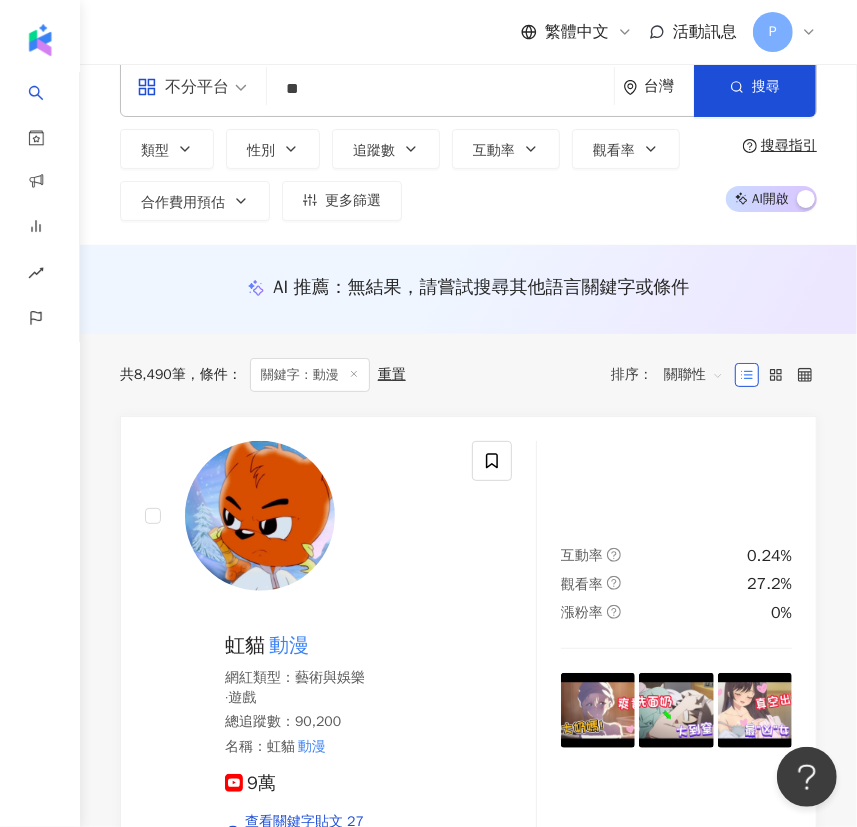scroll, scrollTop: 0, scrollLeft: 0, axis: both 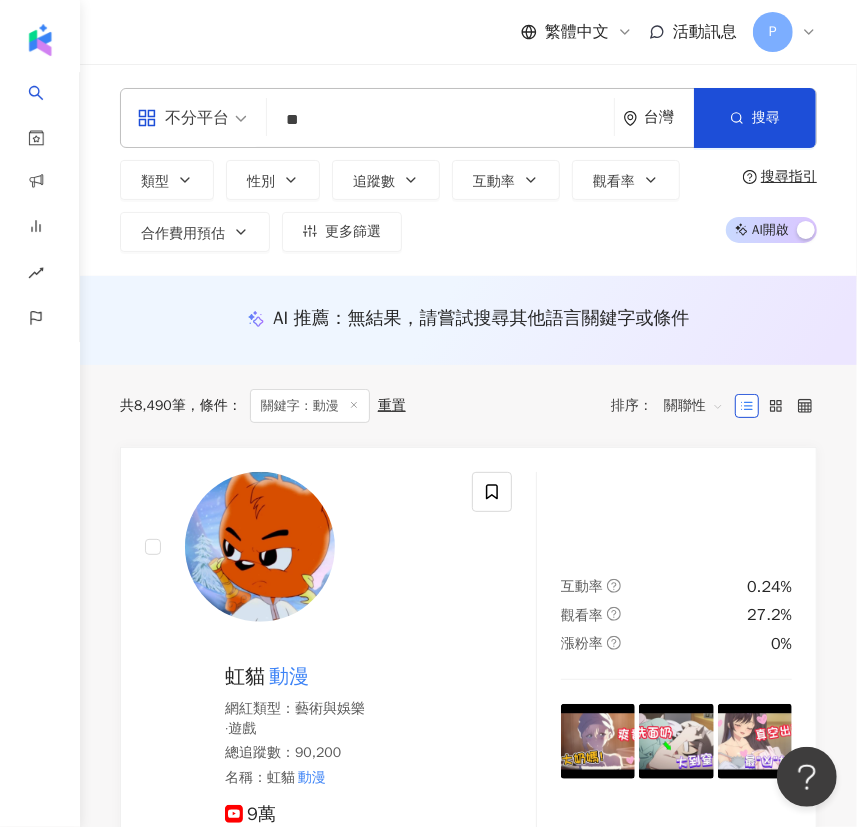 click on "**" at bounding box center (440, 120) 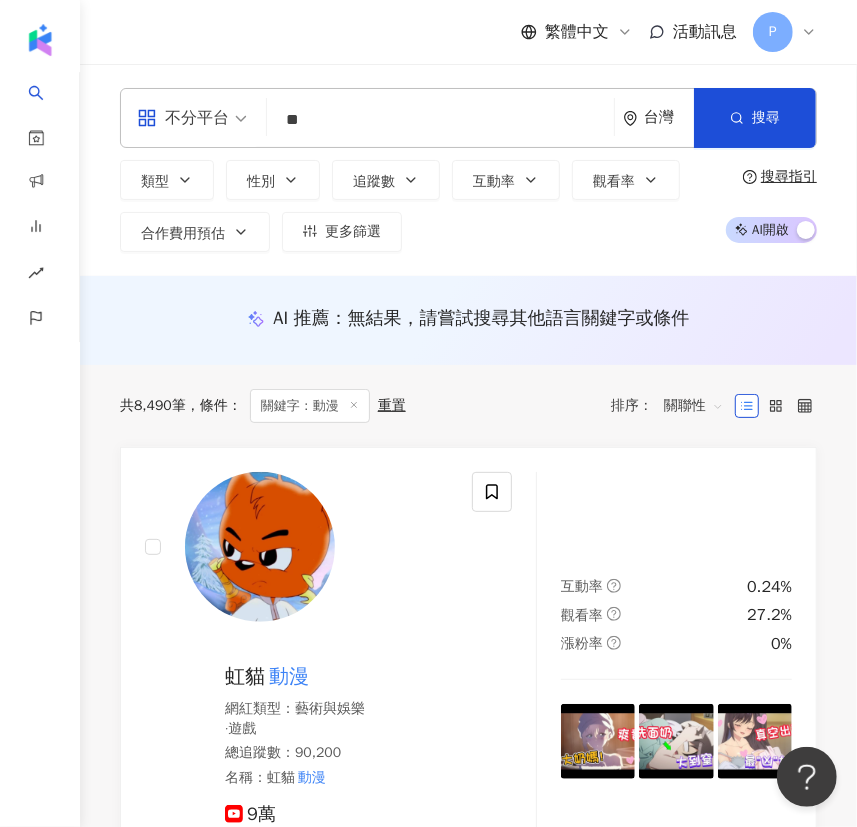 click on "繁體中文 活動訊息 P" at bounding box center (468, 32) 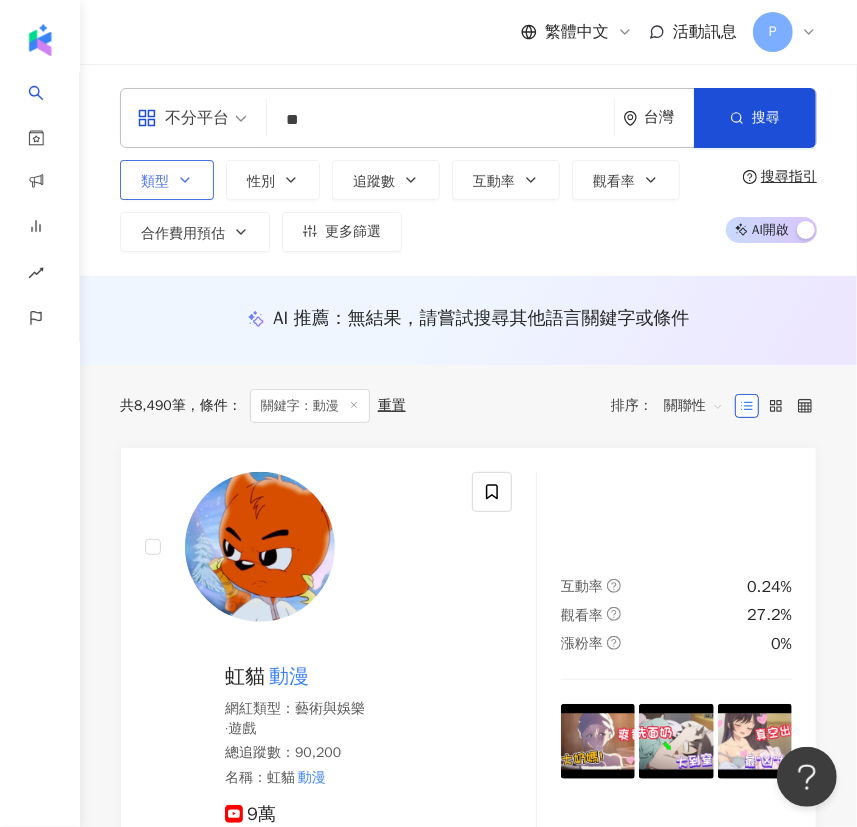 click 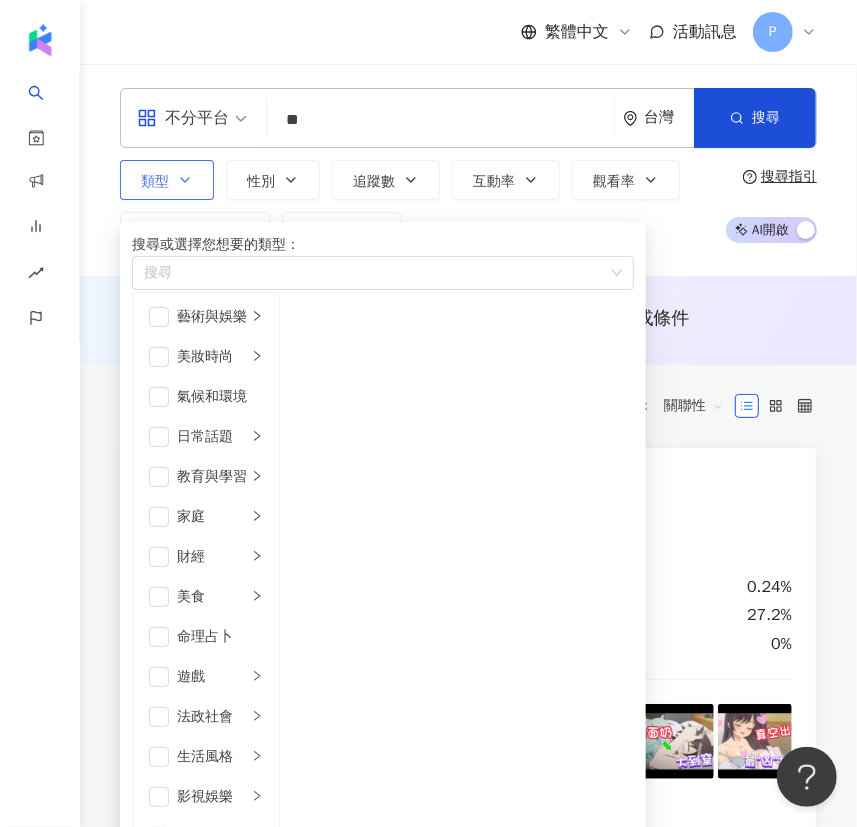 click 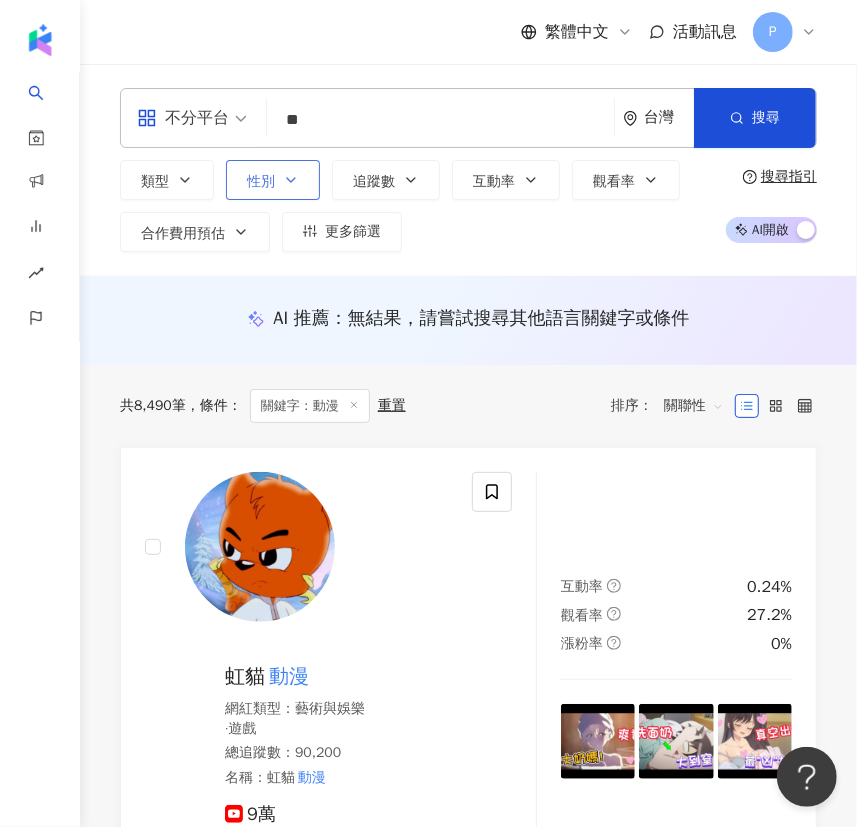 click on "性別" at bounding box center (261, 182) 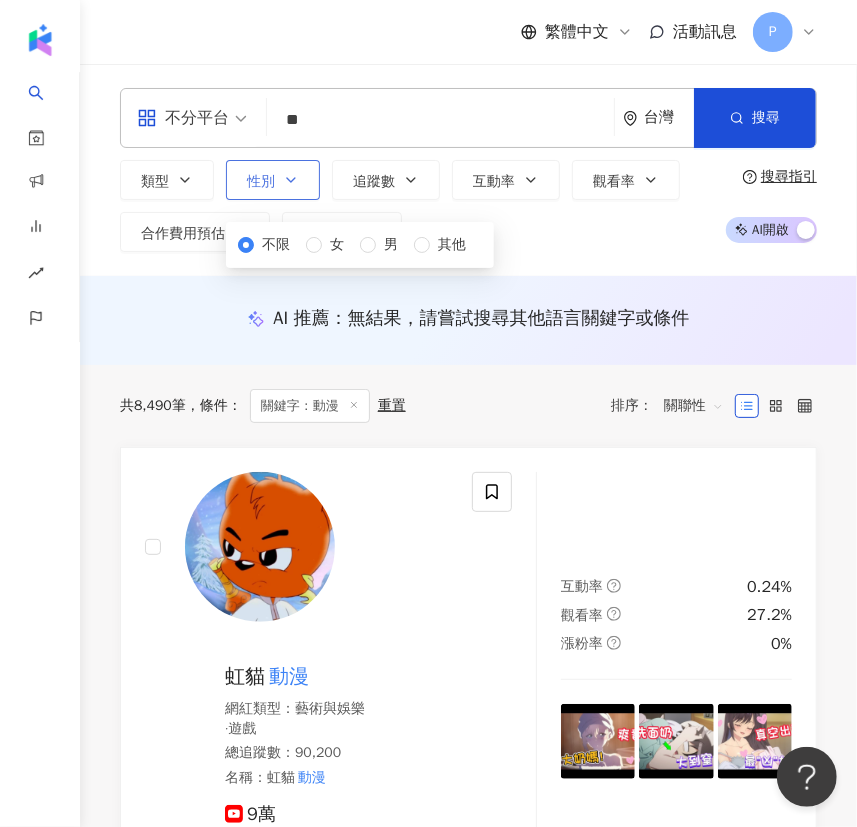 click on "性別" at bounding box center [261, 182] 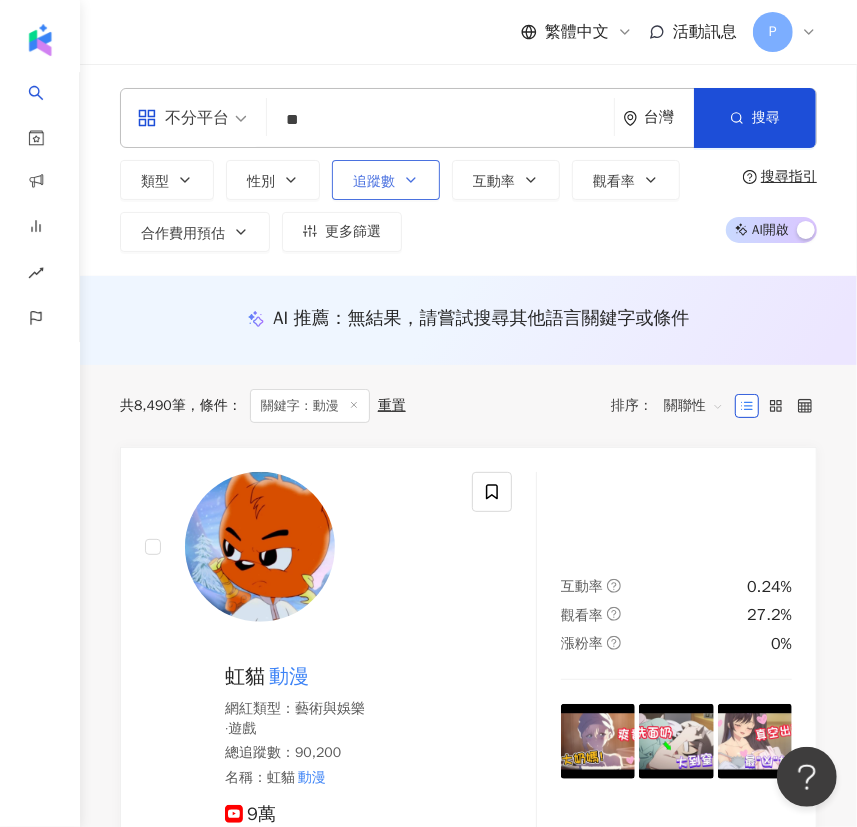 click on "追蹤數" at bounding box center [374, 182] 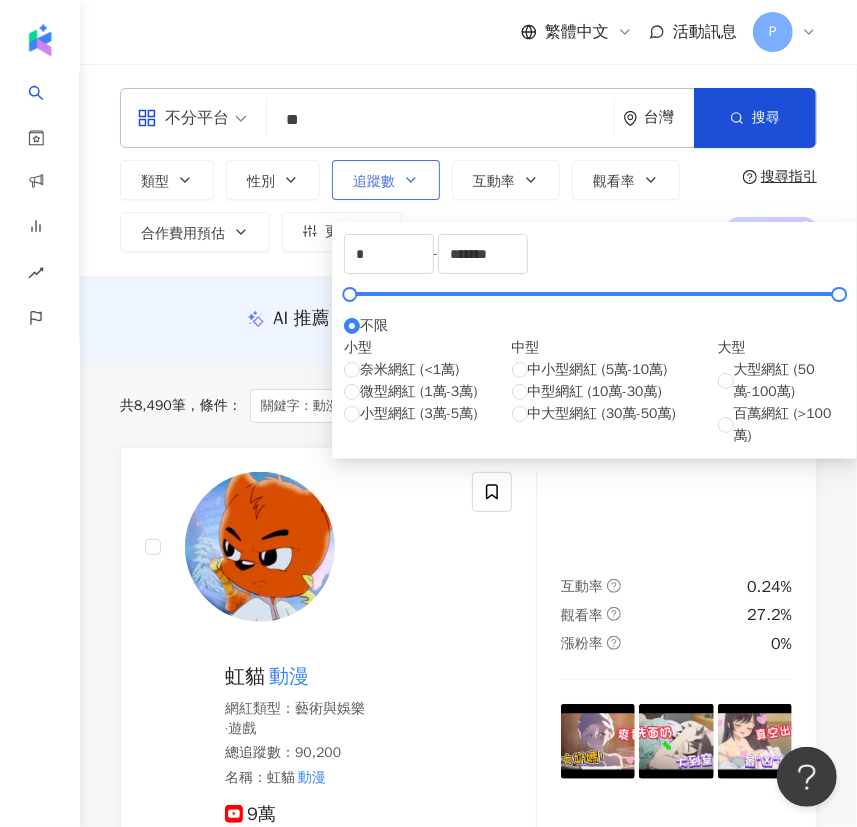 click on "追蹤數" at bounding box center (374, 182) 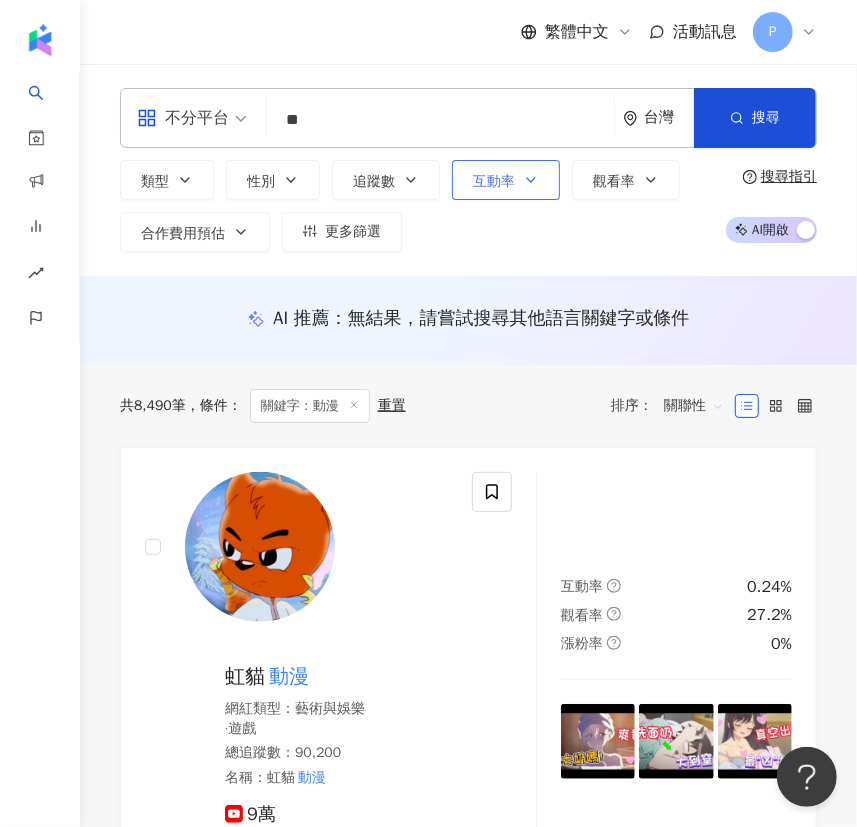 click on "互動率" at bounding box center (506, 180) 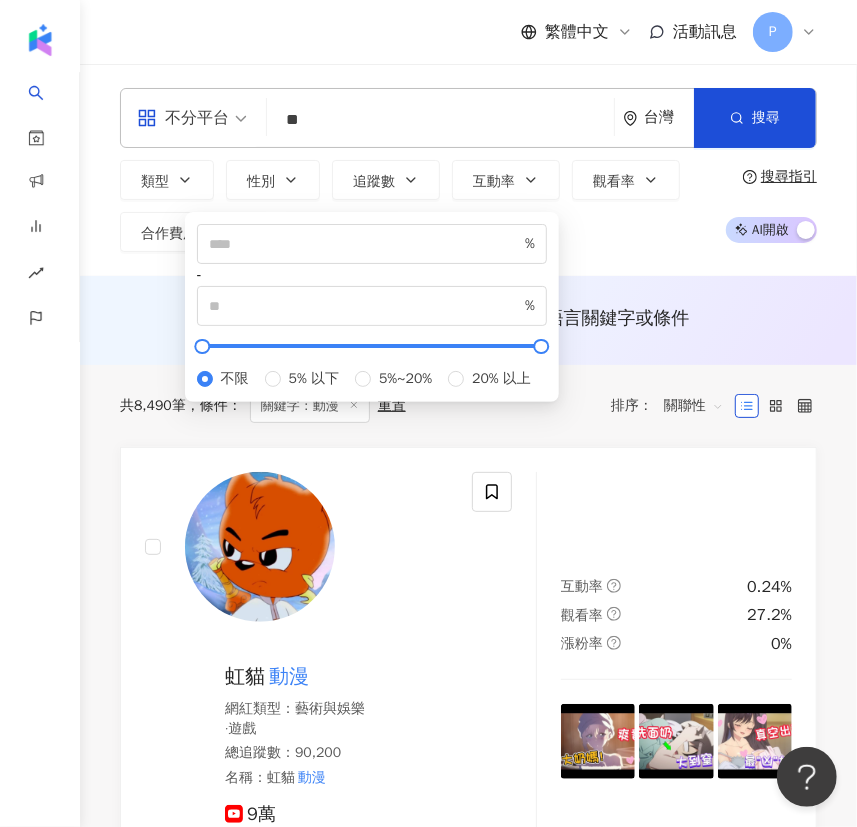 click on "不分平台 ** 台灣 搜尋 customizedTag 600ad33f-c1b7-4770-b62d-3396a274f83d 網紅類型 影視娛樂 /  動漫 動漫 1,530   追蹤者 雨希動漫 3,410   追蹤者 筱小動漫 17,200   追蹤者 最強動漫 244,000   追蹤者 類型 性別 追蹤數 互動率 觀看率 合作費用預估  更多篩選 不限 女 男 其他 *  -  ******* 不限 小型 奈米網紅 (<1萬) 微型網紅 (1萬-3萬) 小型網紅 (3萬-5萬) 中型 中小型網紅 (5萬-10萬) 中型網紅 (10萬-30萬) 中大型網紅 (30萬-50萬) 大型 大型網紅 (50萬-100萬) 百萬網紅 (>100萬) %  -  % 不限 5% 以下 5%~20% 20% 以上 搜尋指引 AI  開啟 AI  關閉" at bounding box center (468, 170) 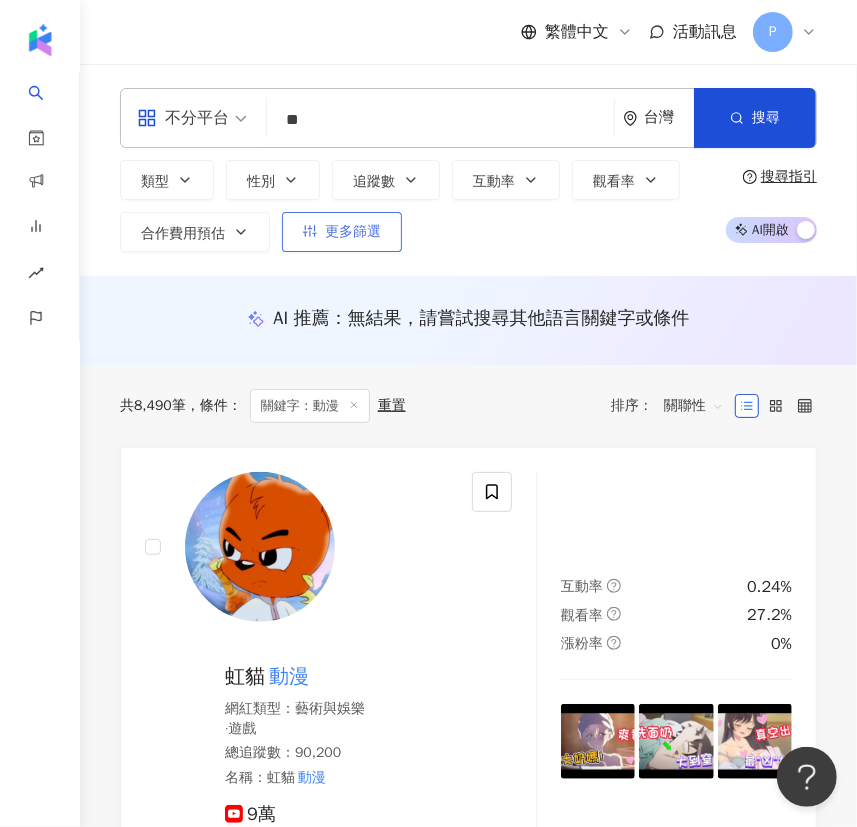 click on "更多篩選" at bounding box center (353, 232) 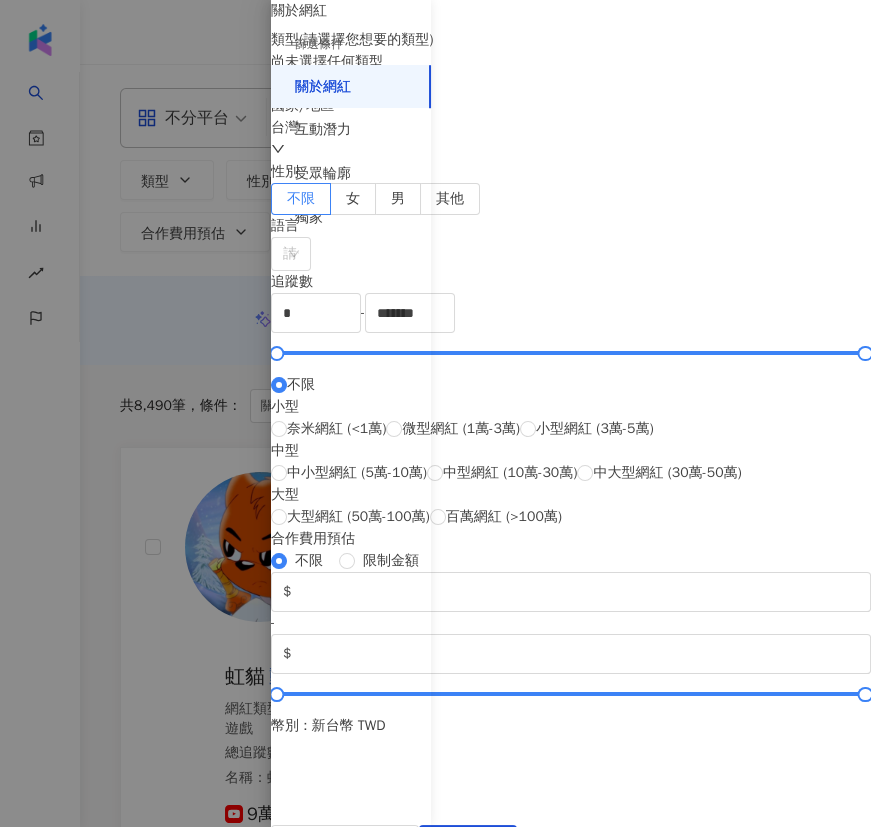 click at bounding box center [435, 413] 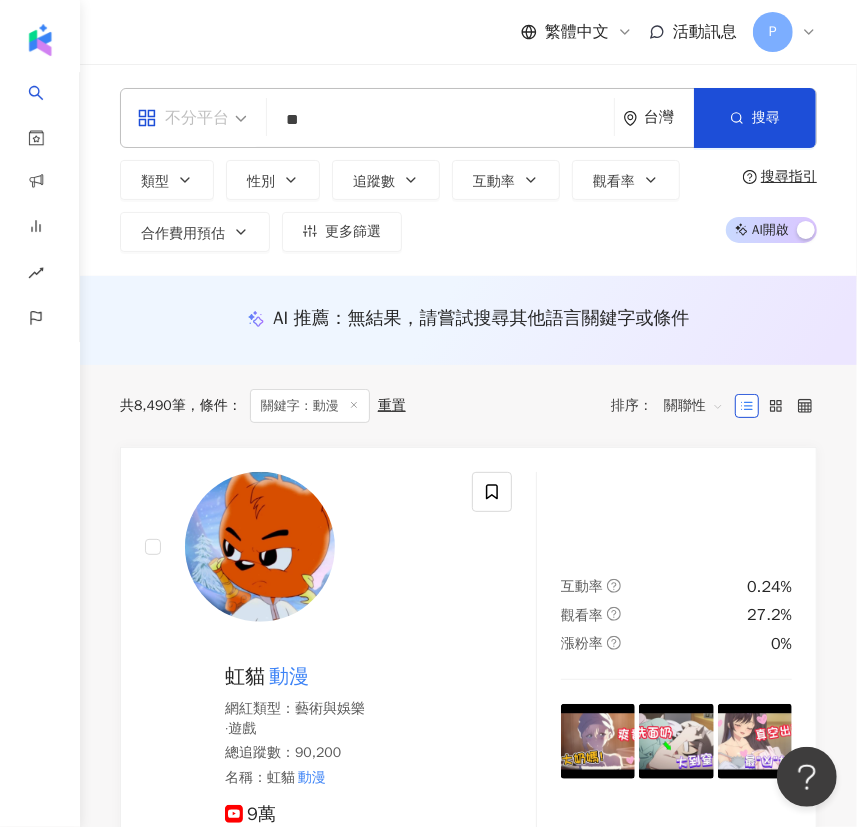 click on "不分平台" at bounding box center [192, 118] 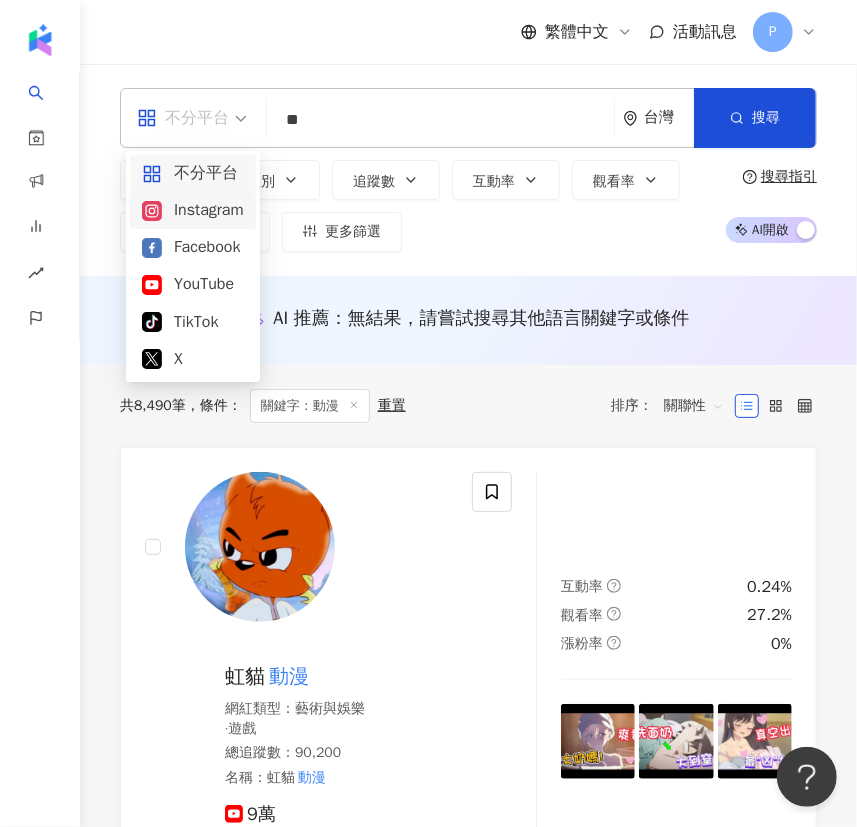 click on "Instagram" at bounding box center (193, 210) 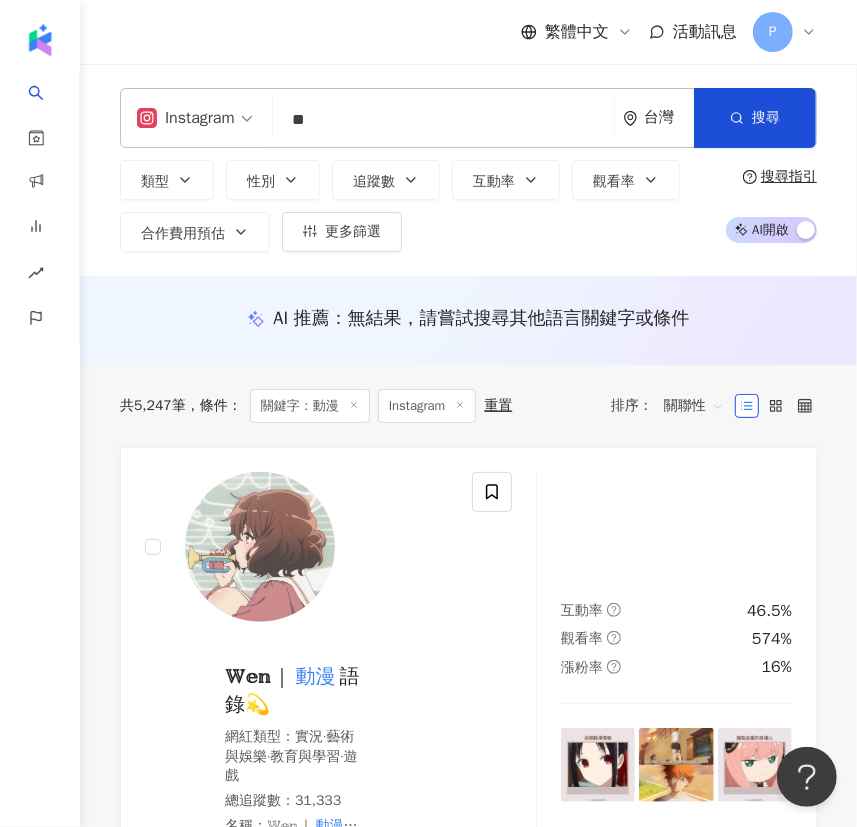 click on "**" at bounding box center [443, 120] 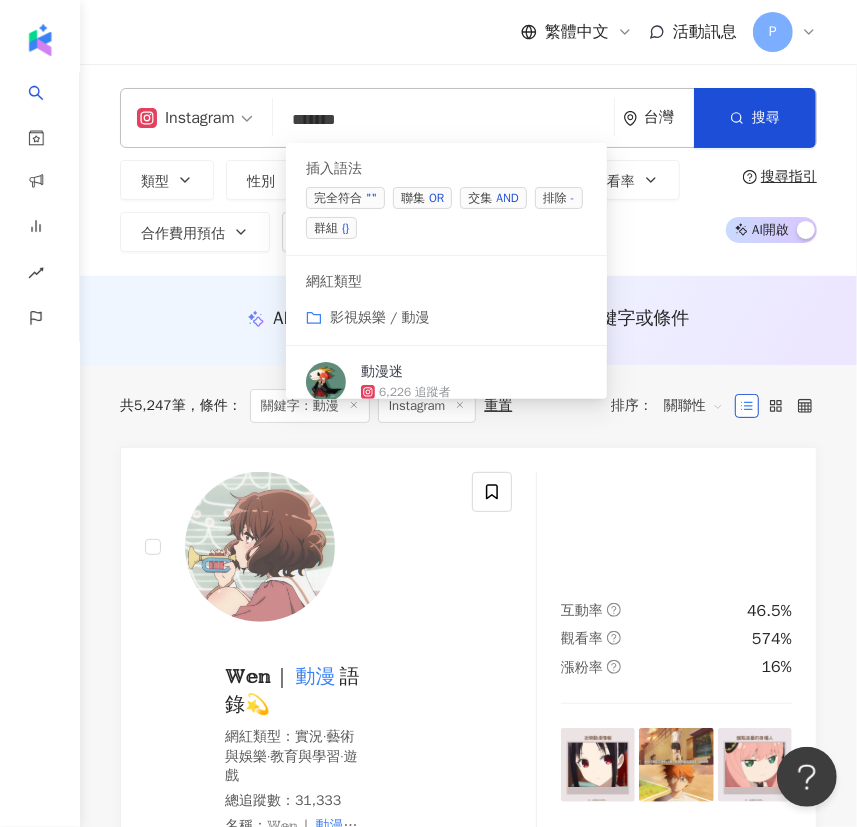click on "OR" at bounding box center [436, 198] 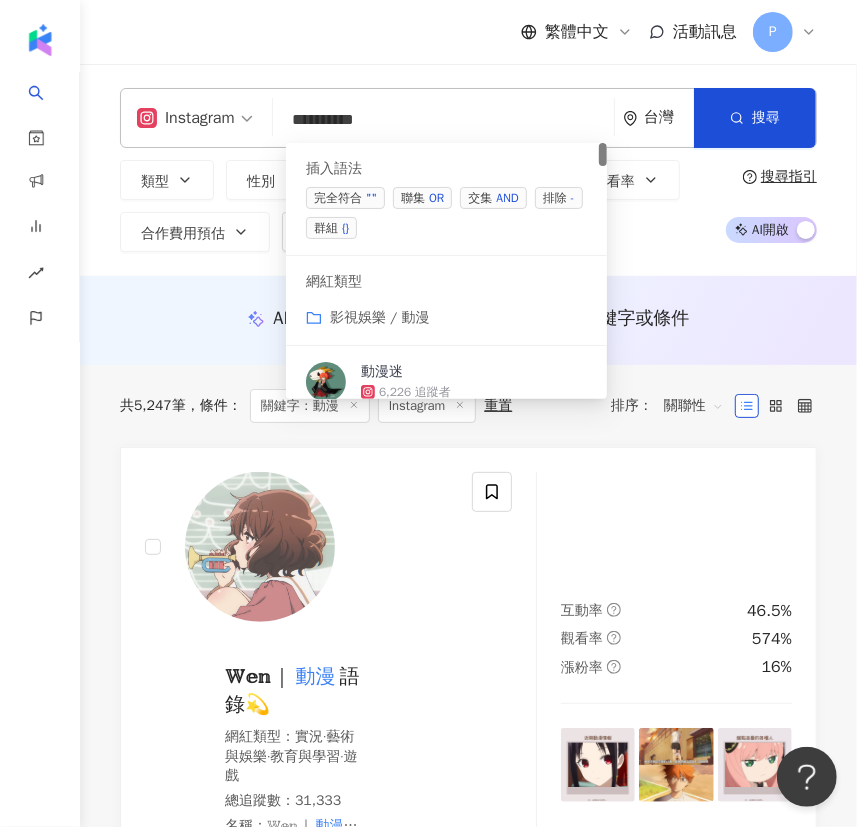 drag, startPoint x: 370, startPoint y: 121, endPoint x: 328, endPoint y: 116, distance: 42.296574 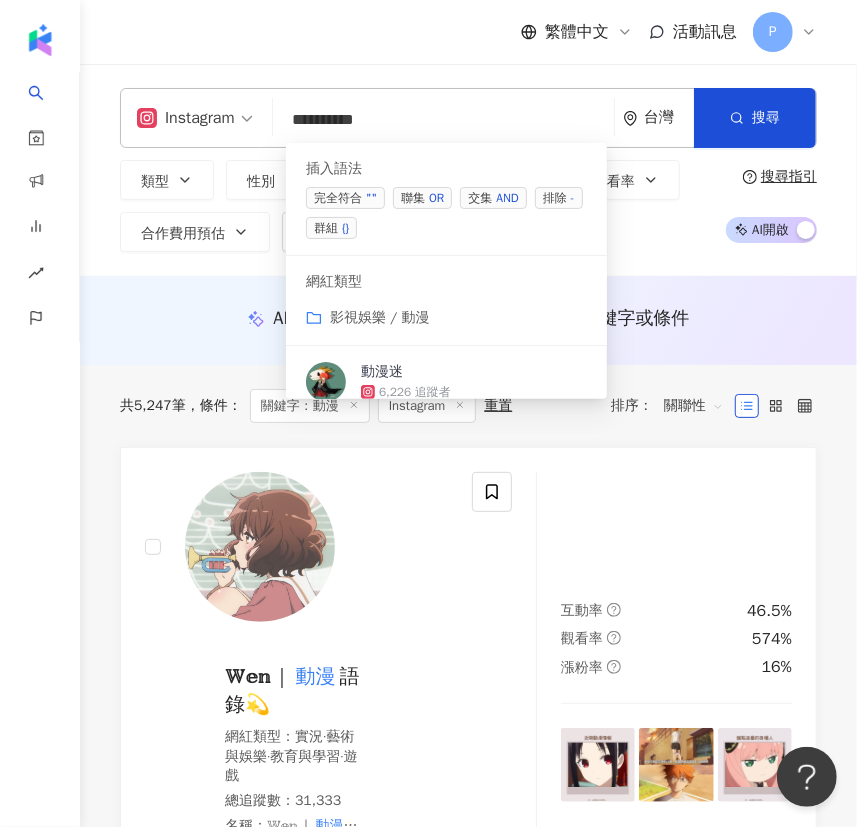 click on "*********" at bounding box center (443, 120) 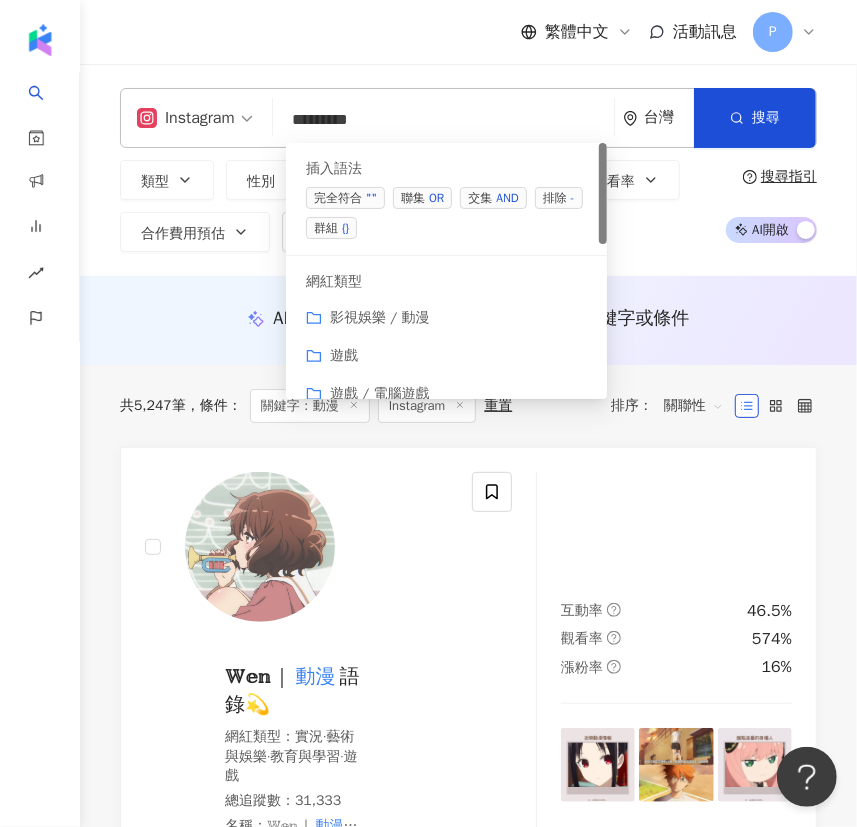 click on "聯集 OR" at bounding box center [422, 198] 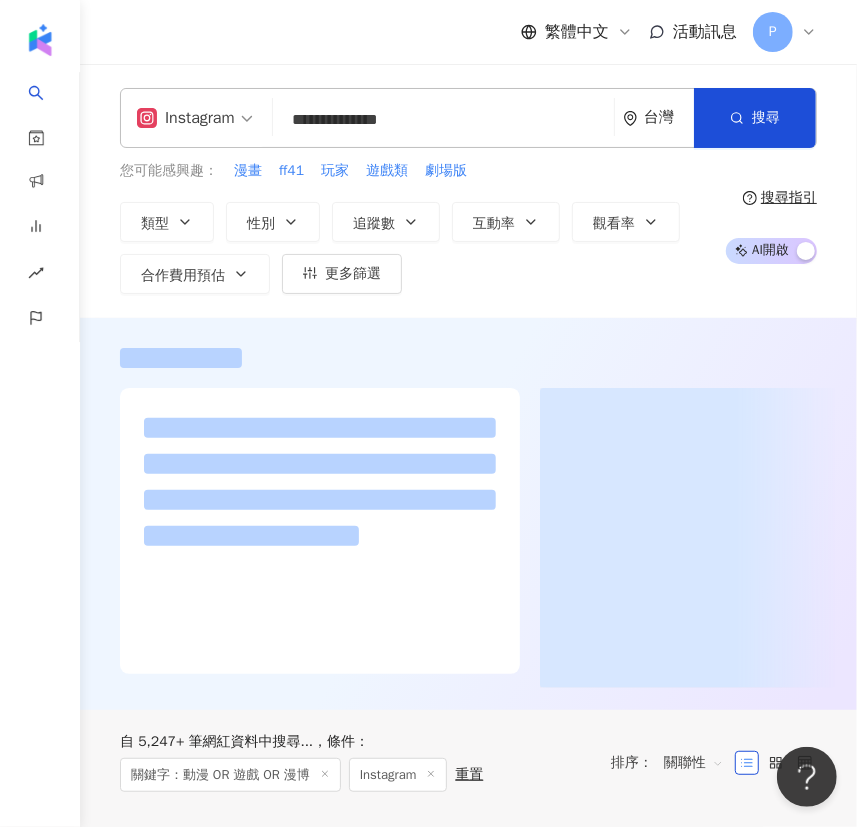 type on "**********" 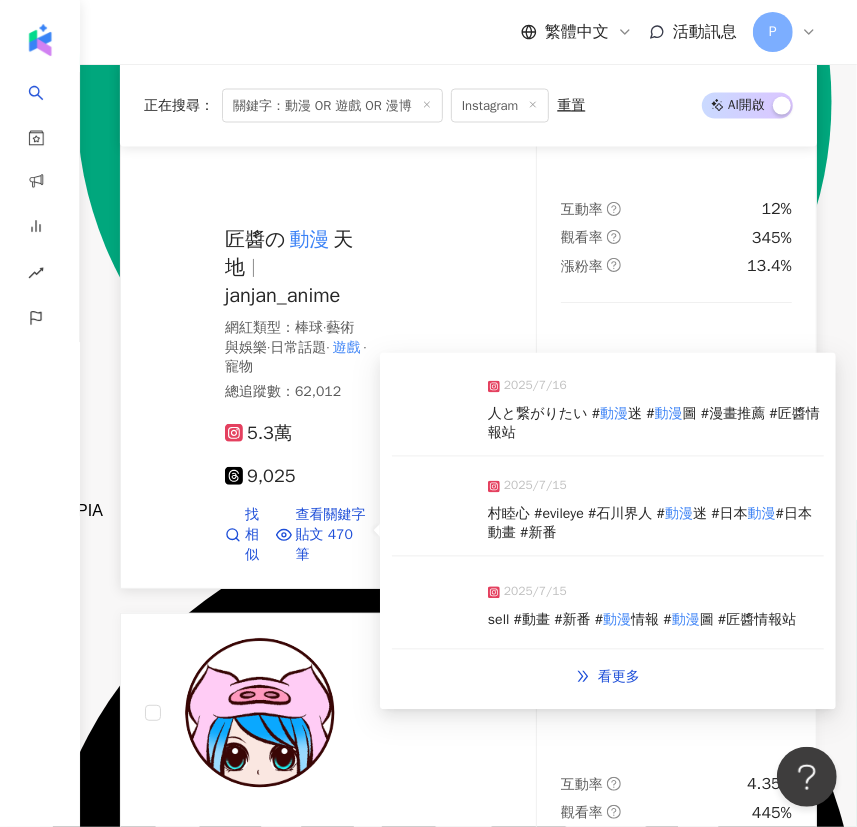 scroll, scrollTop: 4545, scrollLeft: 0, axis: vertical 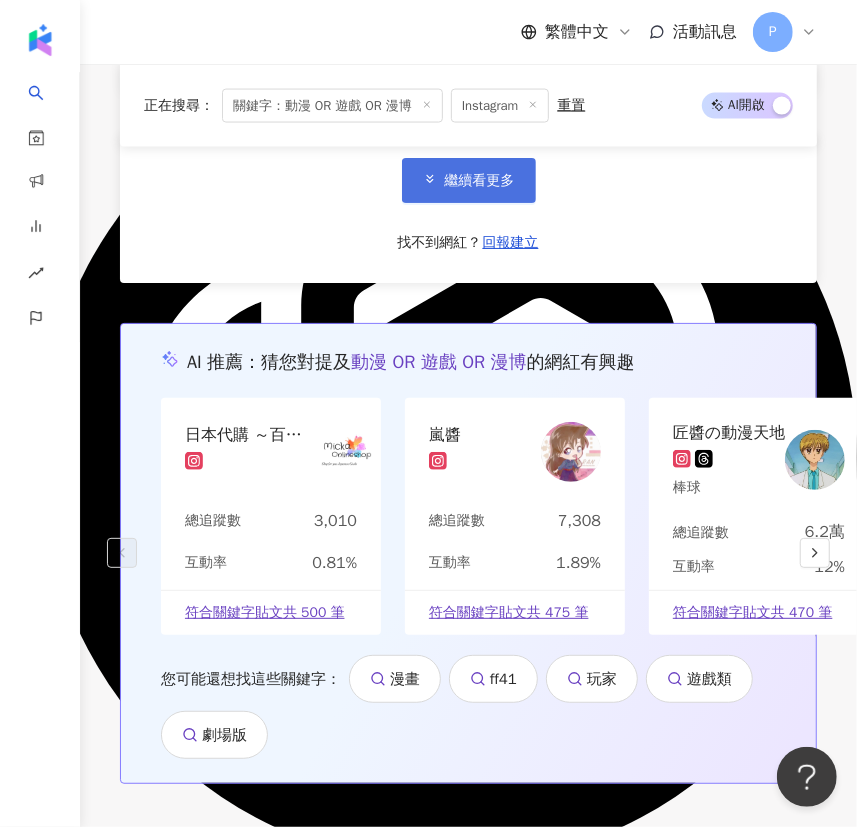 click on "繼續看更多" at bounding box center [469, 180] 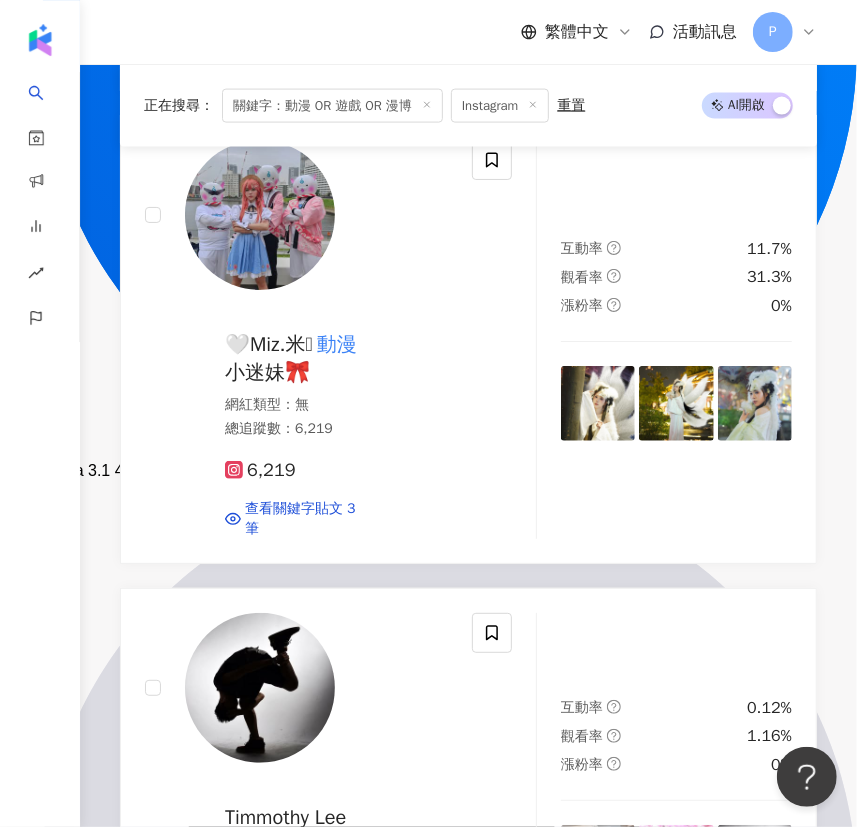 scroll, scrollTop: 10636, scrollLeft: 0, axis: vertical 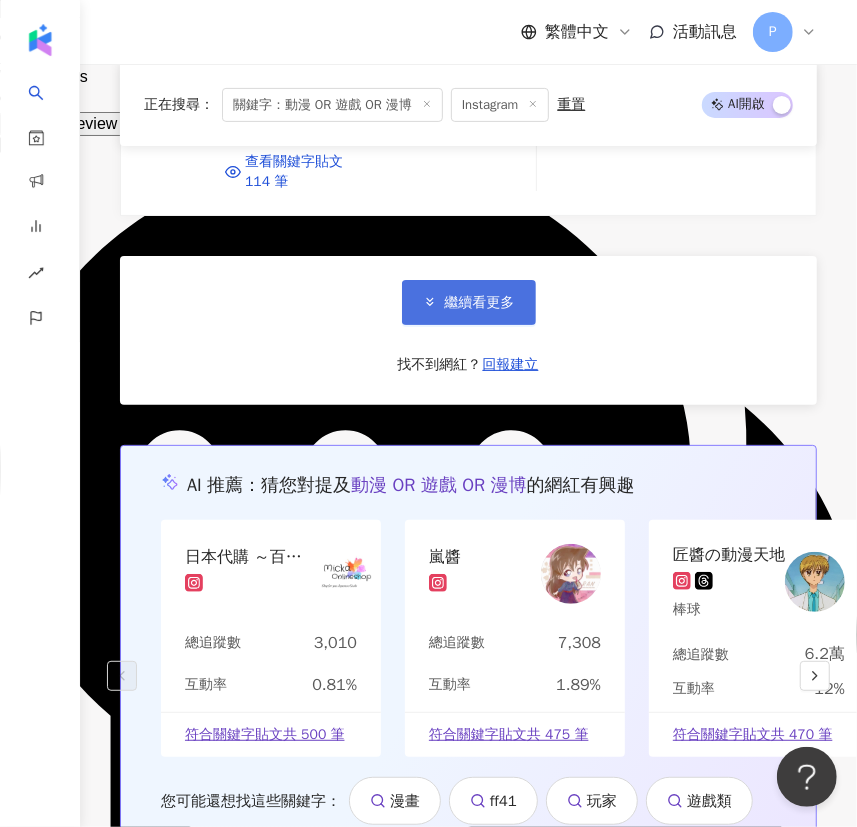 click on "繼續看更多" at bounding box center [480, 303] 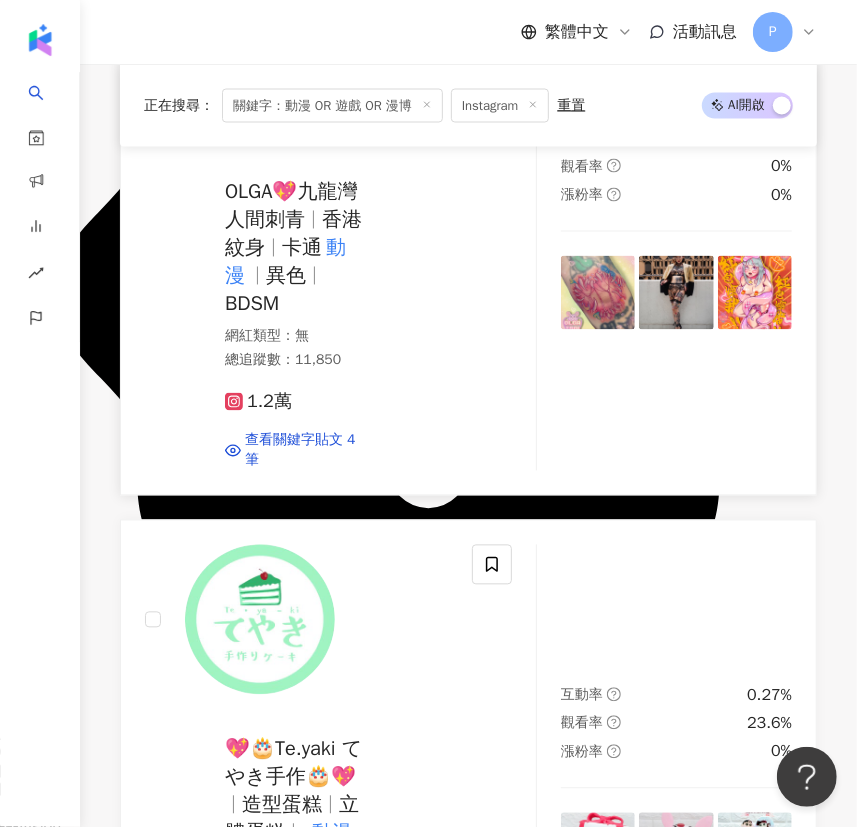 scroll, scrollTop: 14090, scrollLeft: 0, axis: vertical 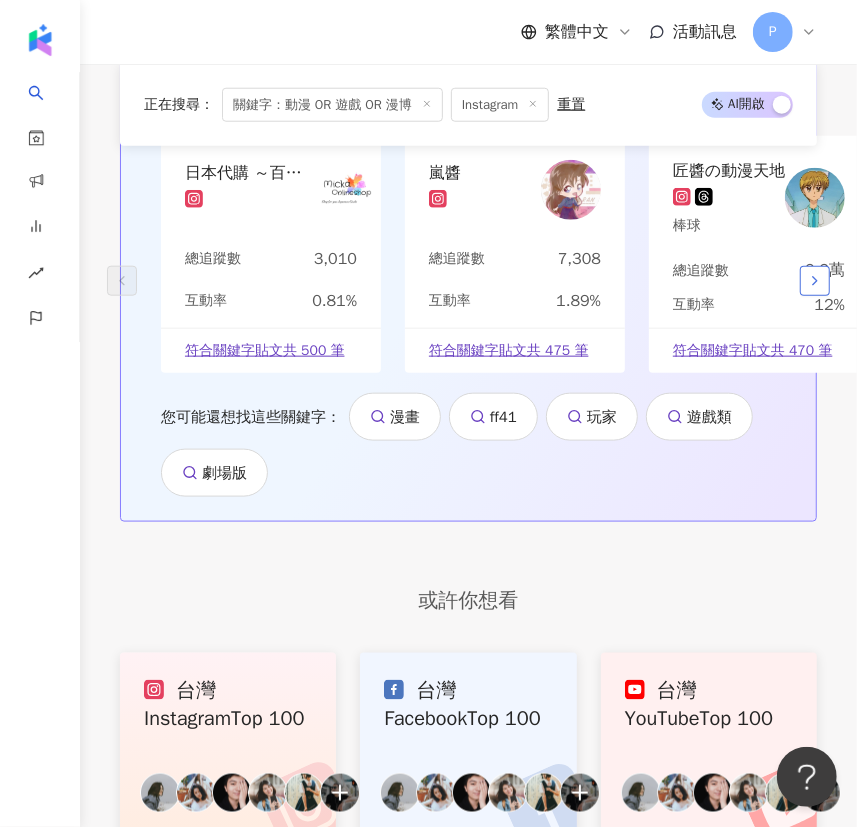 click at bounding box center (815, 281) 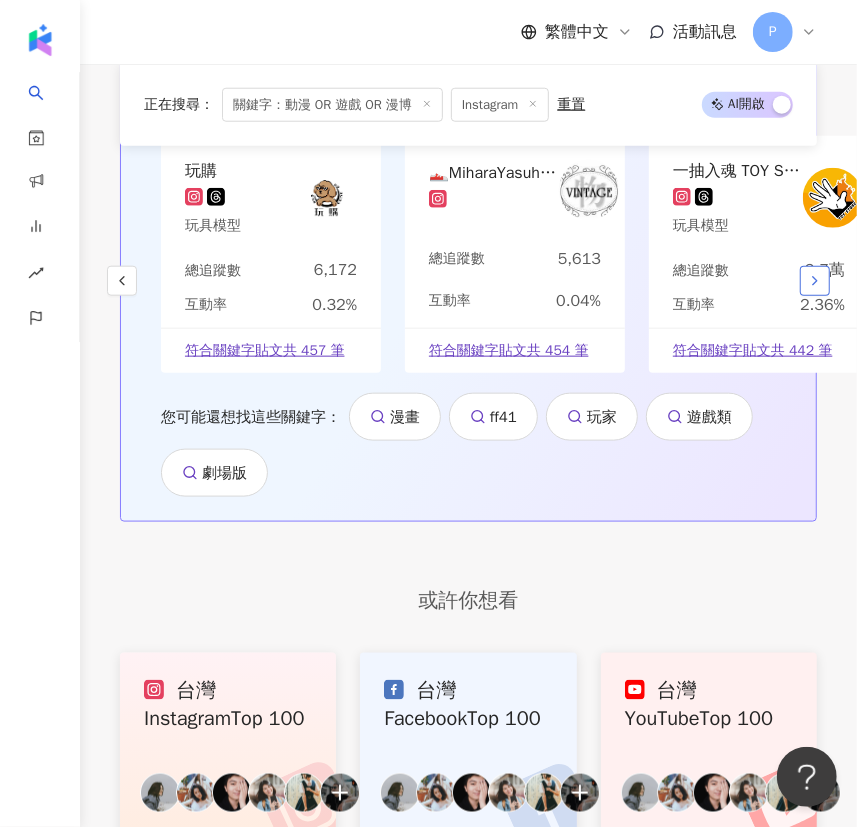 click 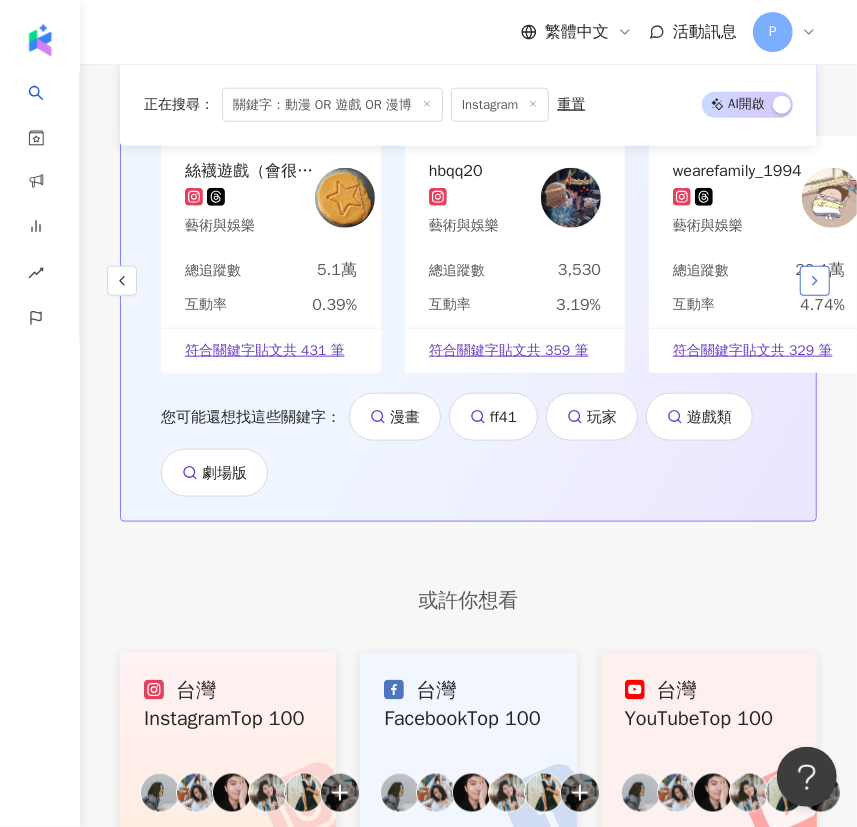 click 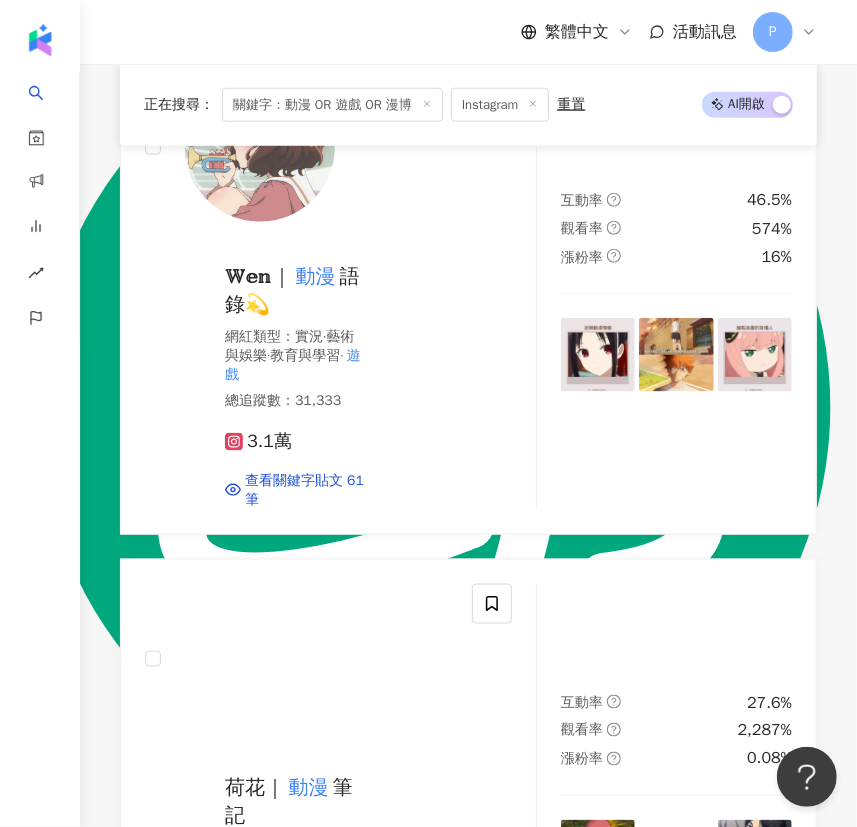 scroll, scrollTop: 0, scrollLeft: 0, axis: both 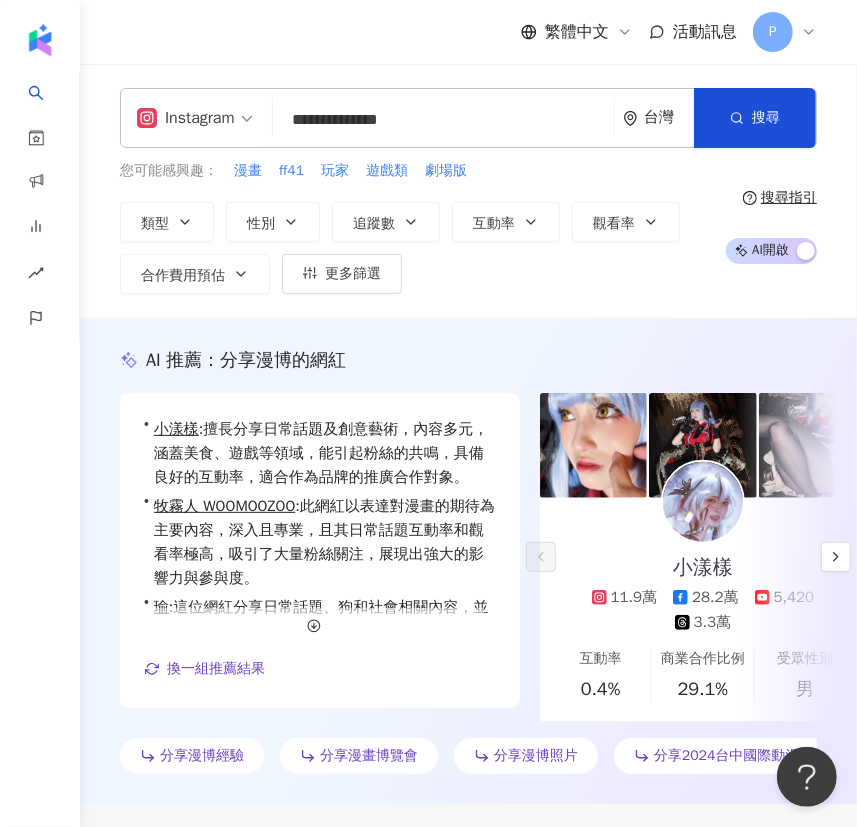 click on "**********" at bounding box center [443, 120] 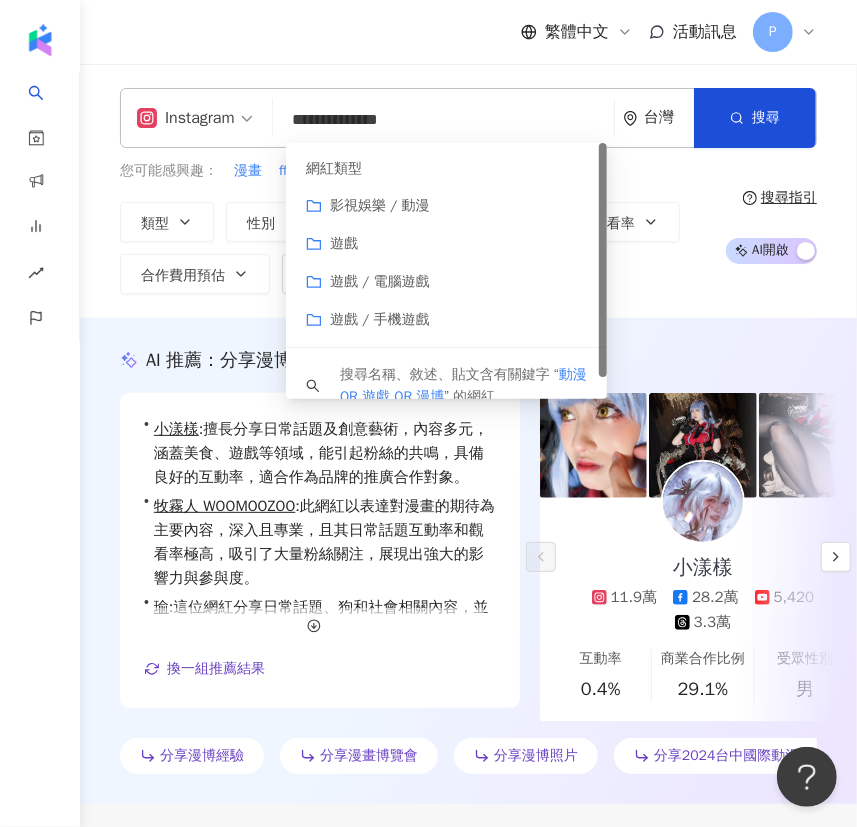 drag, startPoint x: 474, startPoint y: 107, endPoint x: 281, endPoint y: 100, distance: 193.1269 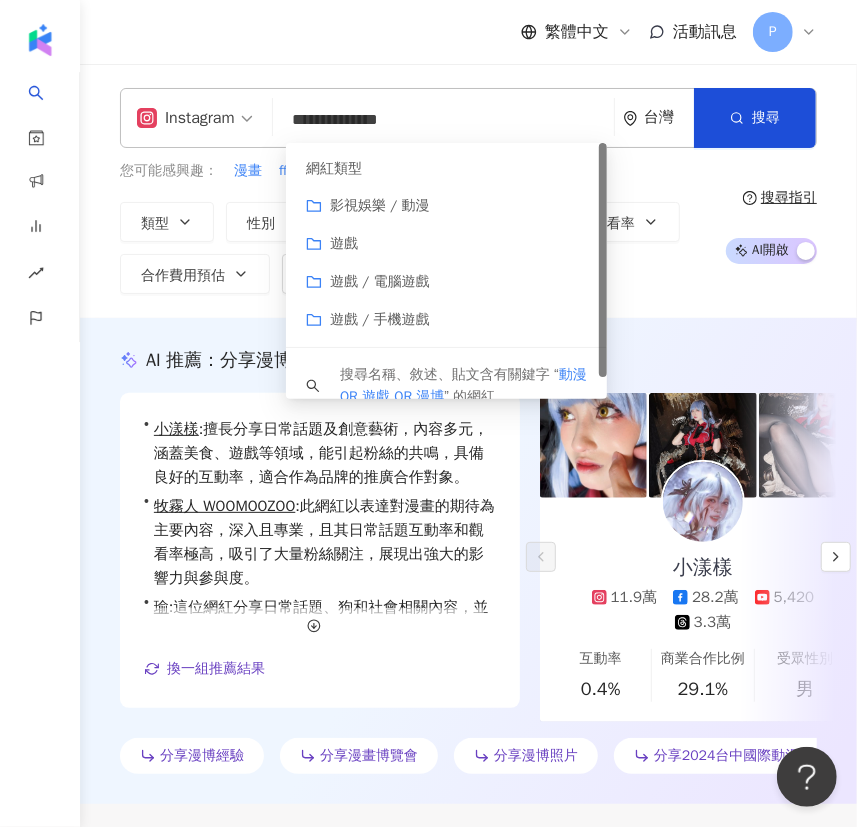 click on "網紅類型 影視娛樂 / 動漫 遊戲 遊戲 / 電腦遊戲 遊戲 / 手機遊戲" at bounding box center [446, 245] 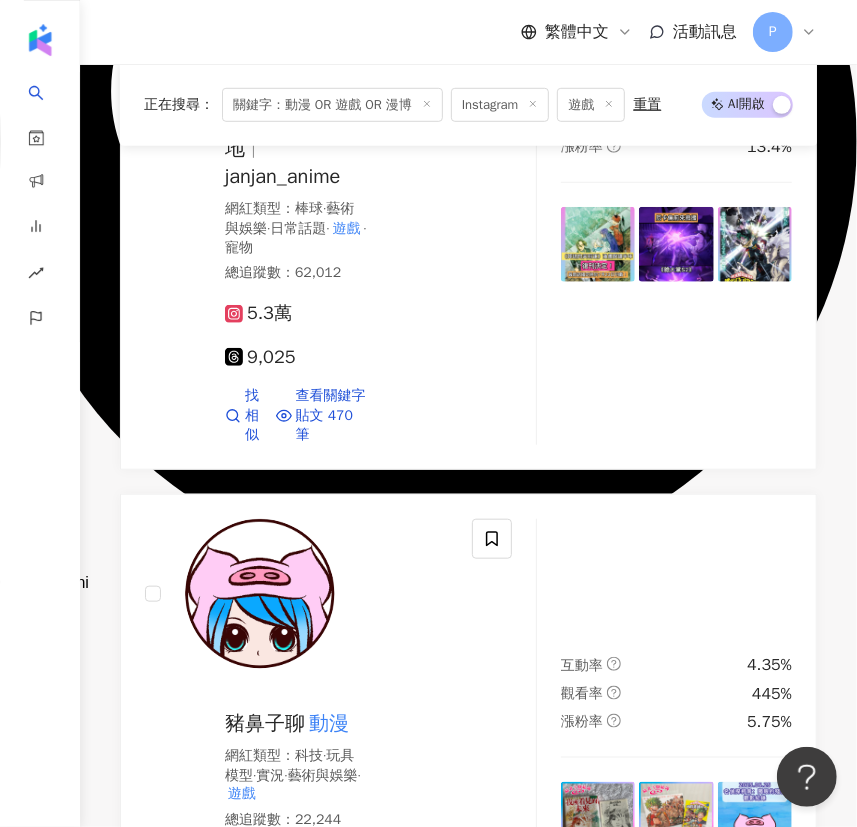 scroll, scrollTop: 4958, scrollLeft: 0, axis: vertical 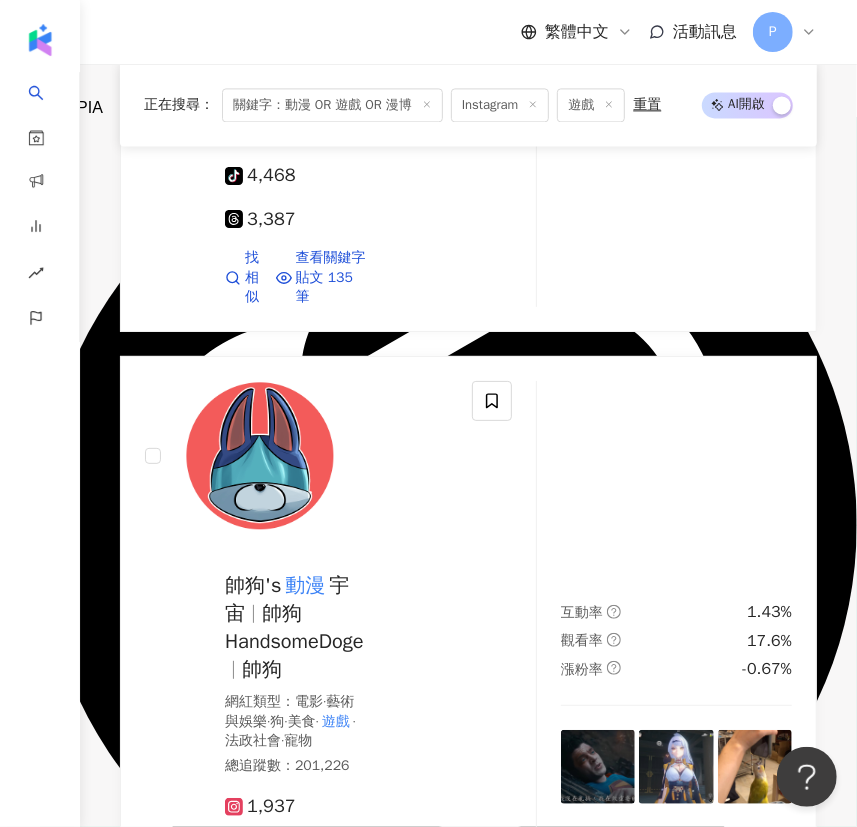 click 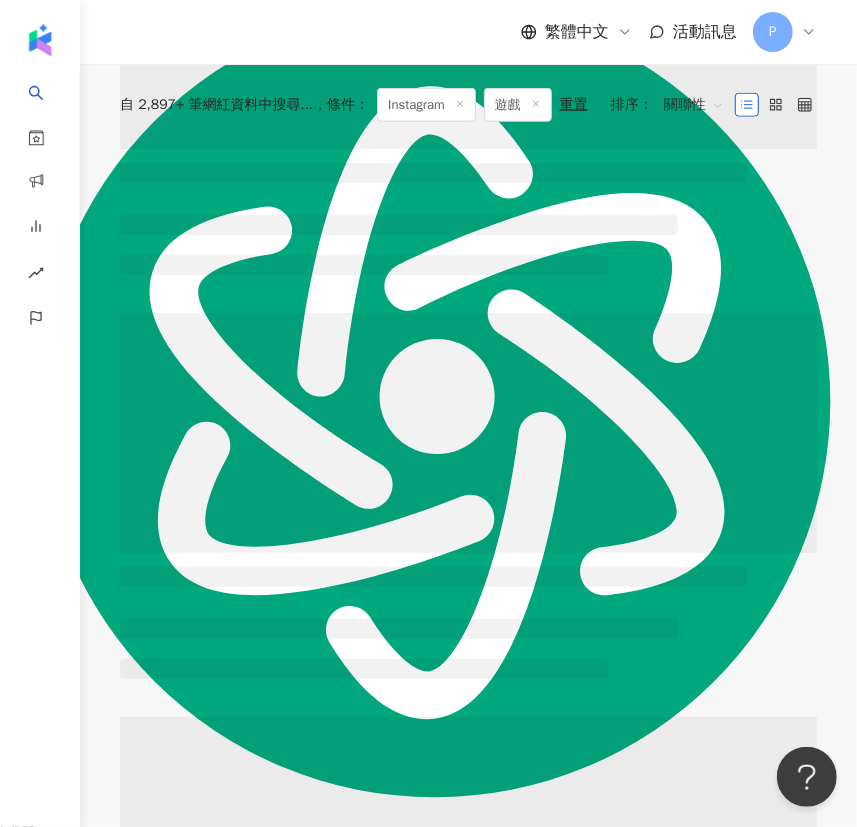 scroll, scrollTop: 0, scrollLeft: 0, axis: both 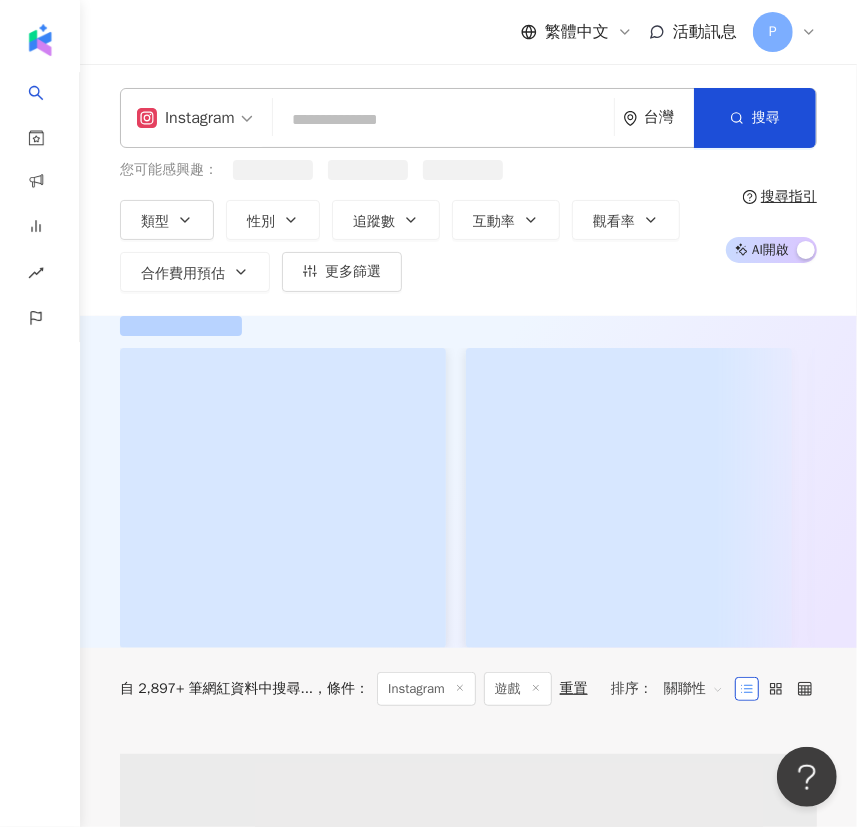 click at bounding box center (443, 120) 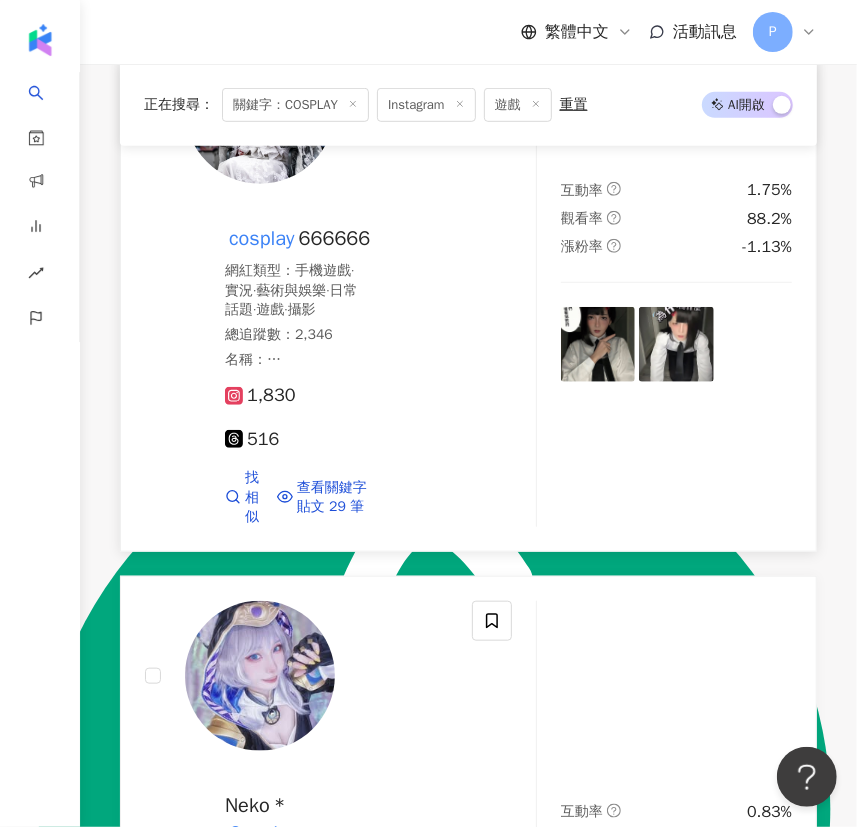 scroll, scrollTop: 454, scrollLeft: 0, axis: vertical 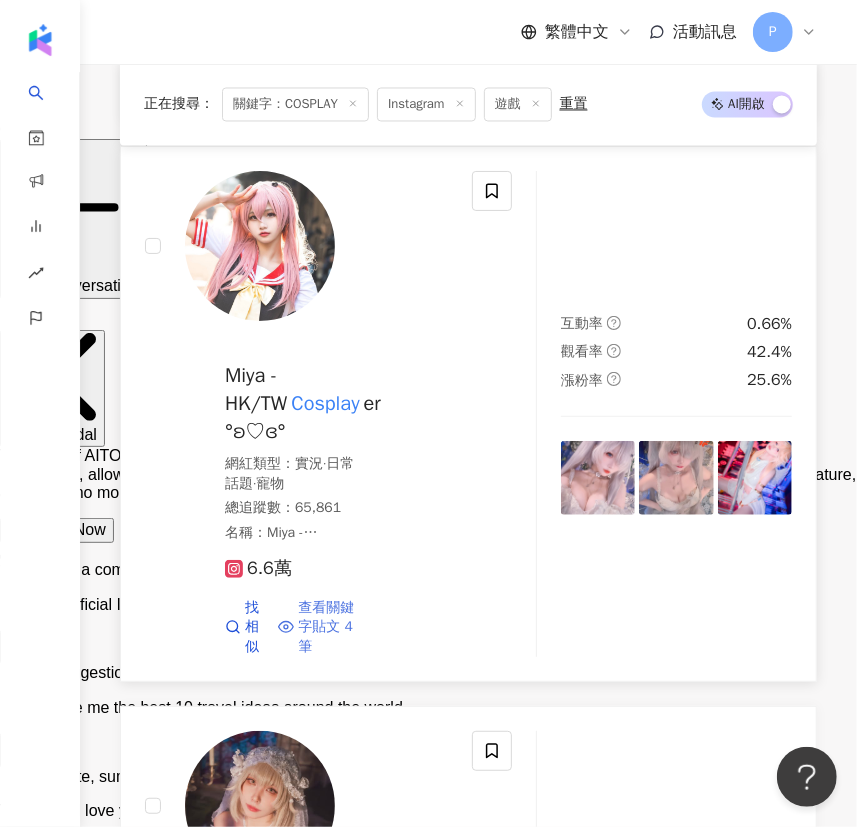 click on "查看關鍵字貼文 4 筆" at bounding box center [333, 627] 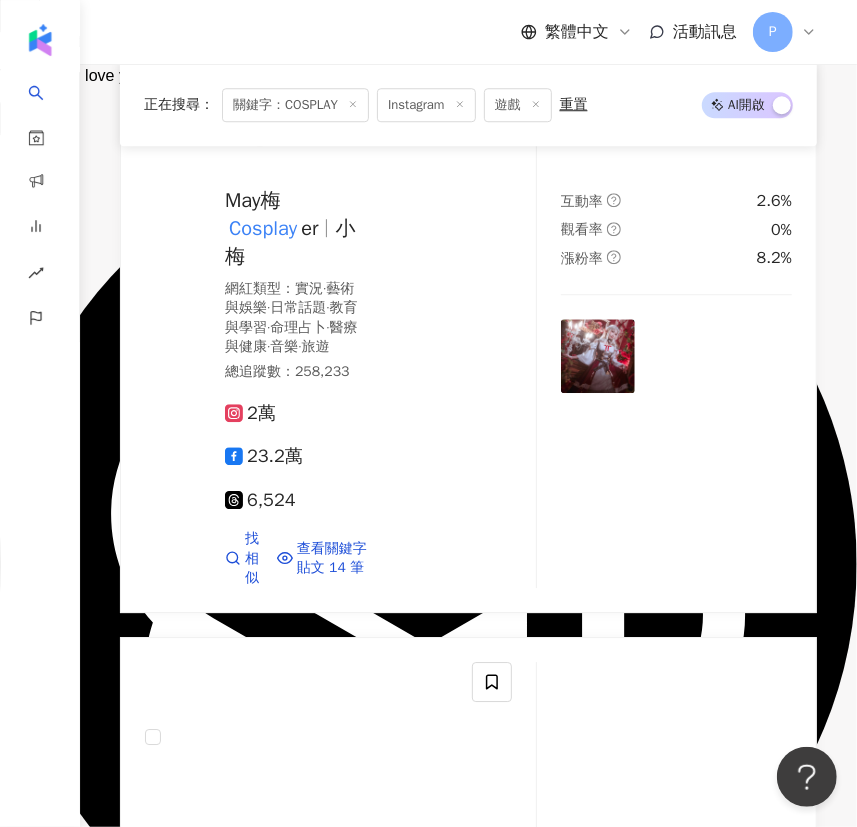scroll, scrollTop: 2272, scrollLeft: 0, axis: vertical 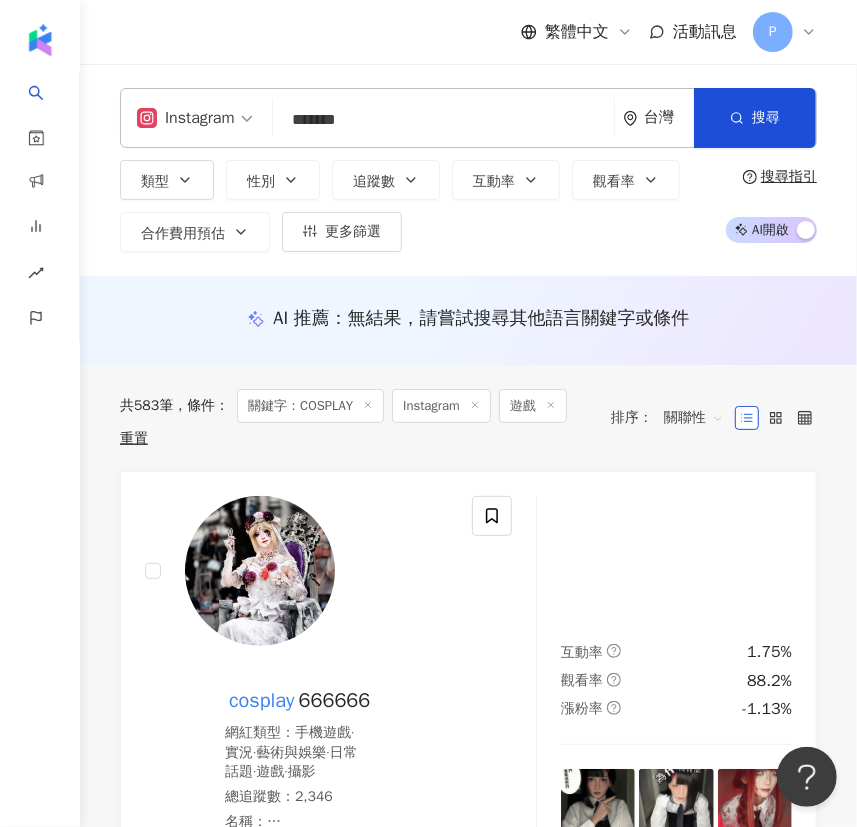 click on "*******" at bounding box center [443, 120] 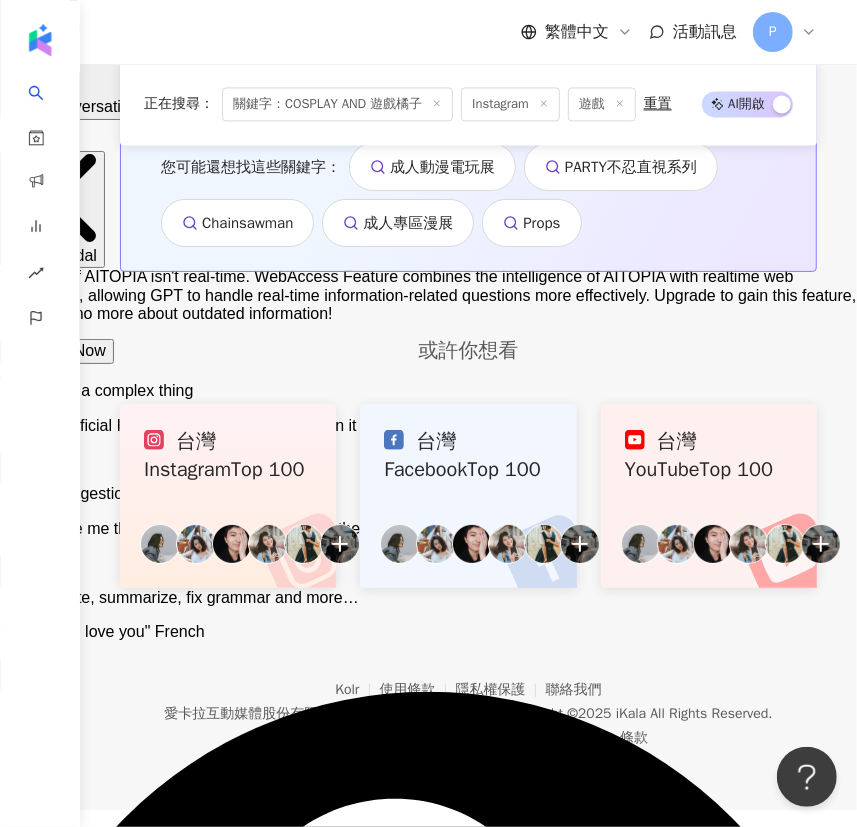 scroll, scrollTop: 1744, scrollLeft: 0, axis: vertical 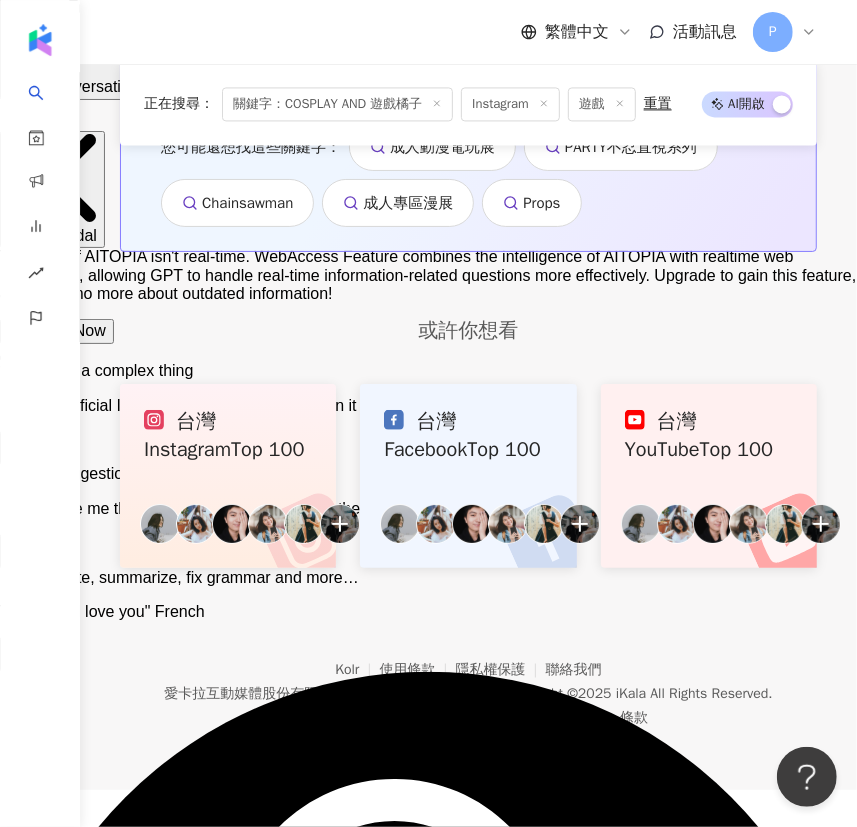 click on "關鍵字：COSPLAY AND 遊戲橘子" at bounding box center [337, 105] 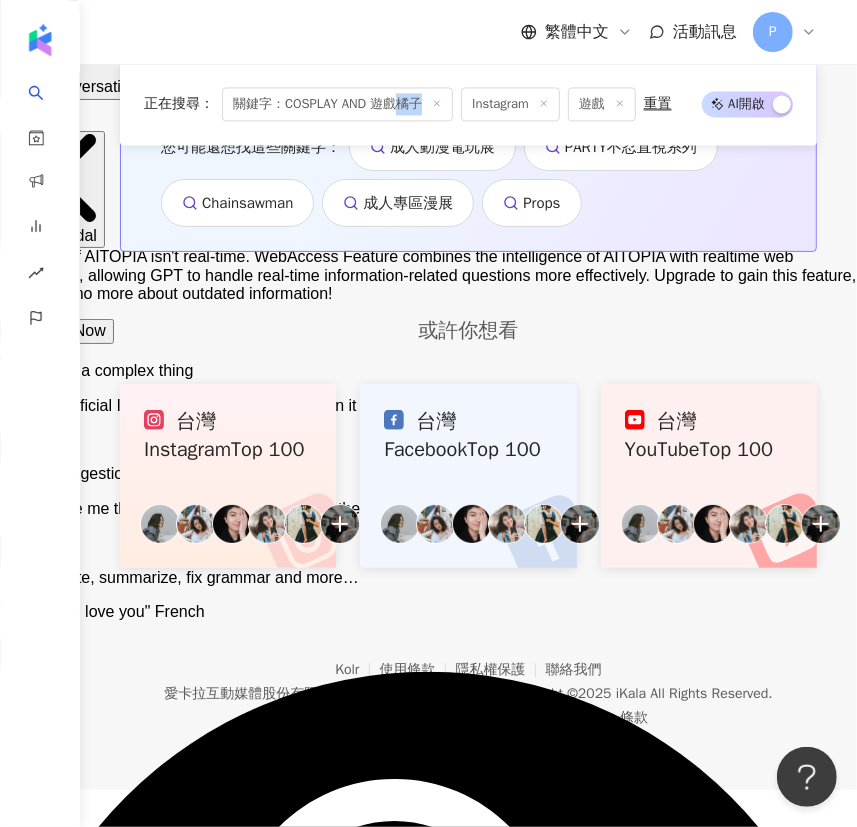 click on "關鍵字：COSPLAY AND 遊戲橘子" at bounding box center [337, 105] 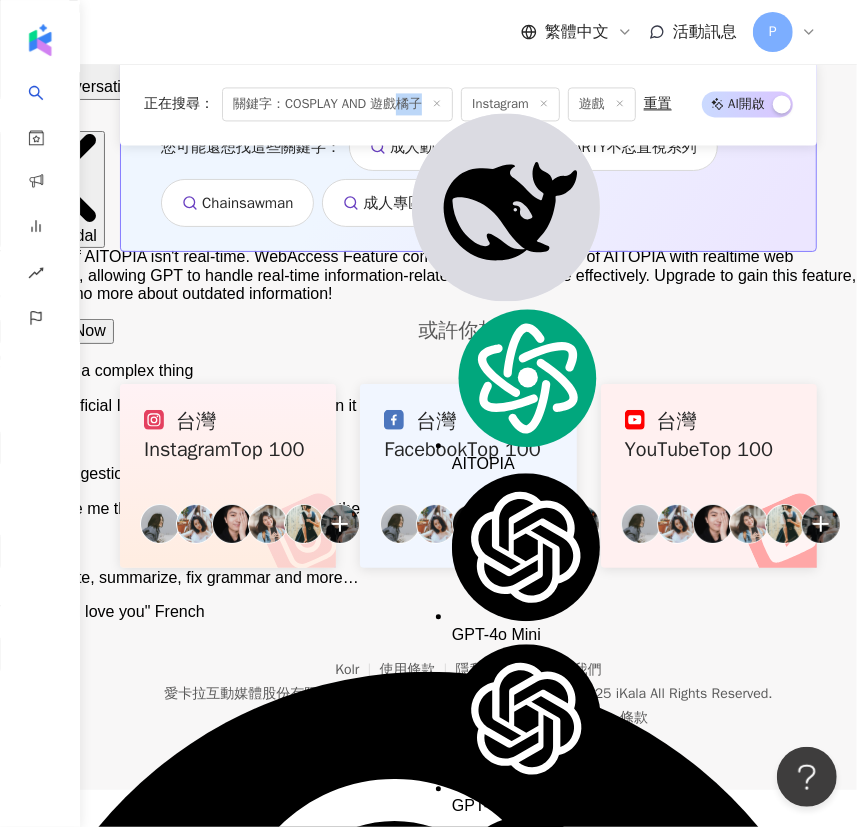 click on "關鍵字：COSPLAY AND 遊戲橘子" at bounding box center (337, 105) 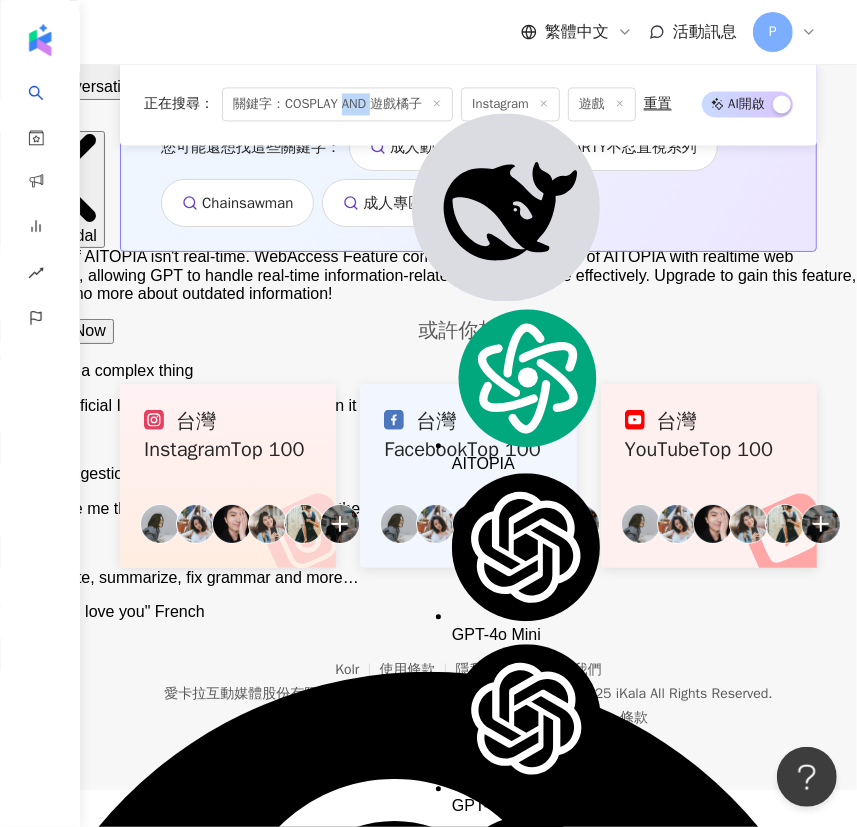click on "關鍵字：COSPLAY AND 遊戲橘子" at bounding box center [337, 105] 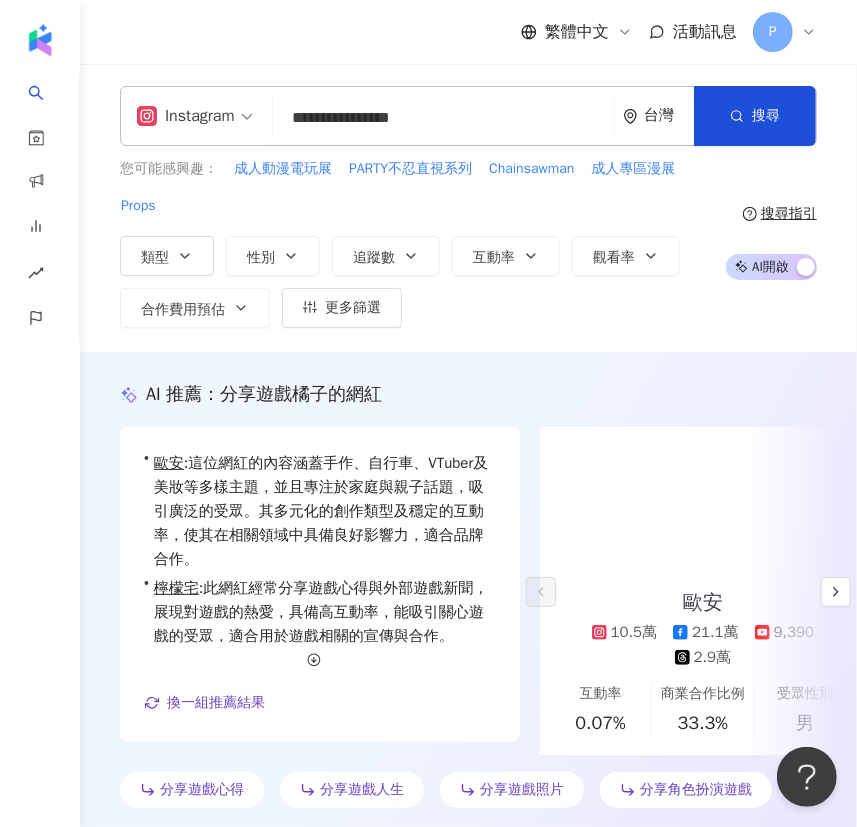 scroll, scrollTop: 0, scrollLeft: 0, axis: both 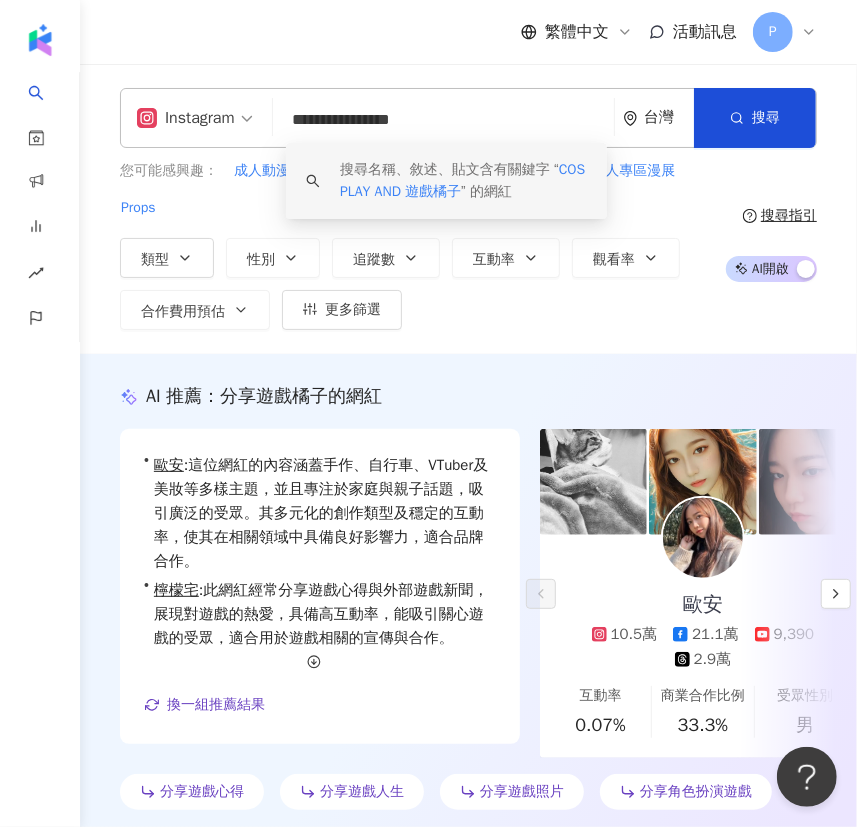 drag, startPoint x: 367, startPoint y: 124, endPoint x: 484, endPoint y: 126, distance: 117.01709 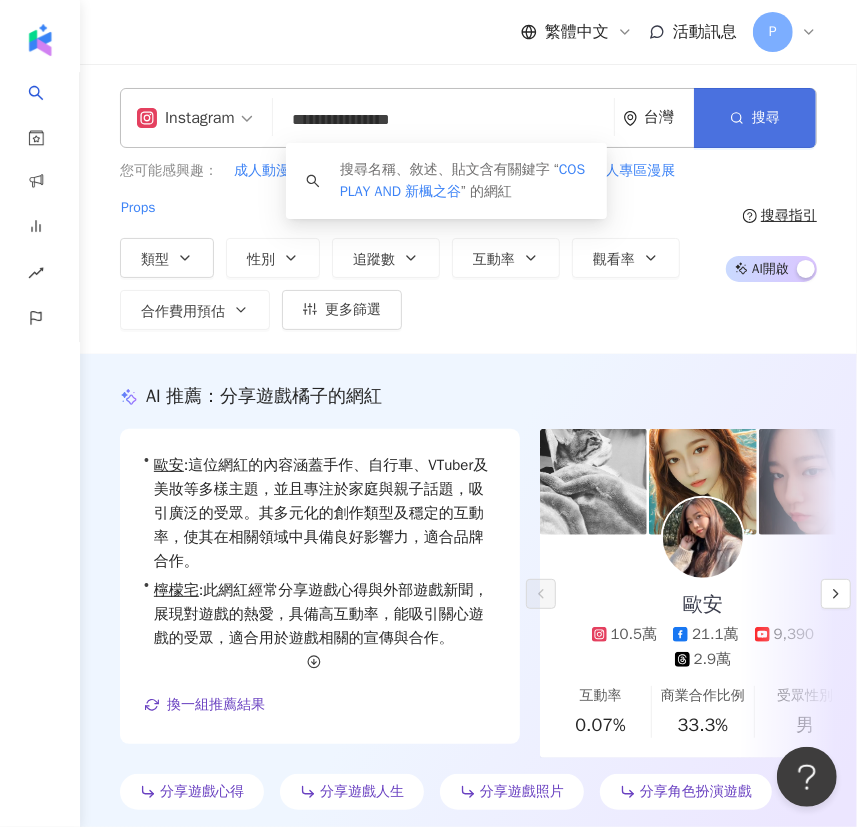 click on "搜尋" at bounding box center (755, 118) 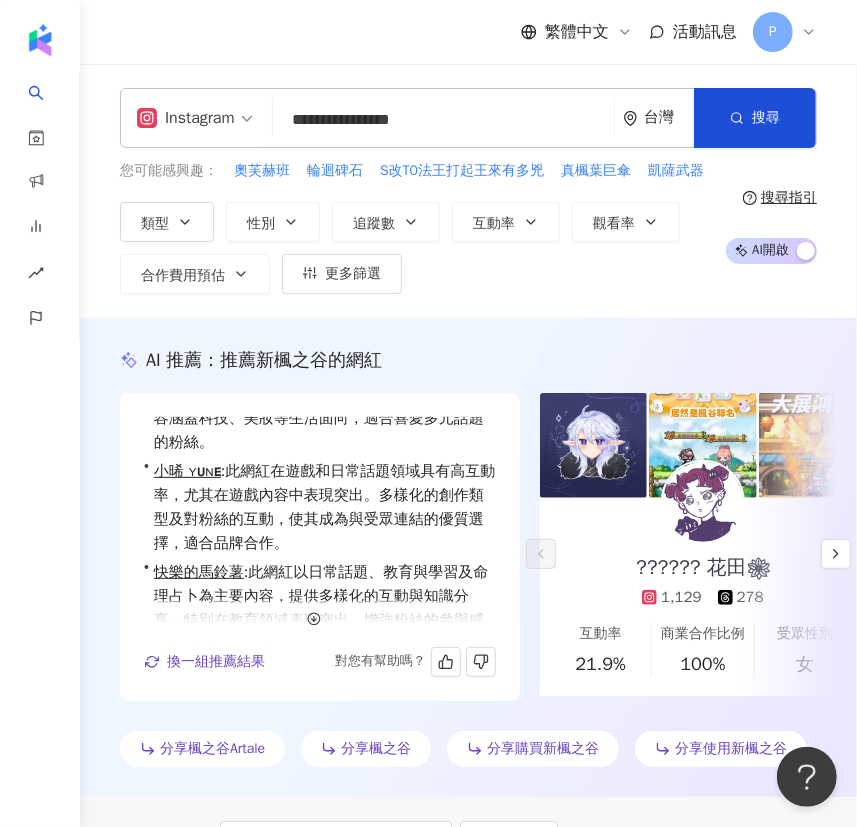 scroll, scrollTop: 120, scrollLeft: 0, axis: vertical 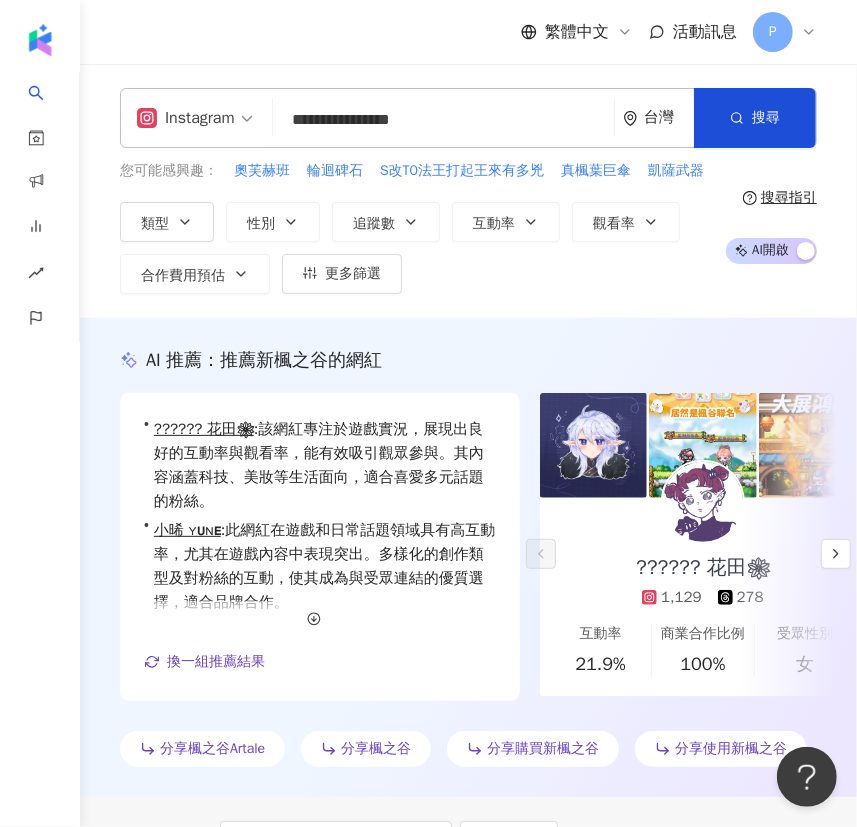 click on "**********" at bounding box center [443, 120] 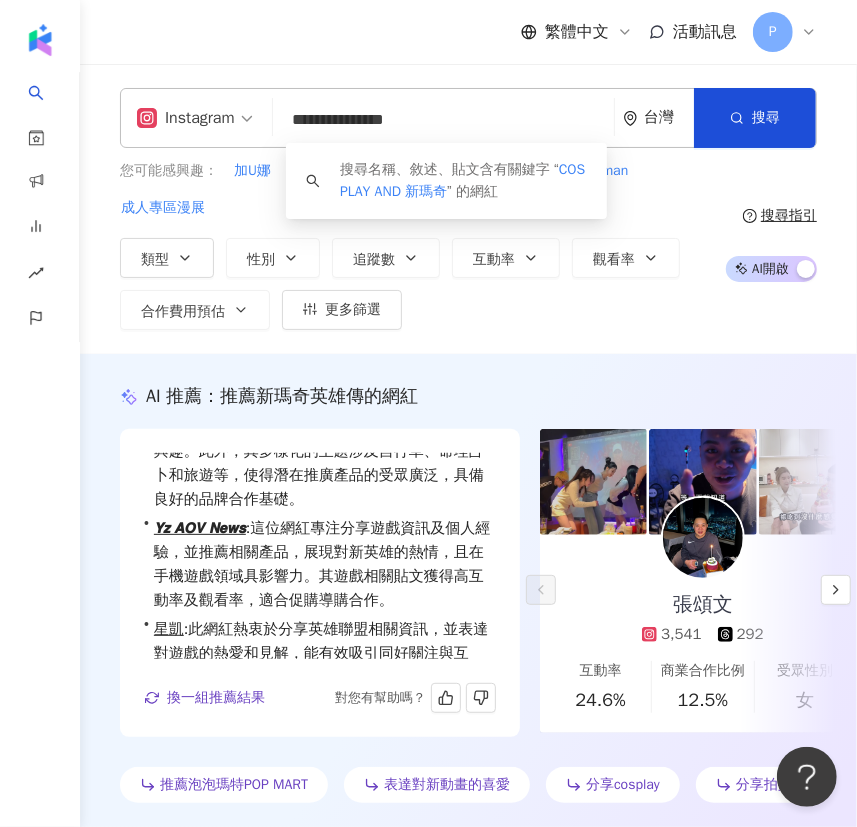 scroll, scrollTop: 120, scrollLeft: 0, axis: vertical 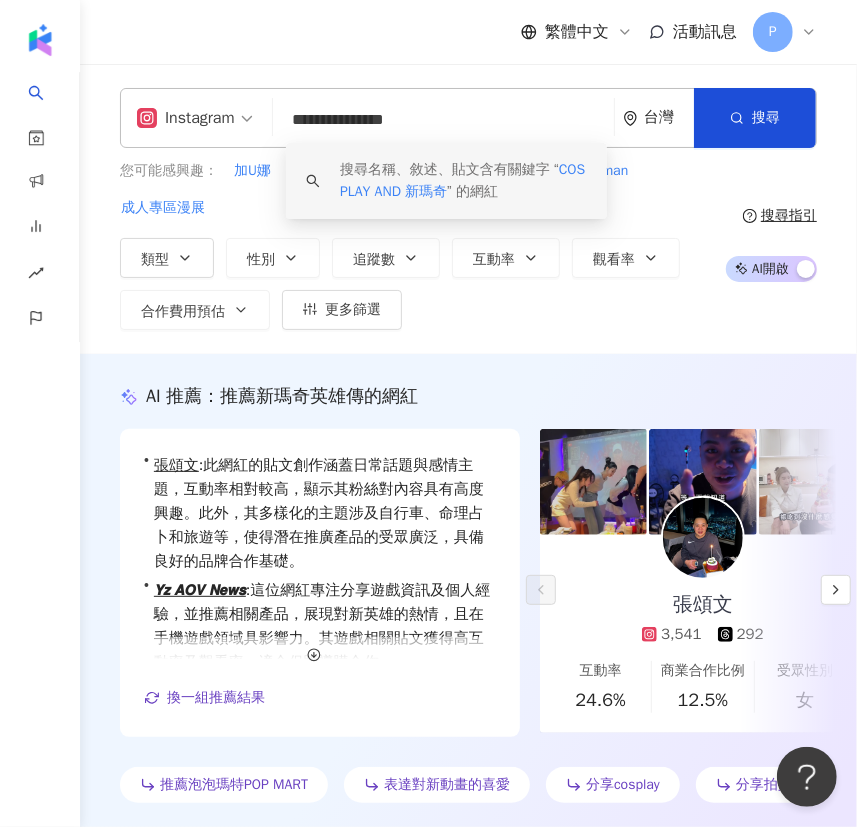 click on "**********" at bounding box center [443, 120] 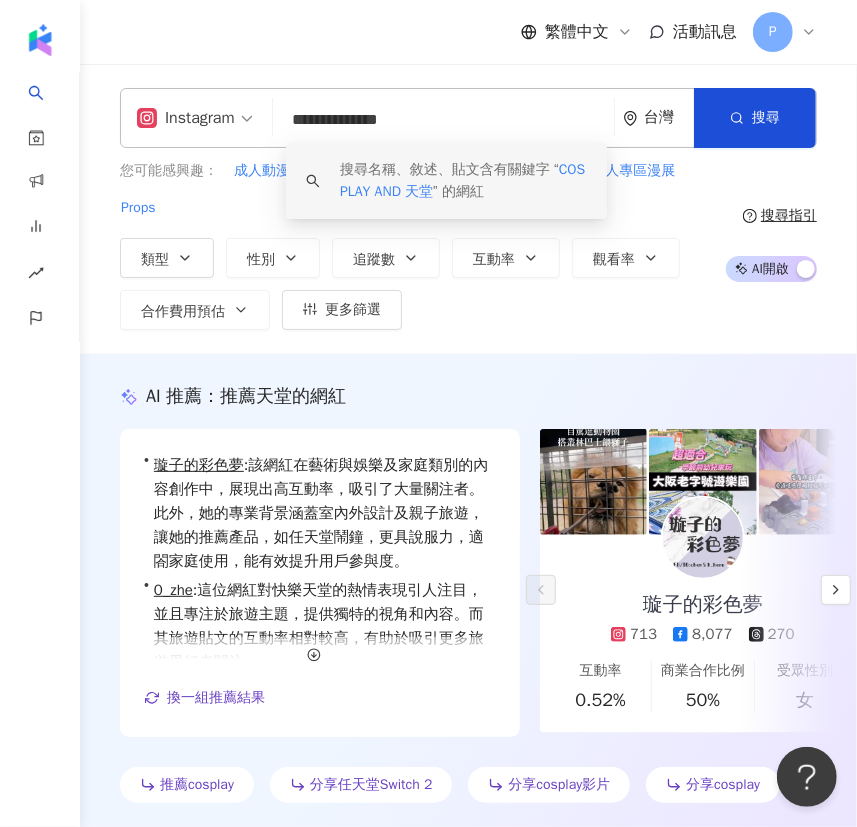 click on "**********" at bounding box center (443, 120) 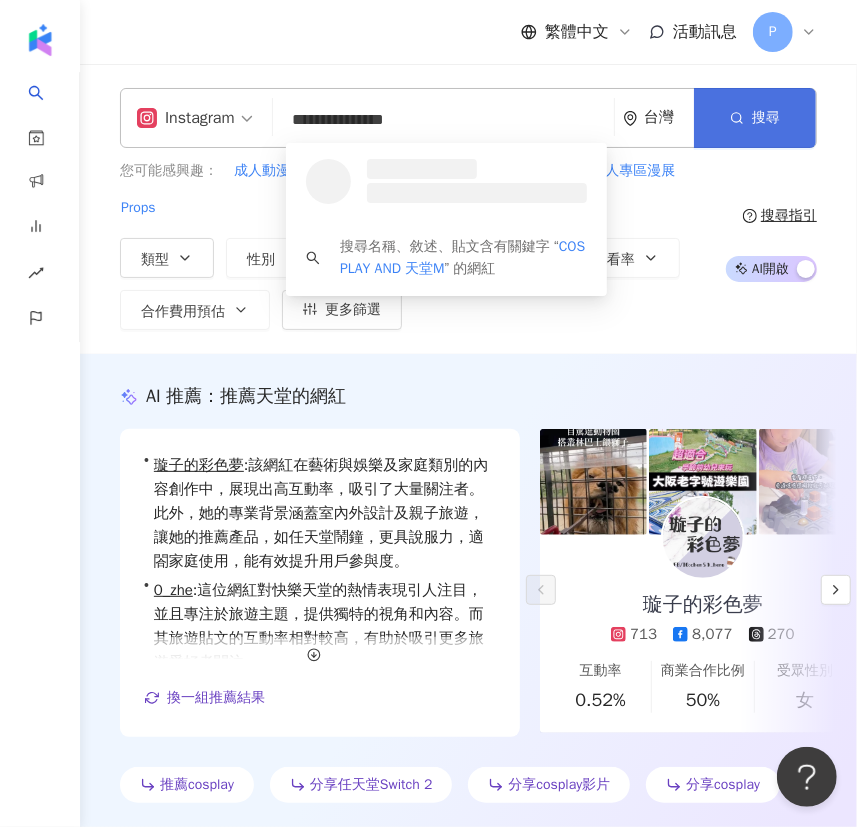 click on "搜尋" at bounding box center [755, 118] 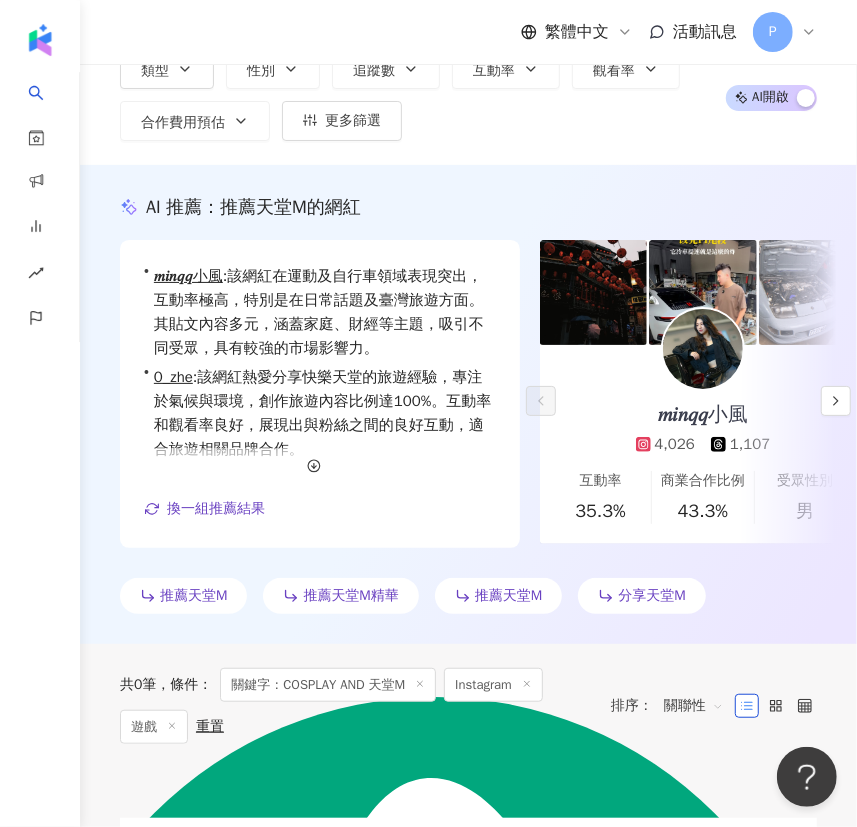 scroll, scrollTop: 29, scrollLeft: 0, axis: vertical 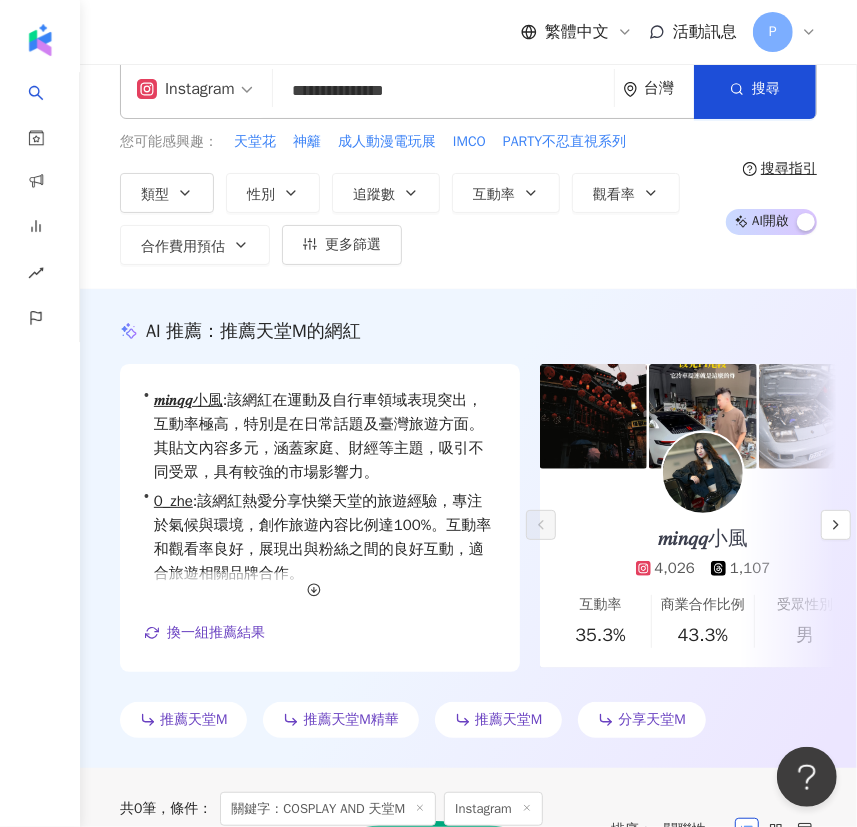 click on "**********" at bounding box center [443, 91] 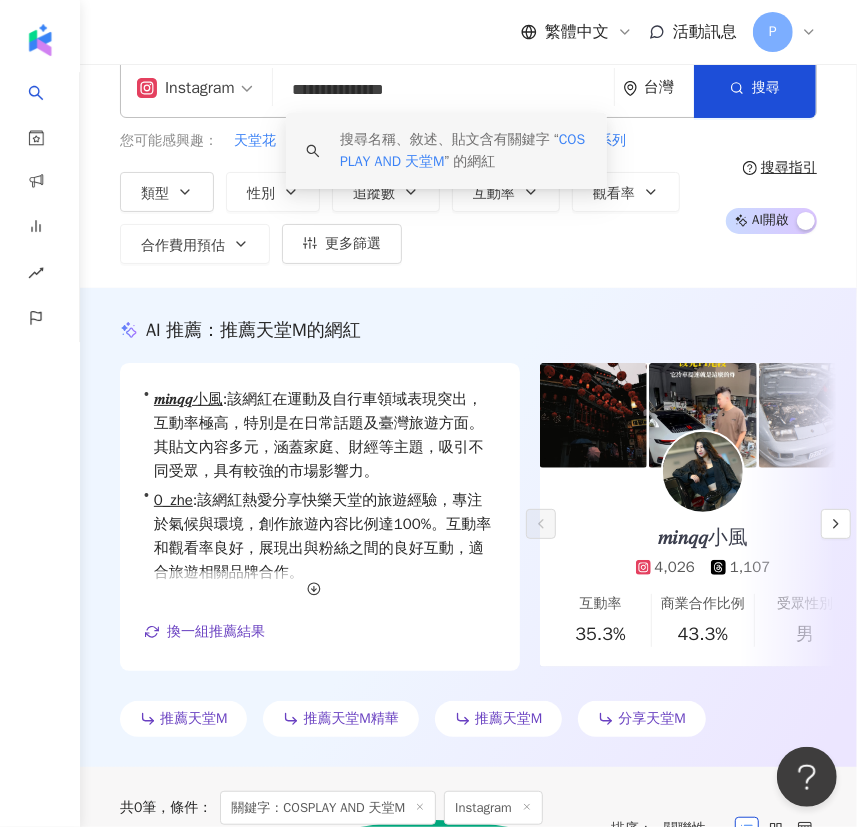 scroll, scrollTop: 29, scrollLeft: 0, axis: vertical 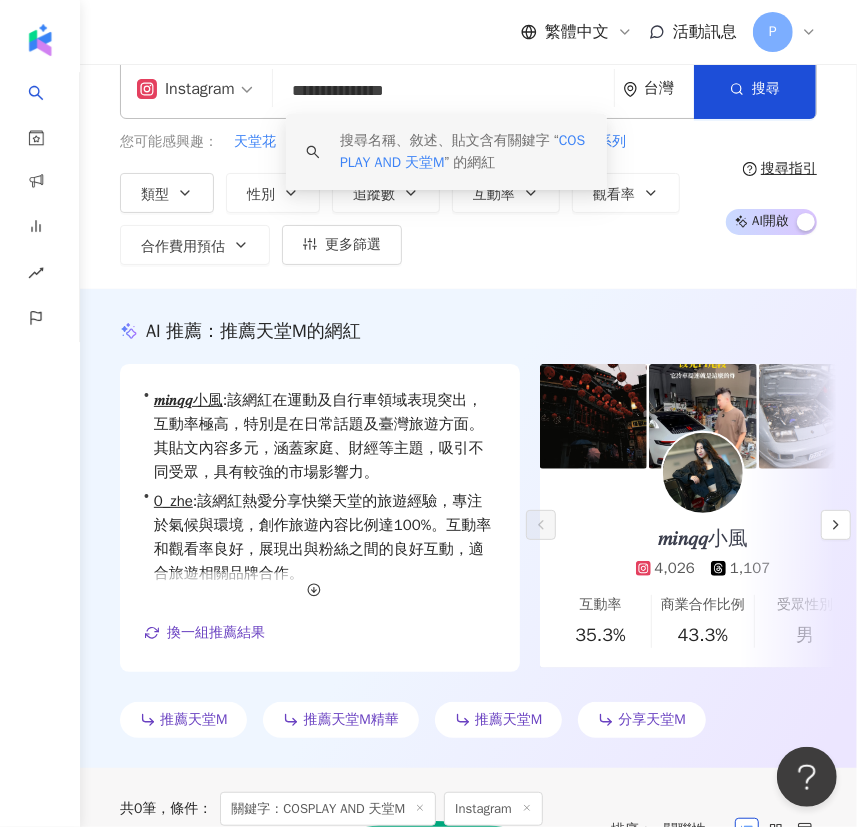 click on "**********" at bounding box center [443, 91] 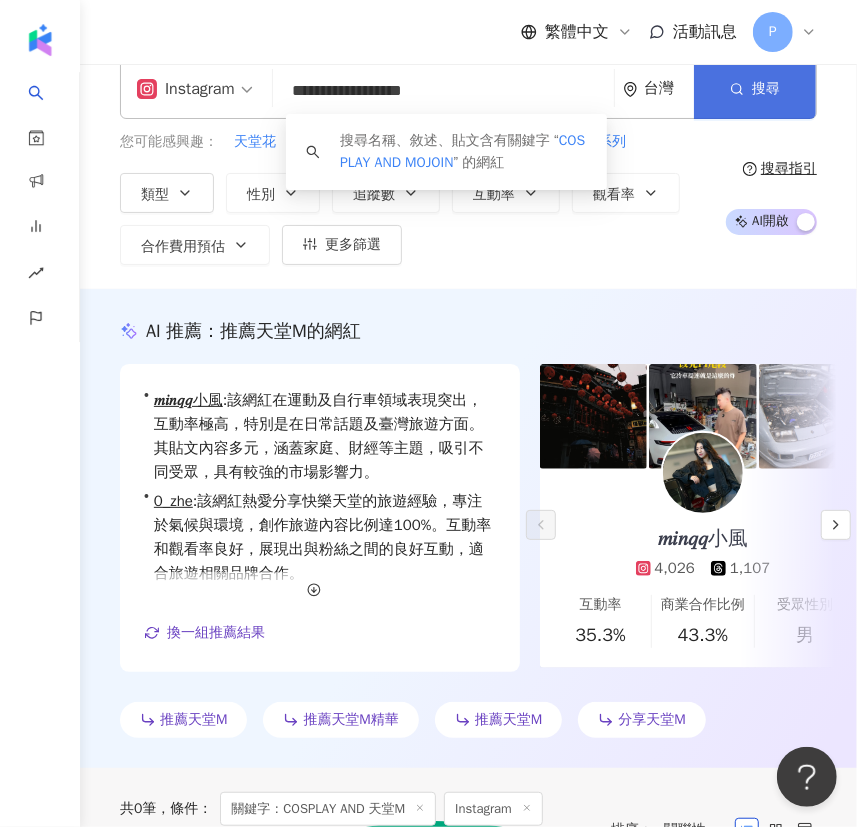 click on "搜尋" at bounding box center (755, 89) 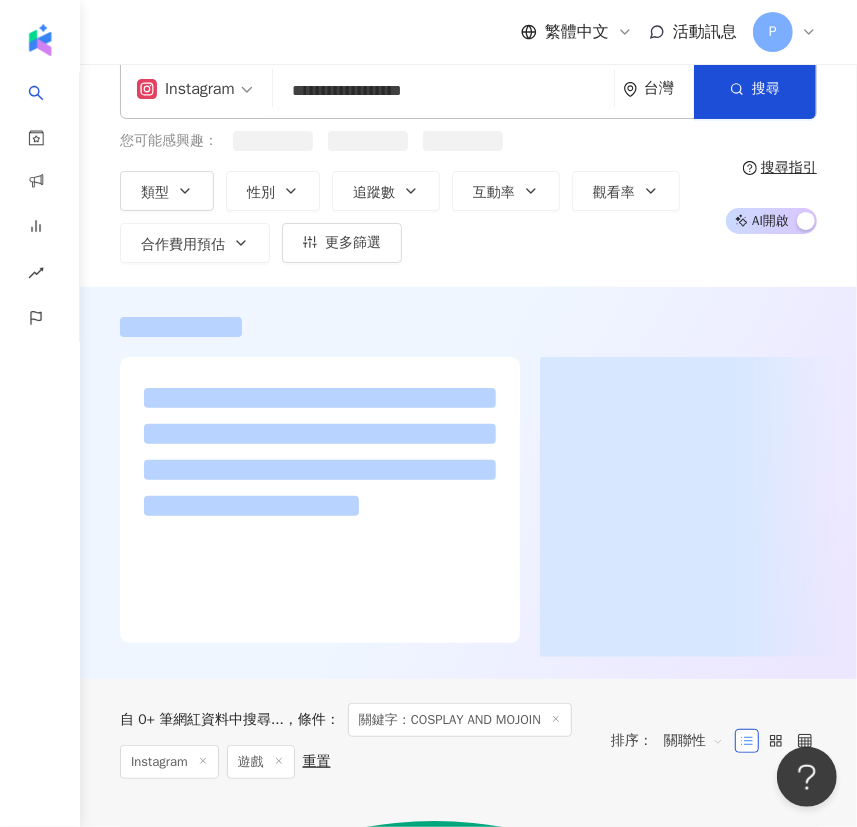 scroll, scrollTop: 0, scrollLeft: 0, axis: both 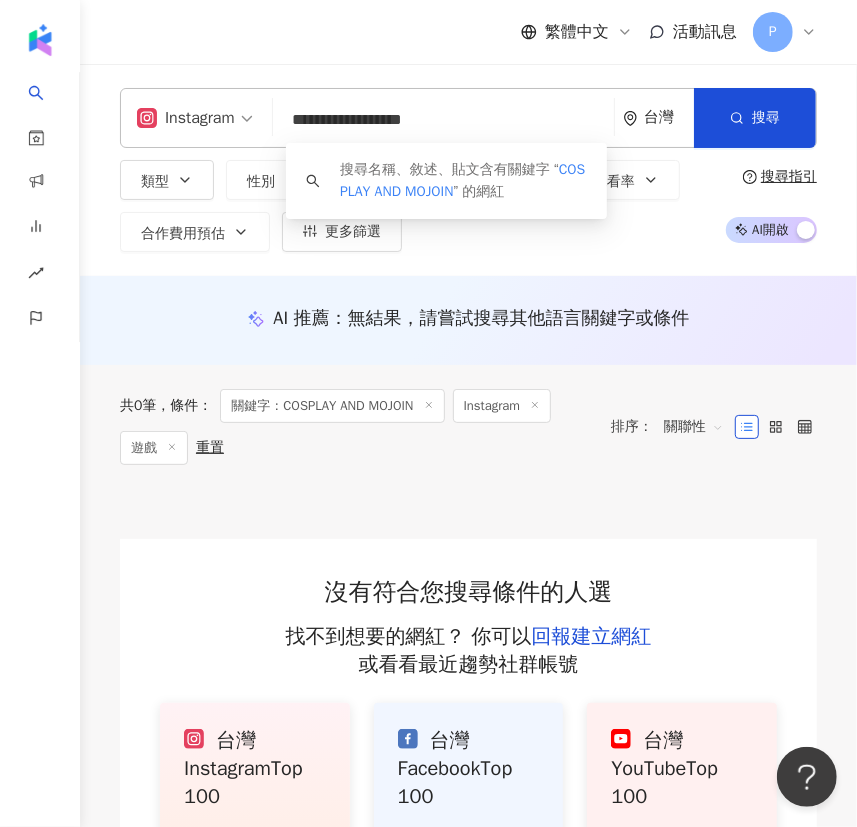 drag, startPoint x: 366, startPoint y: 117, endPoint x: 280, endPoint y: 118, distance: 86.00581 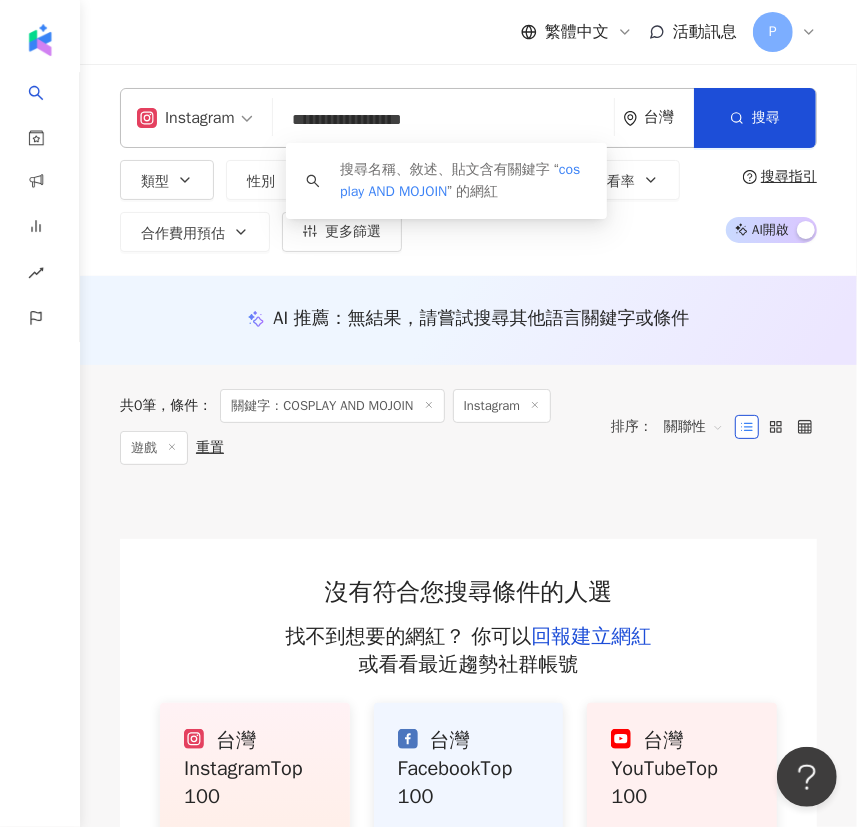 drag, startPoint x: 395, startPoint y: 120, endPoint x: 525, endPoint y: 122, distance: 130.01538 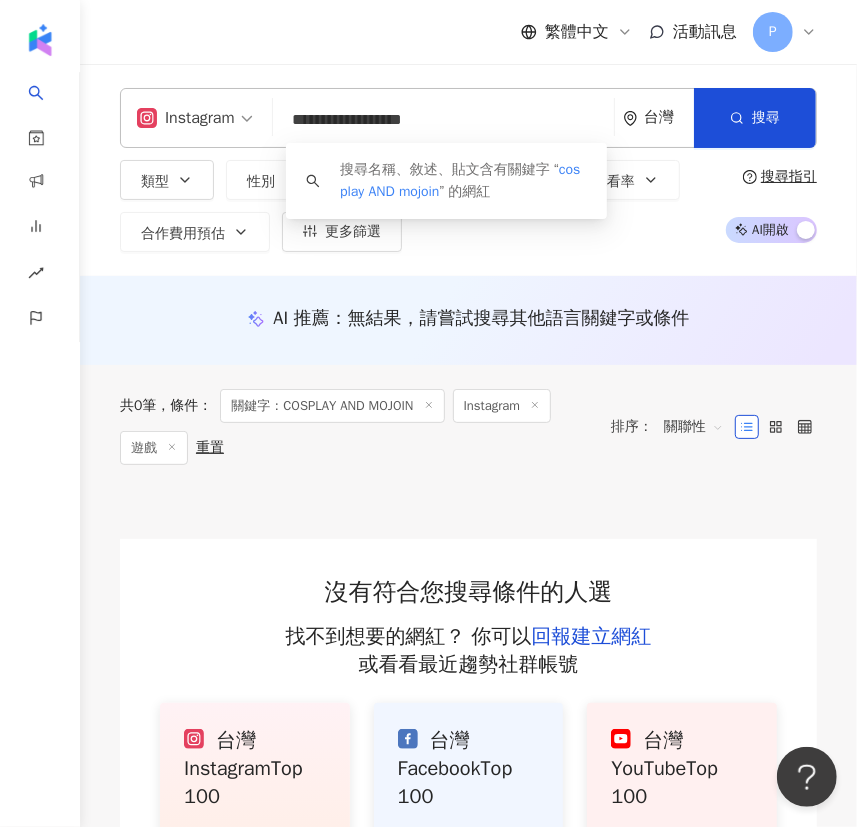 click on "**********" at bounding box center [443, 120] 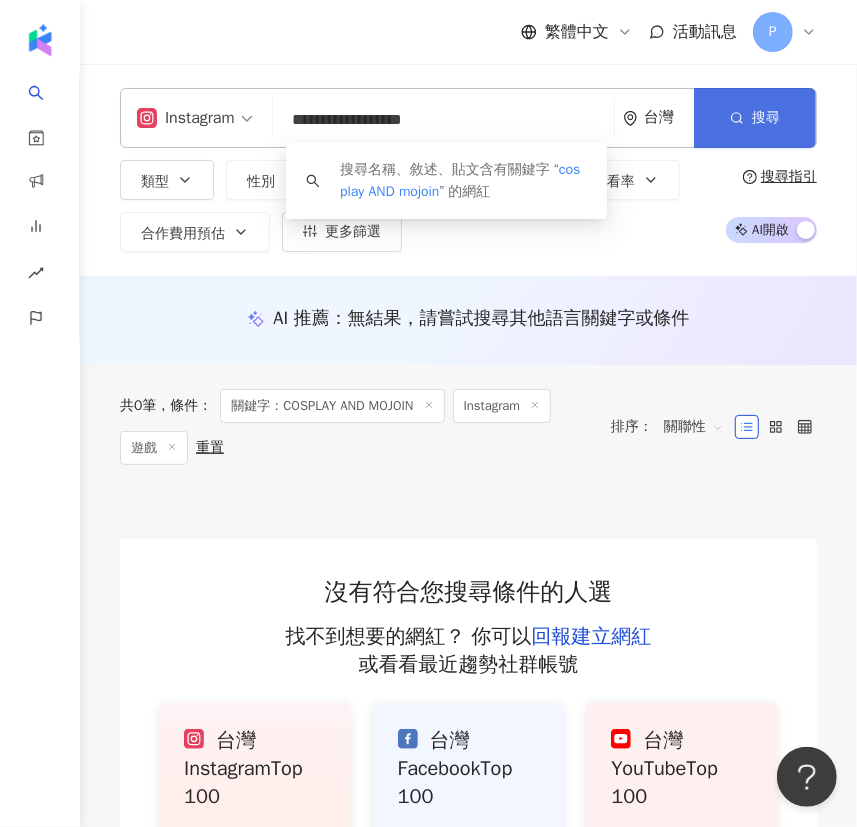 click on "搜尋" at bounding box center (755, 118) 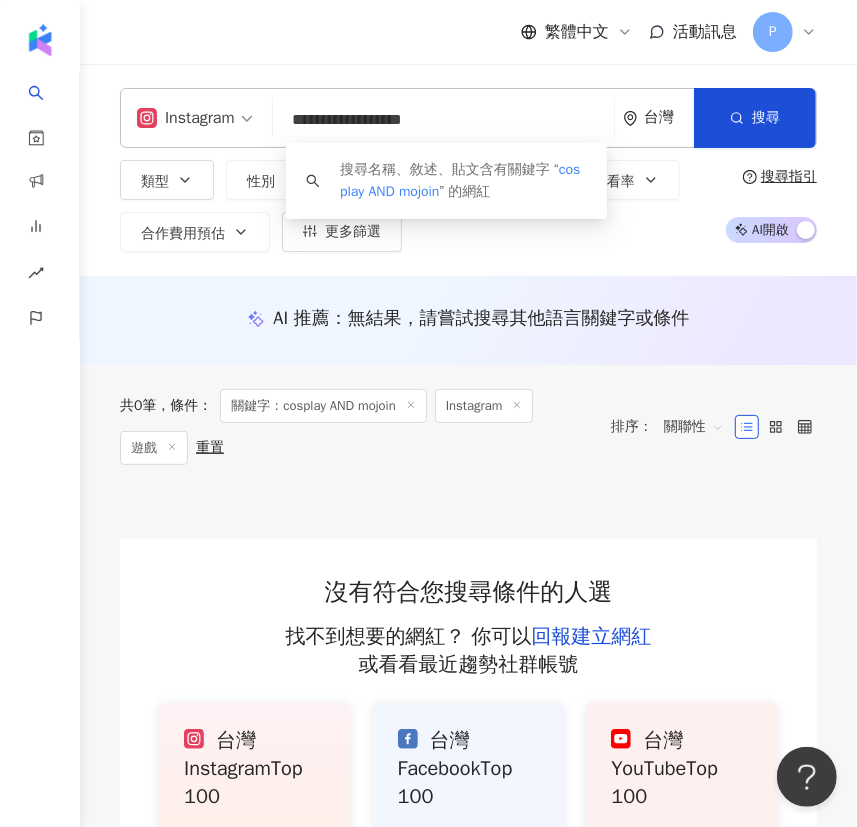 drag, startPoint x: 390, startPoint y: 123, endPoint x: 360, endPoint y: 119, distance: 30.265491 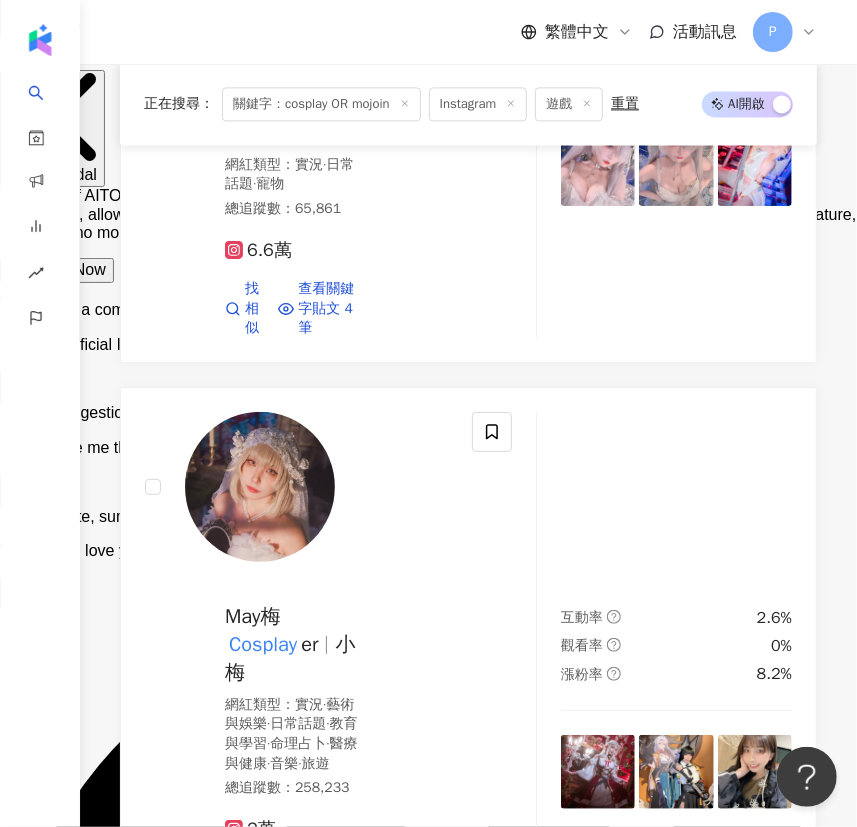 scroll, scrollTop: 1818, scrollLeft: 0, axis: vertical 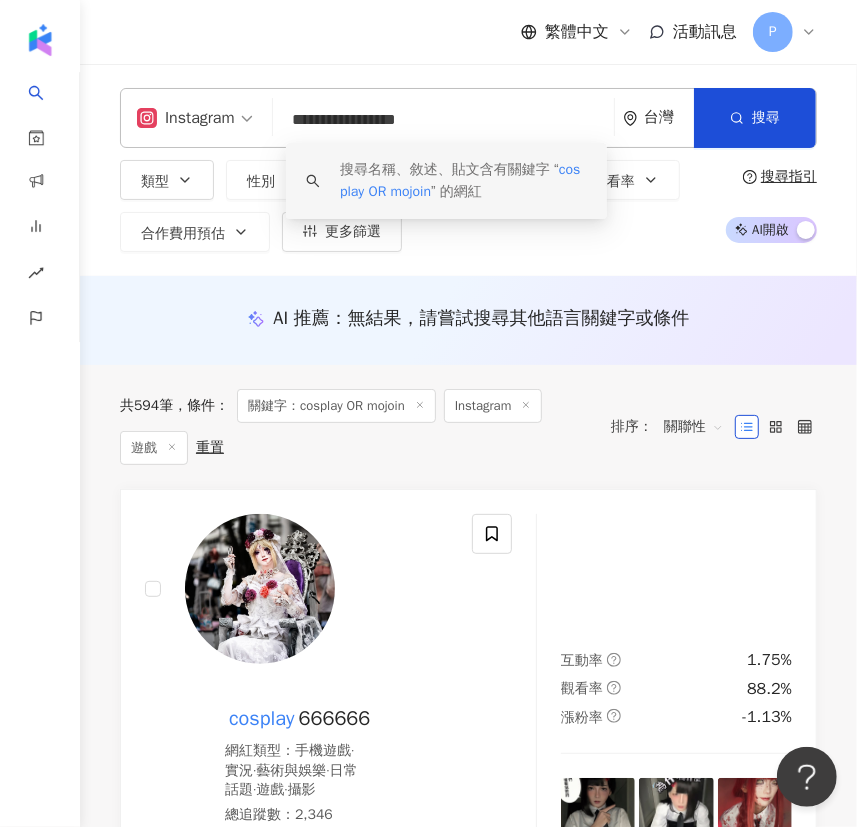 drag, startPoint x: 399, startPoint y: 119, endPoint x: 285, endPoint y: 121, distance: 114.01754 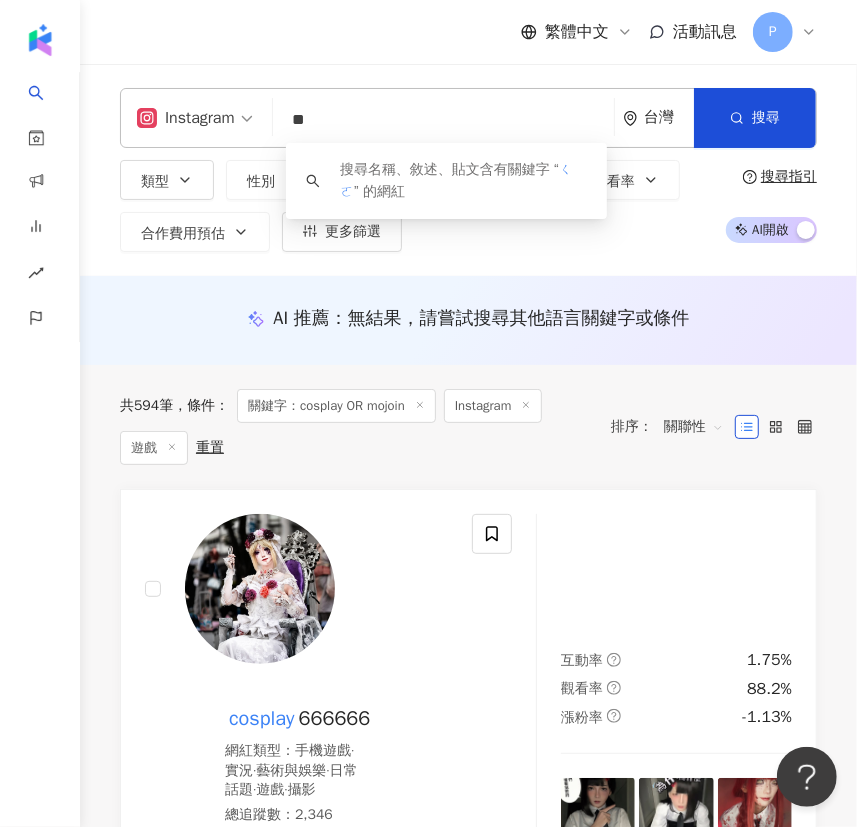 type on "*" 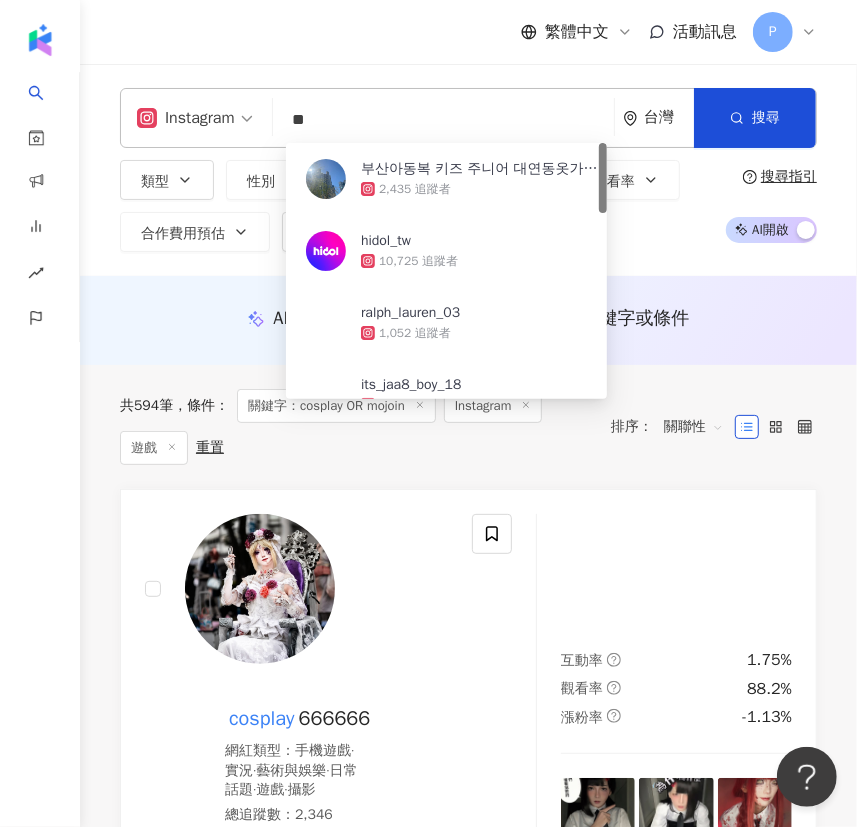 type on "*" 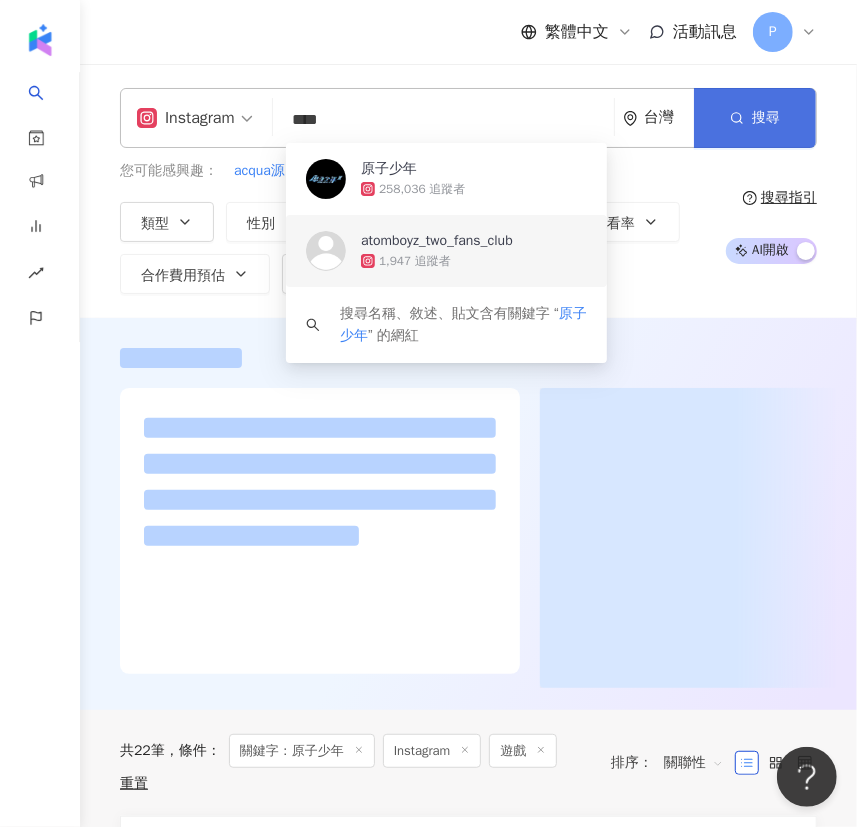 click at bounding box center [737, 117] 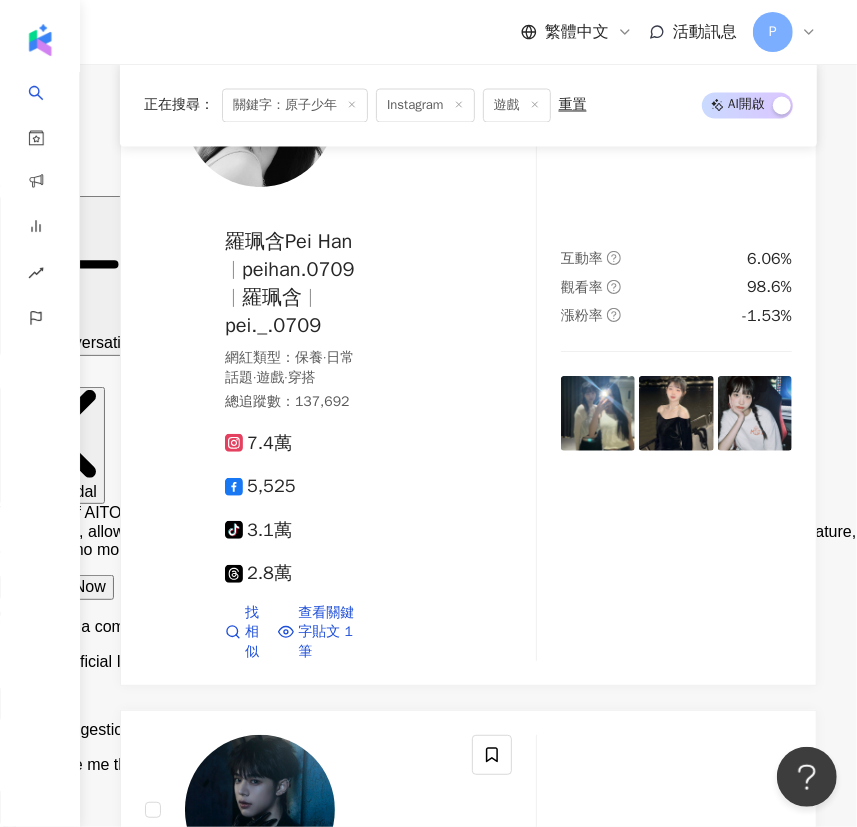 scroll, scrollTop: 1545, scrollLeft: 0, axis: vertical 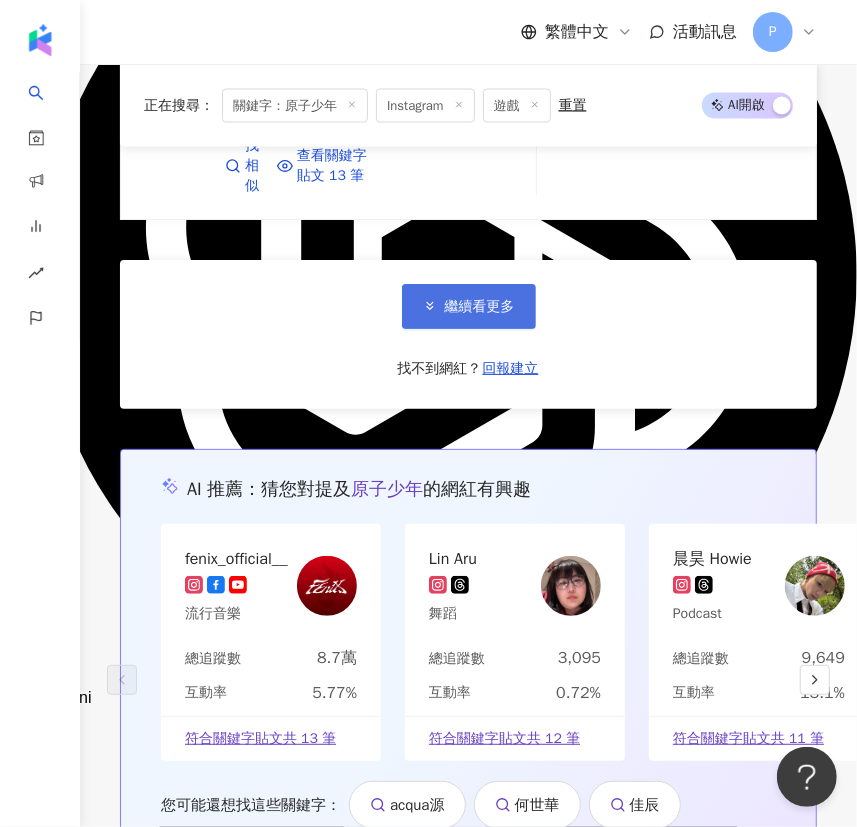 click 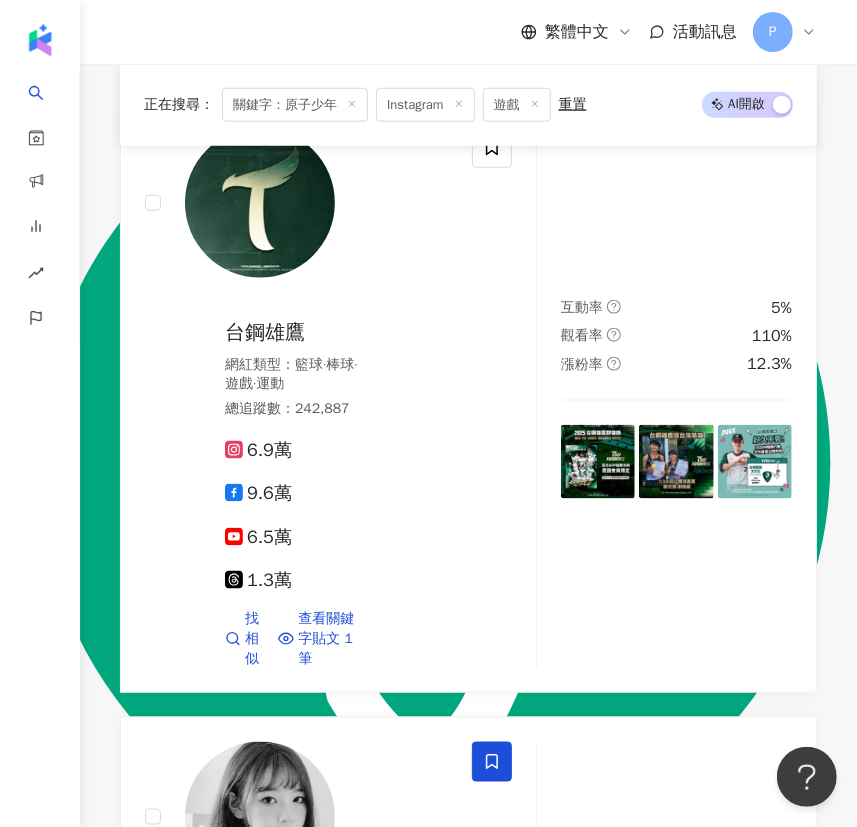 scroll, scrollTop: 0, scrollLeft: 0, axis: both 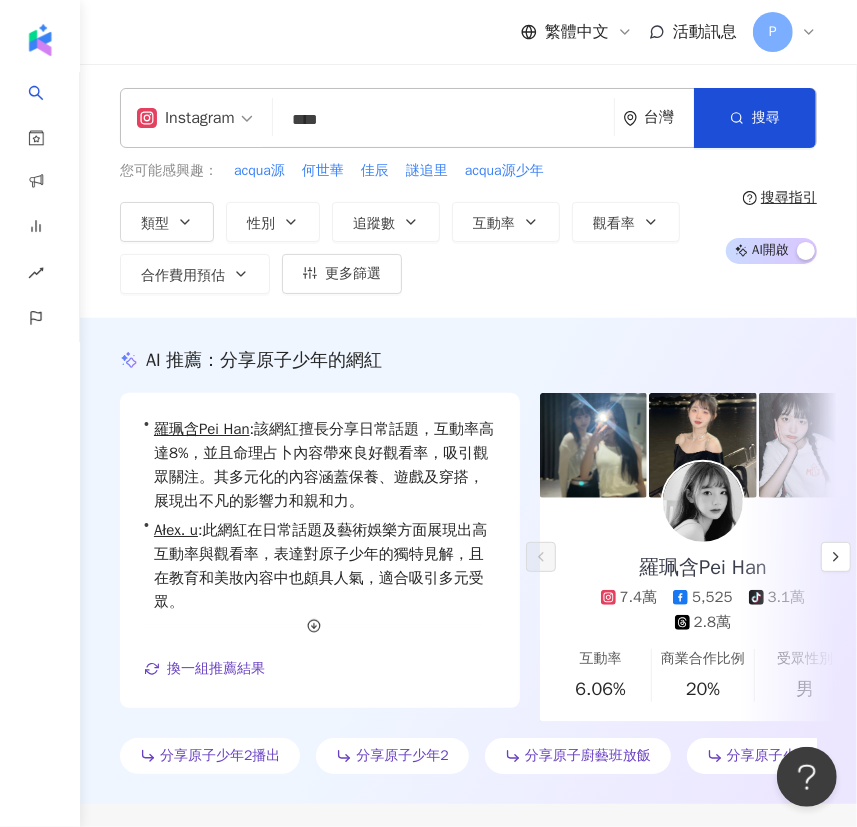 click on "****" at bounding box center [443, 120] 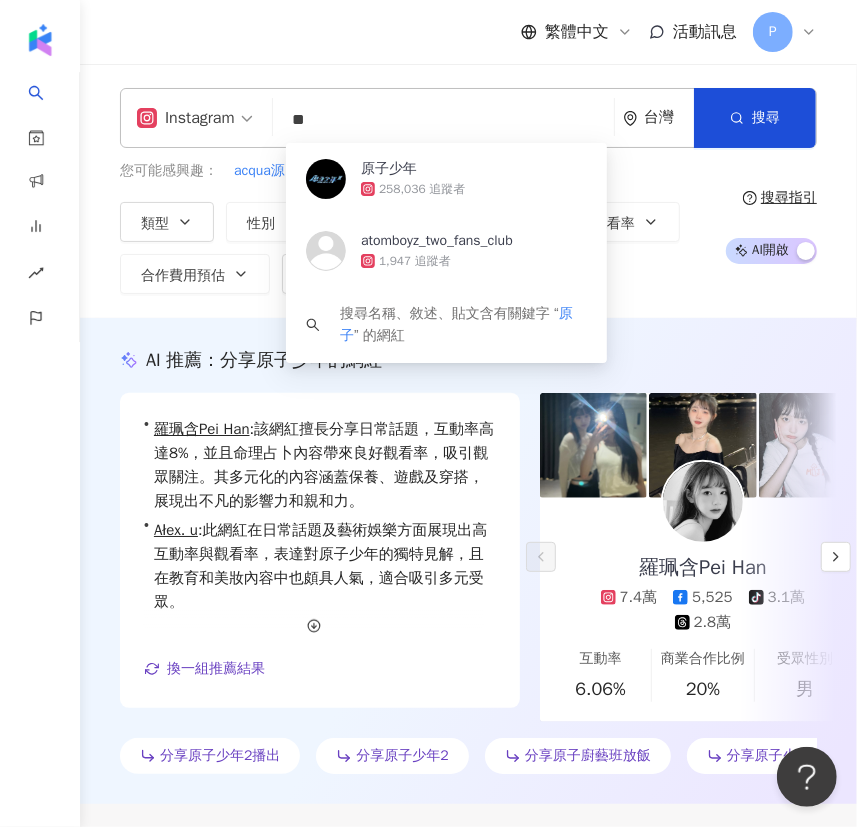 type on "*" 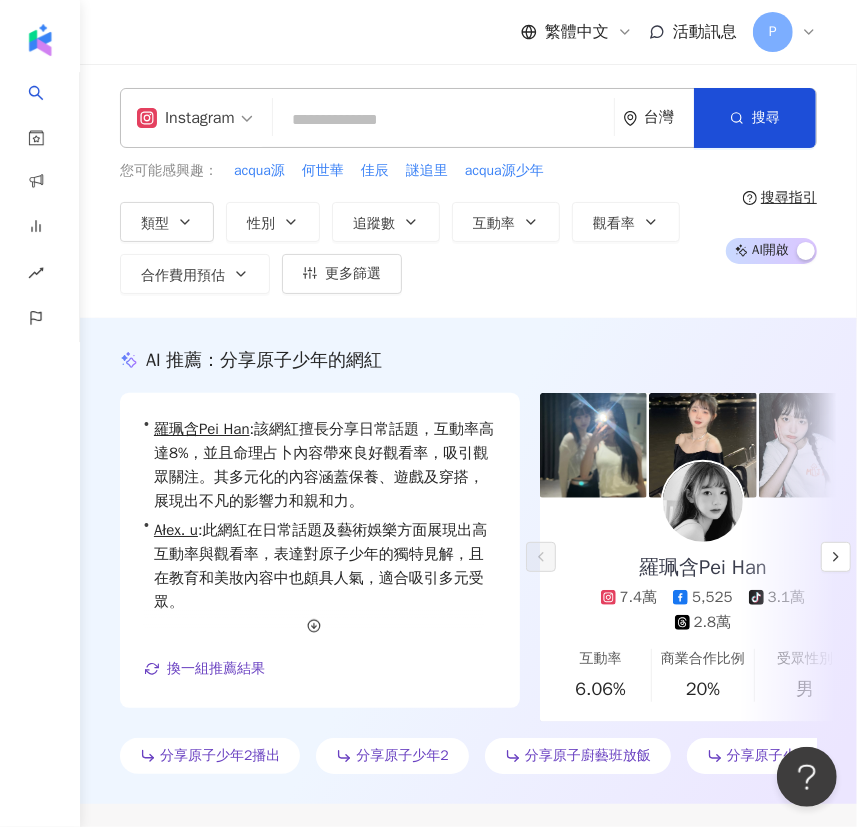 paste on "*********" 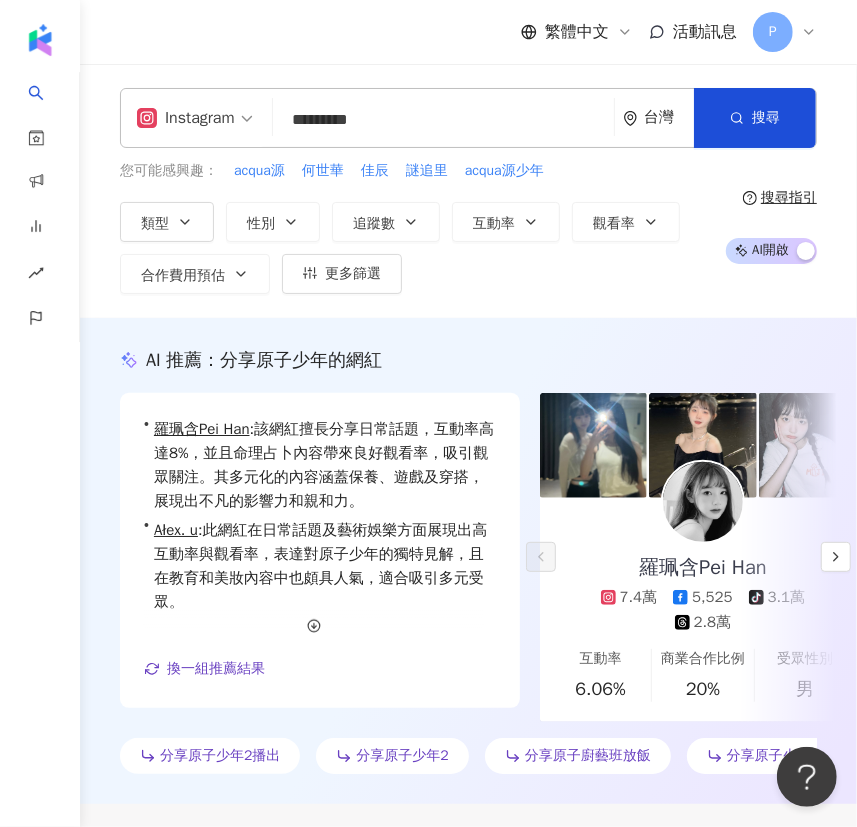 type on "*********" 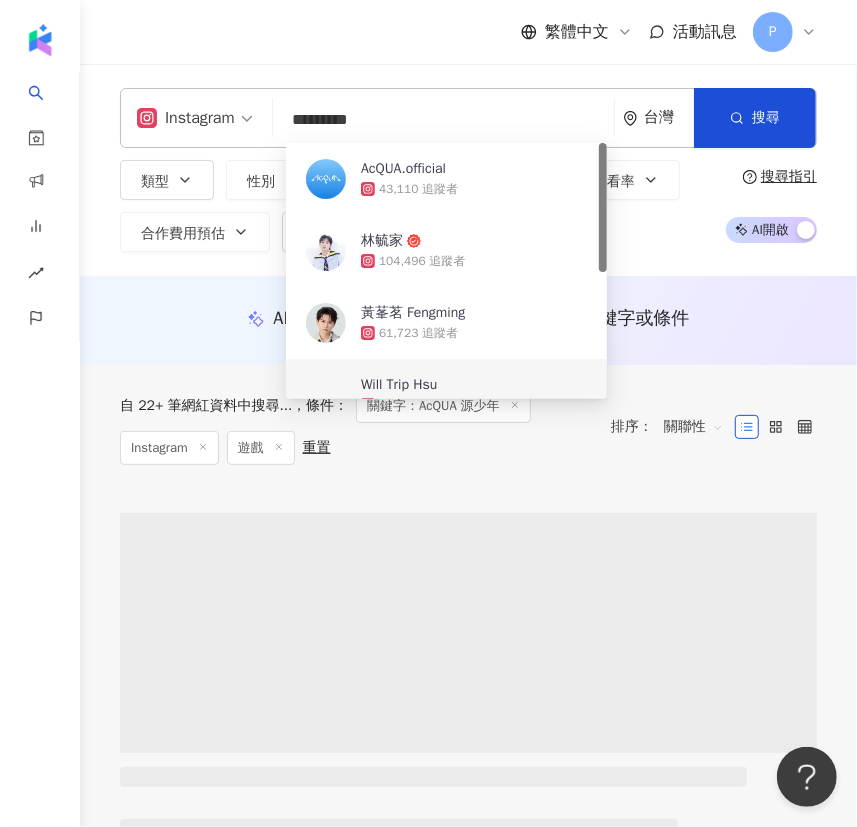 click on "自 22+ 筆網紅資料中搜尋... 條件 ： 關鍵字：AcQUA 源少年 Instagram 遊戲 重置 排序： 關聯性" at bounding box center (468, 427) 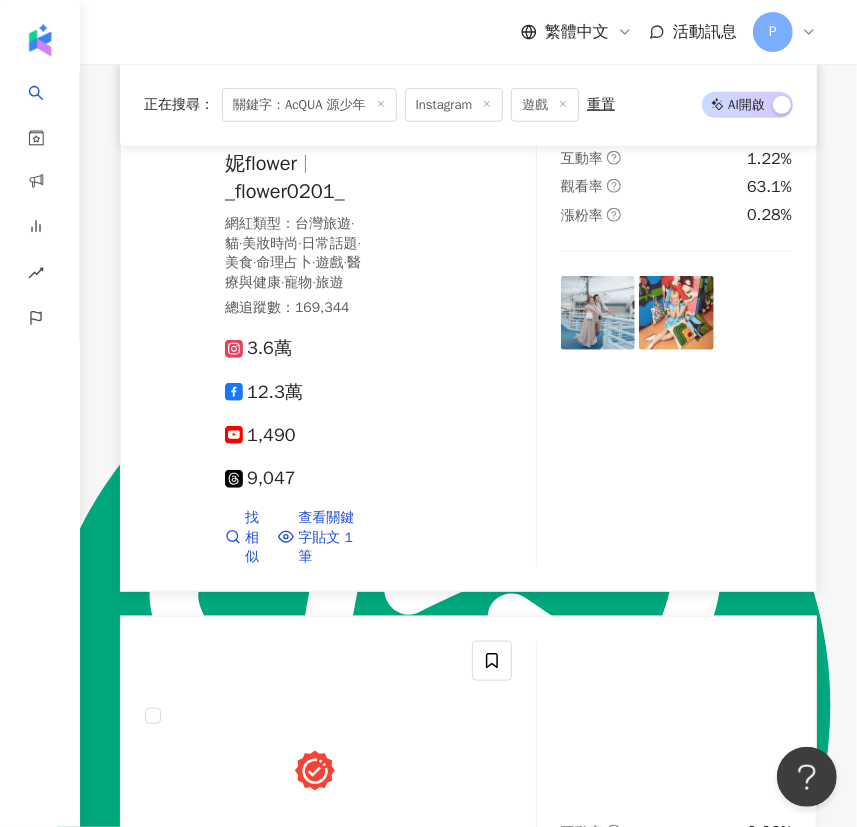scroll, scrollTop: 503, scrollLeft: 0, axis: vertical 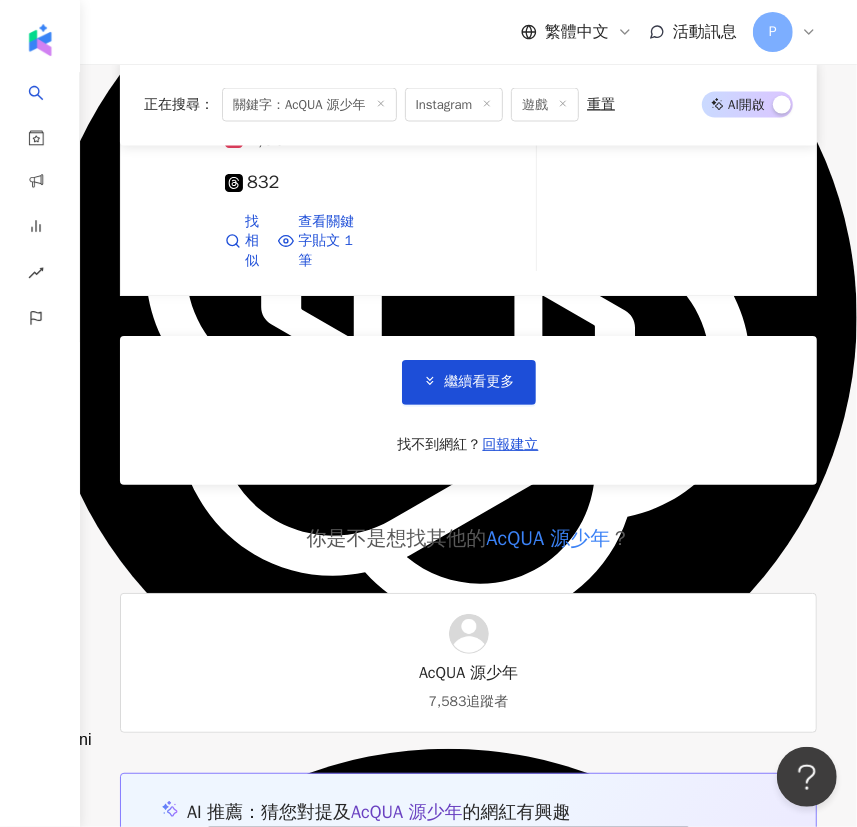 click 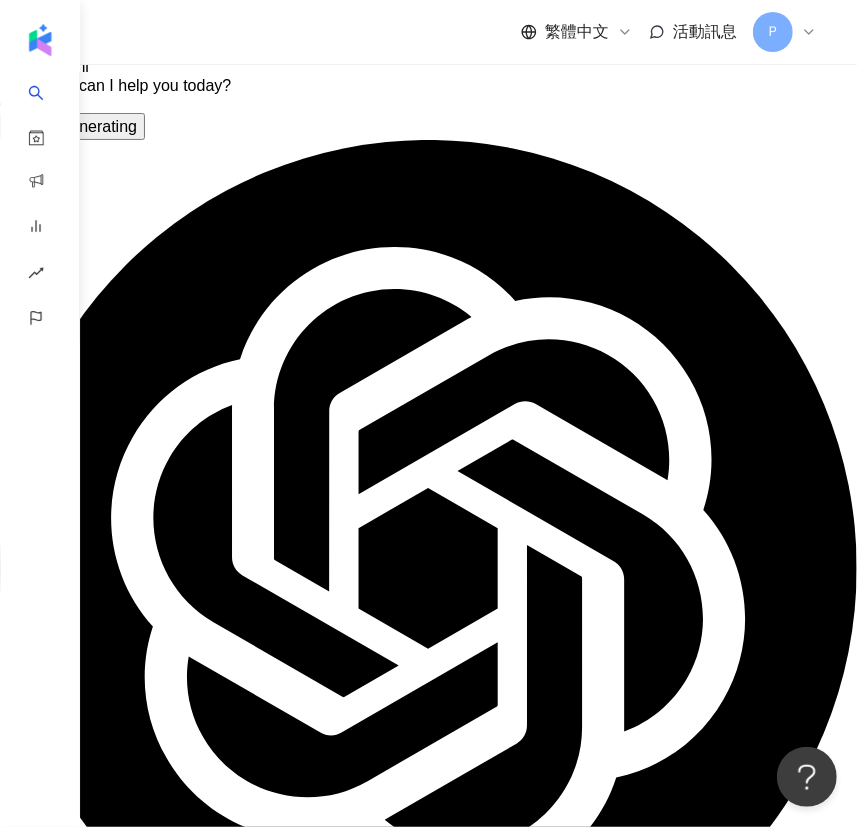 scroll, scrollTop: 0, scrollLeft: 0, axis: both 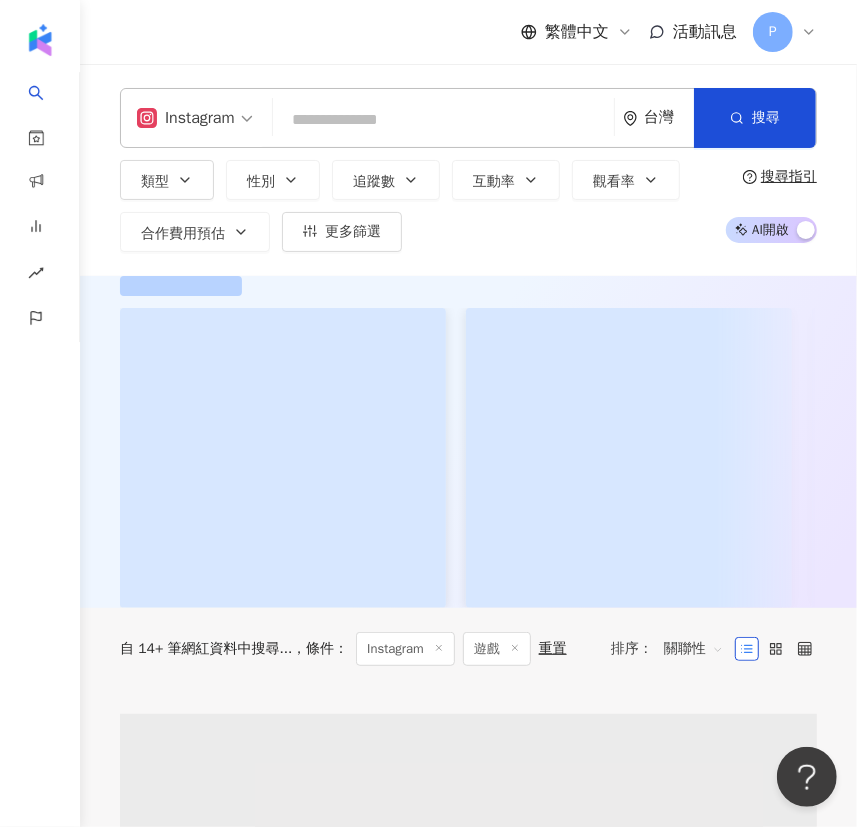 click at bounding box center [443, 120] 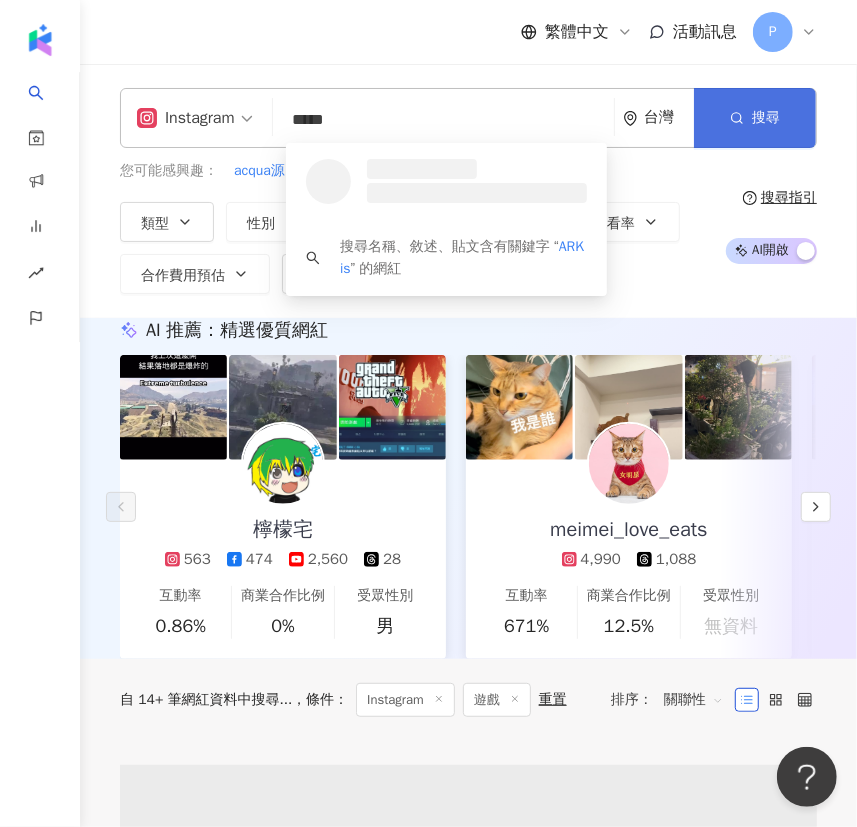 click on "搜尋" at bounding box center (755, 118) 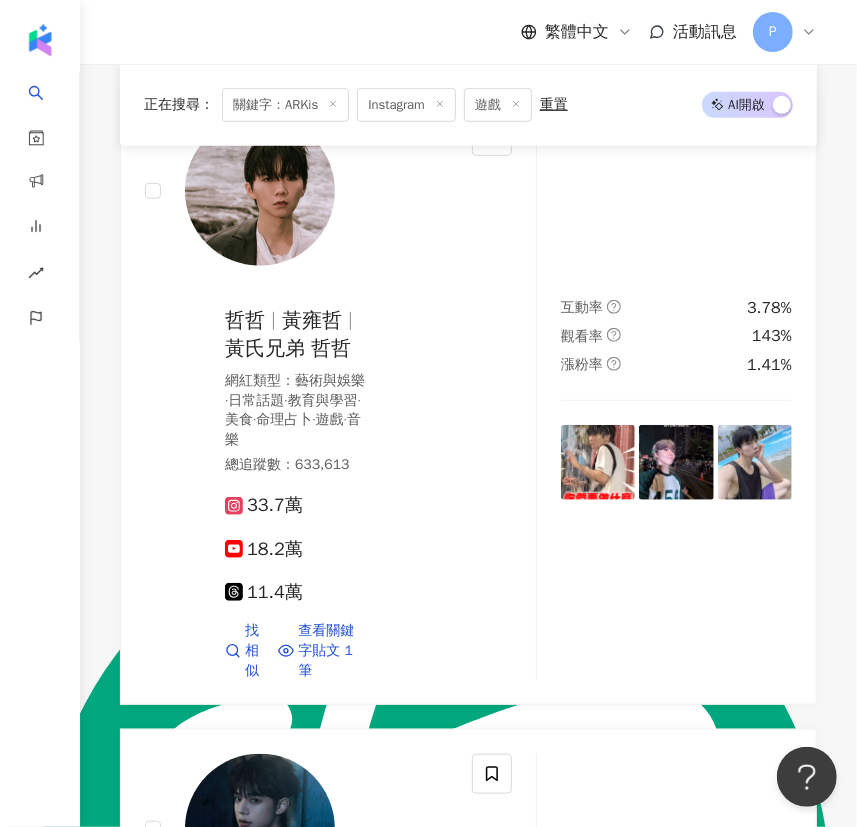 scroll, scrollTop: 0, scrollLeft: 0, axis: both 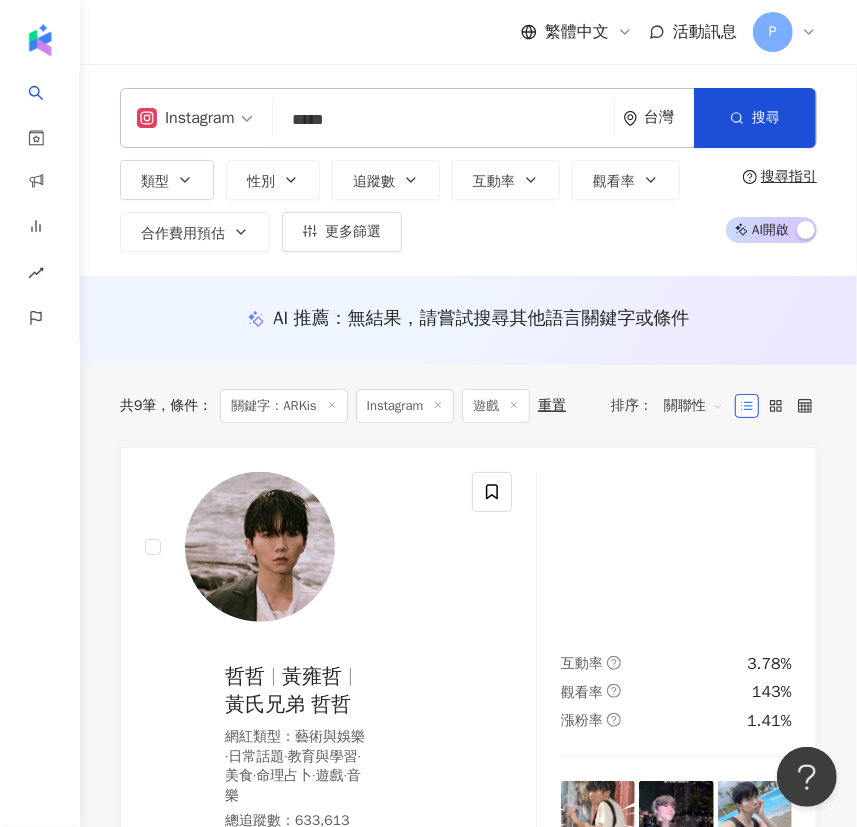 click on "*****" at bounding box center (443, 120) 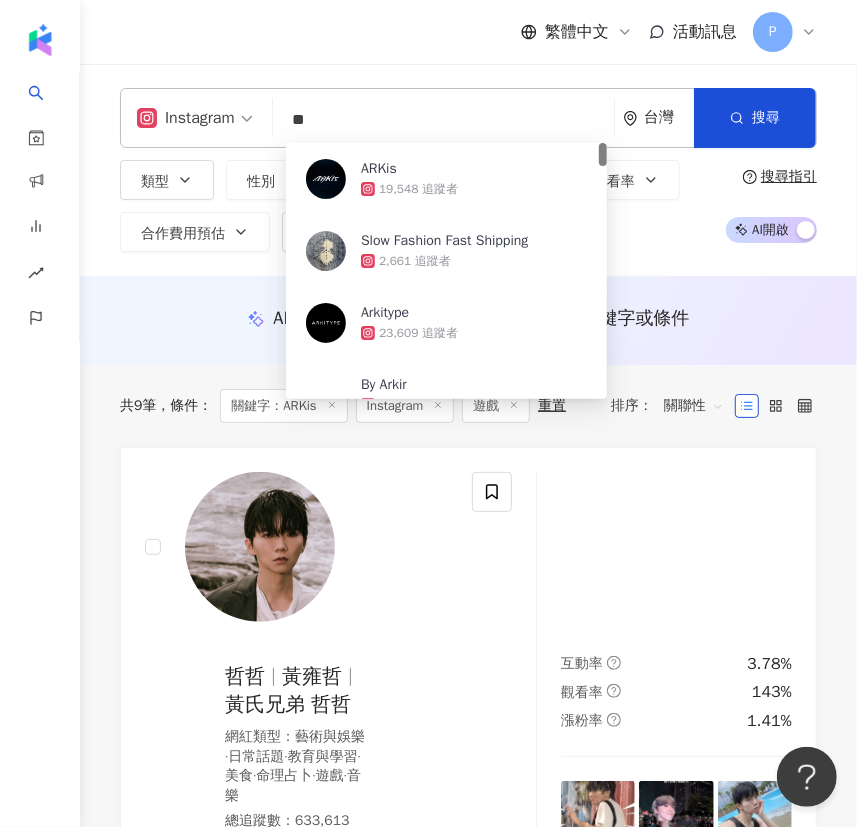 type on "*" 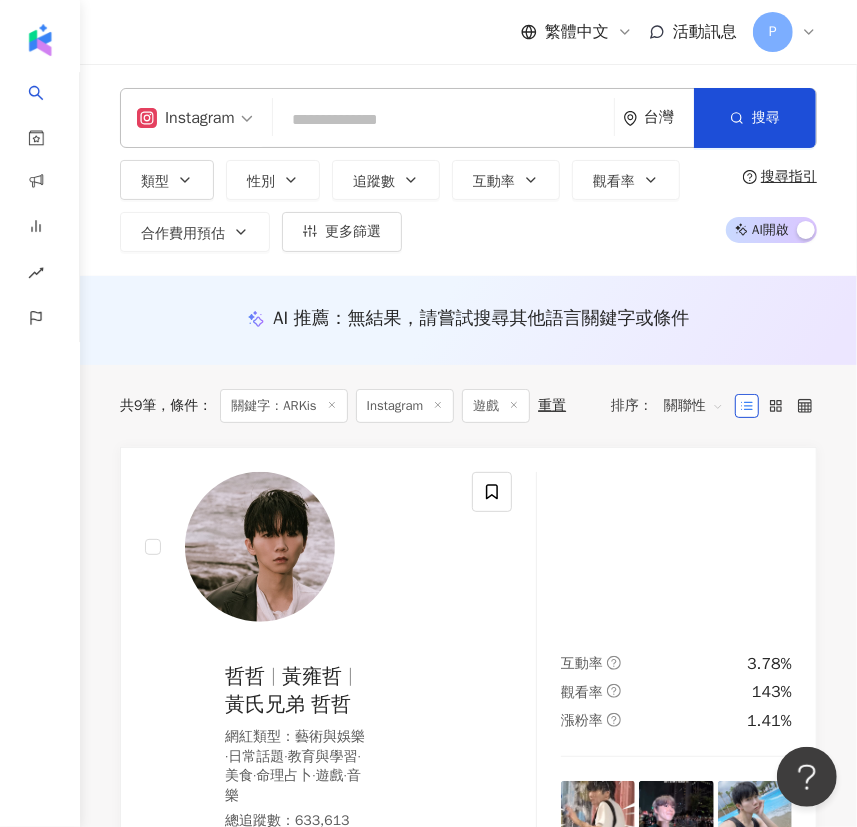 paste on "****" 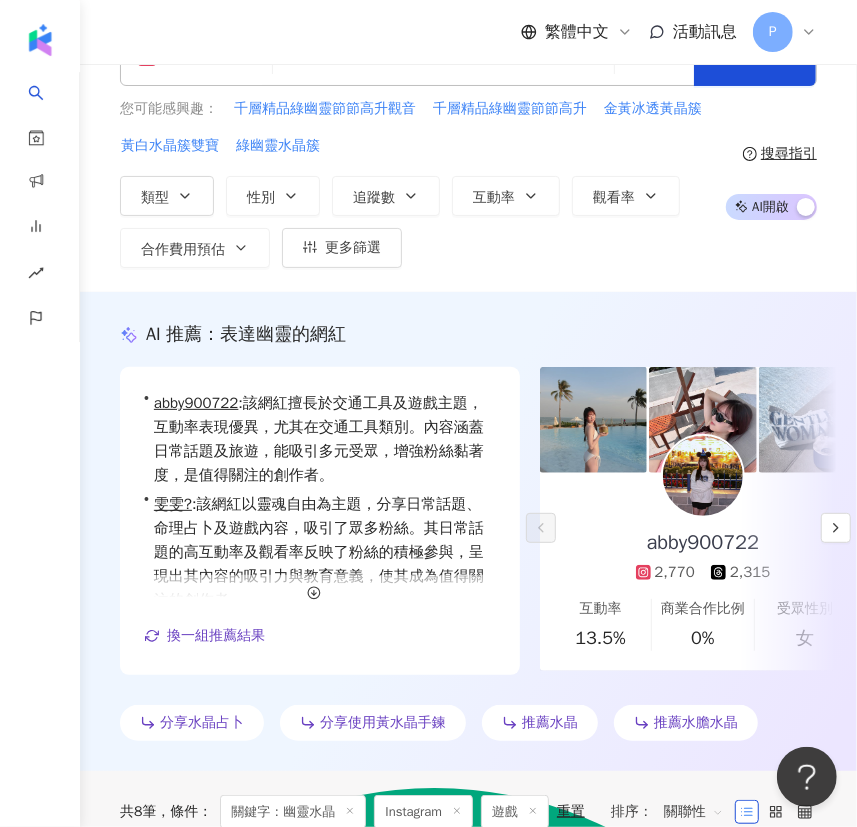 scroll, scrollTop: 0, scrollLeft: 0, axis: both 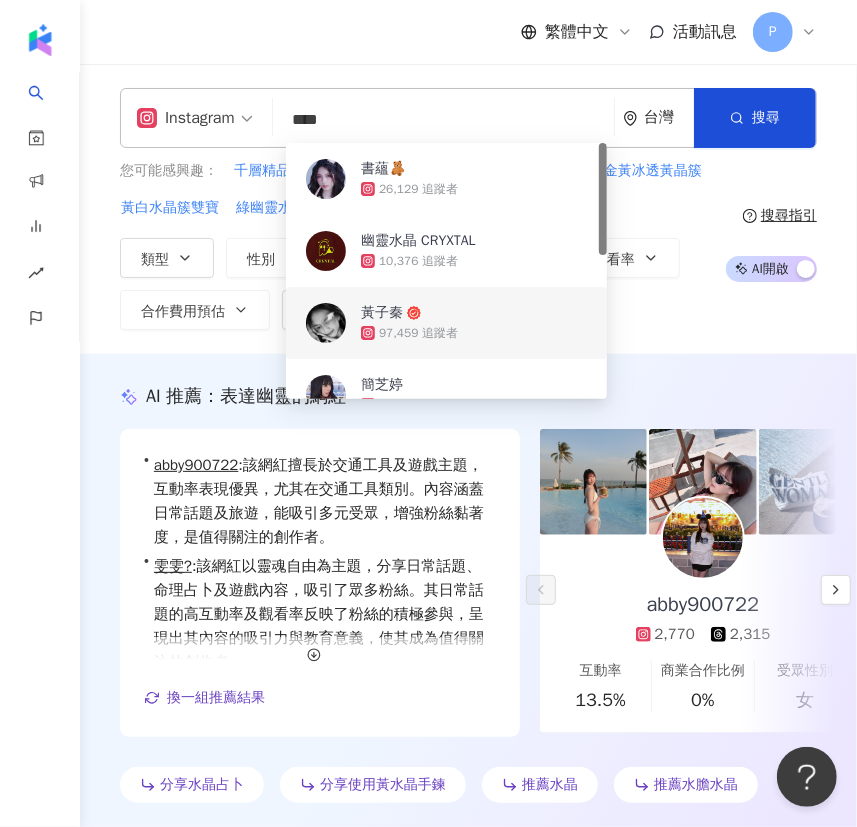 drag, startPoint x: 318, startPoint y: 123, endPoint x: 281, endPoint y: 119, distance: 37.215588 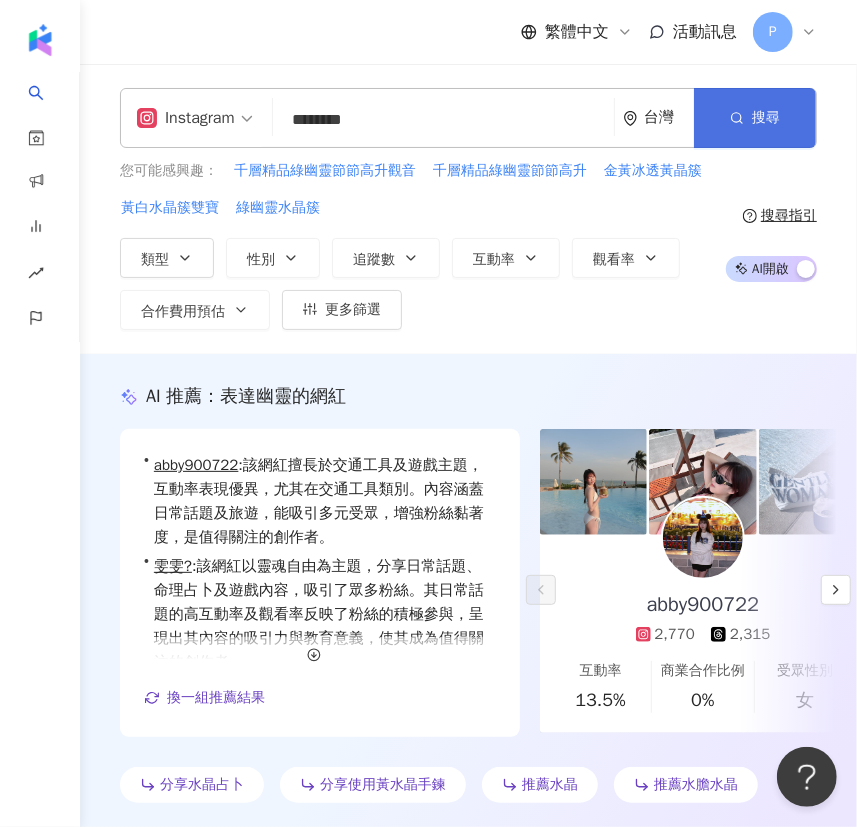 click on "搜尋" at bounding box center [766, 118] 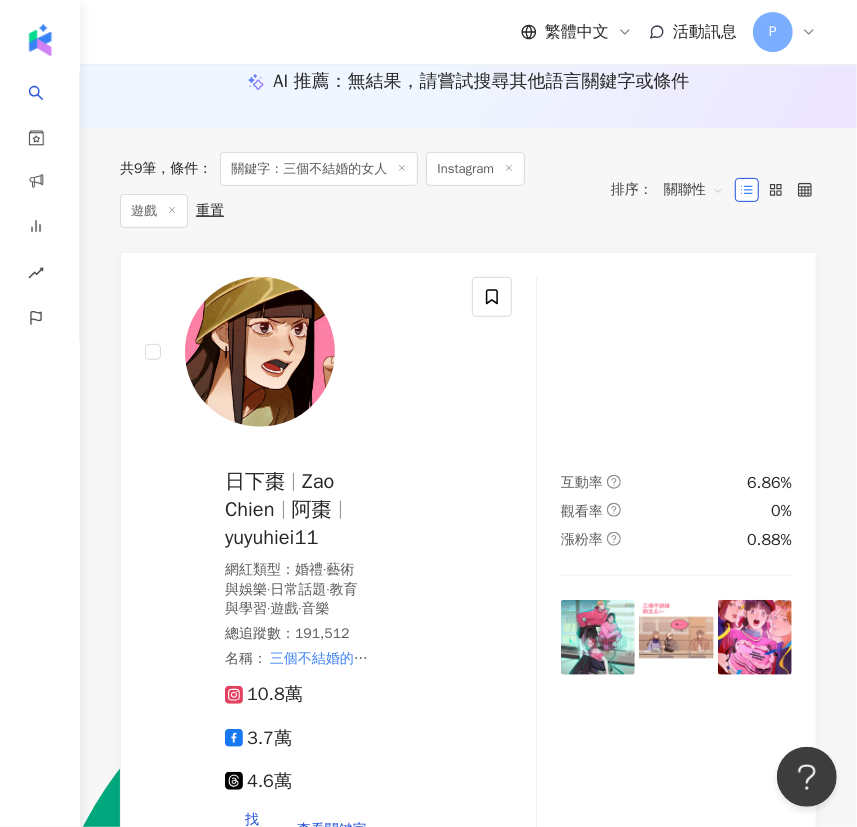 scroll, scrollTop: 0, scrollLeft: 0, axis: both 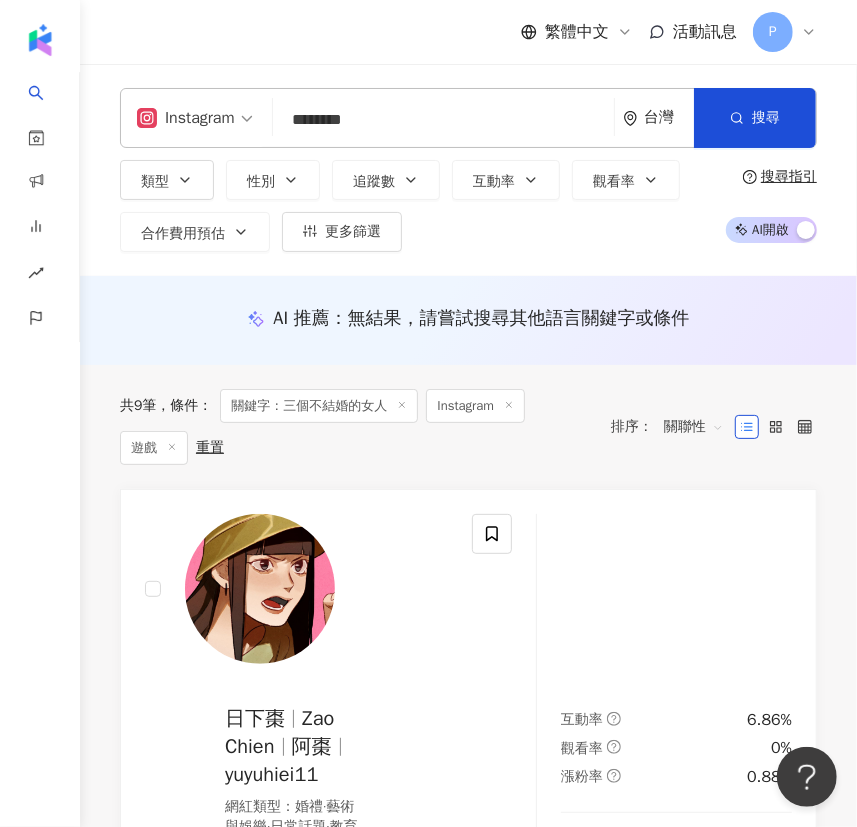 click on "********" at bounding box center (443, 120) 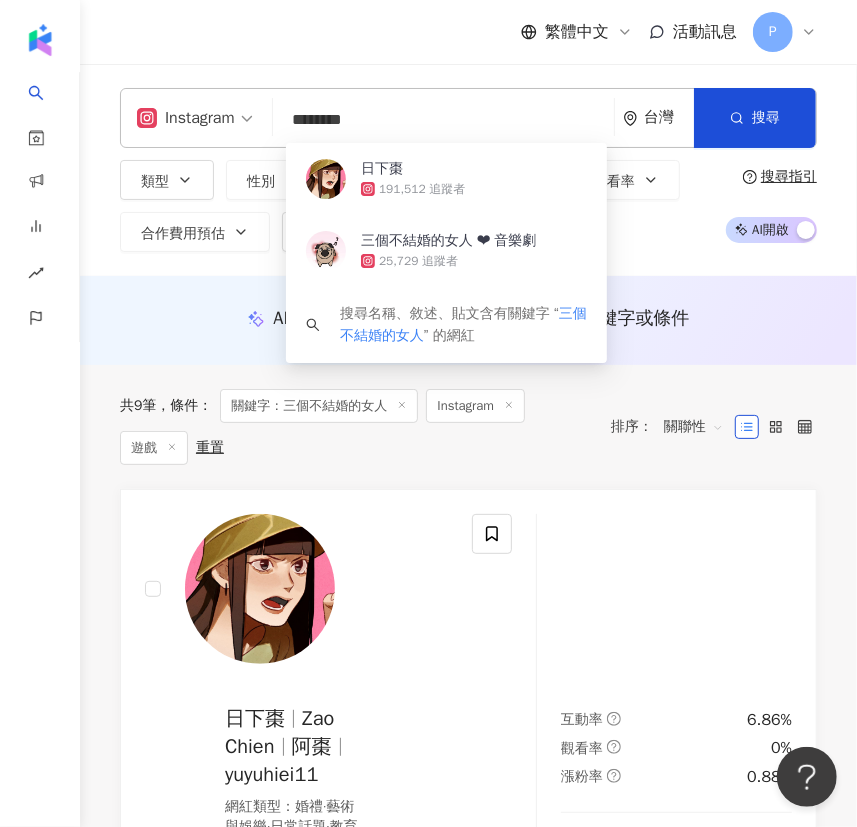 click on "********" at bounding box center [443, 120] 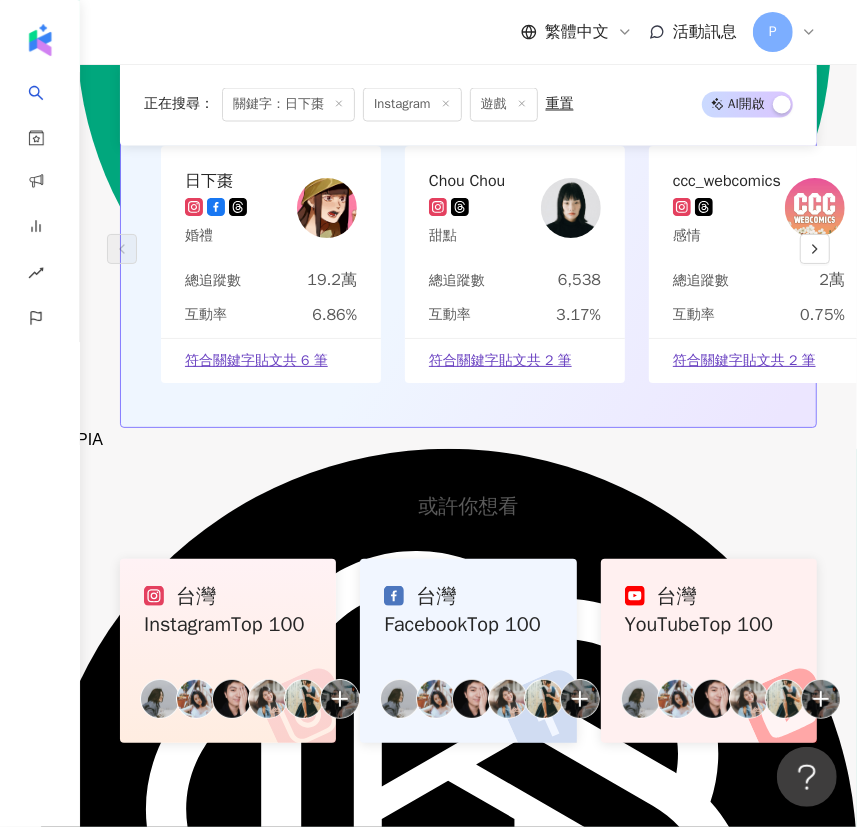 scroll, scrollTop: 4636, scrollLeft: 0, axis: vertical 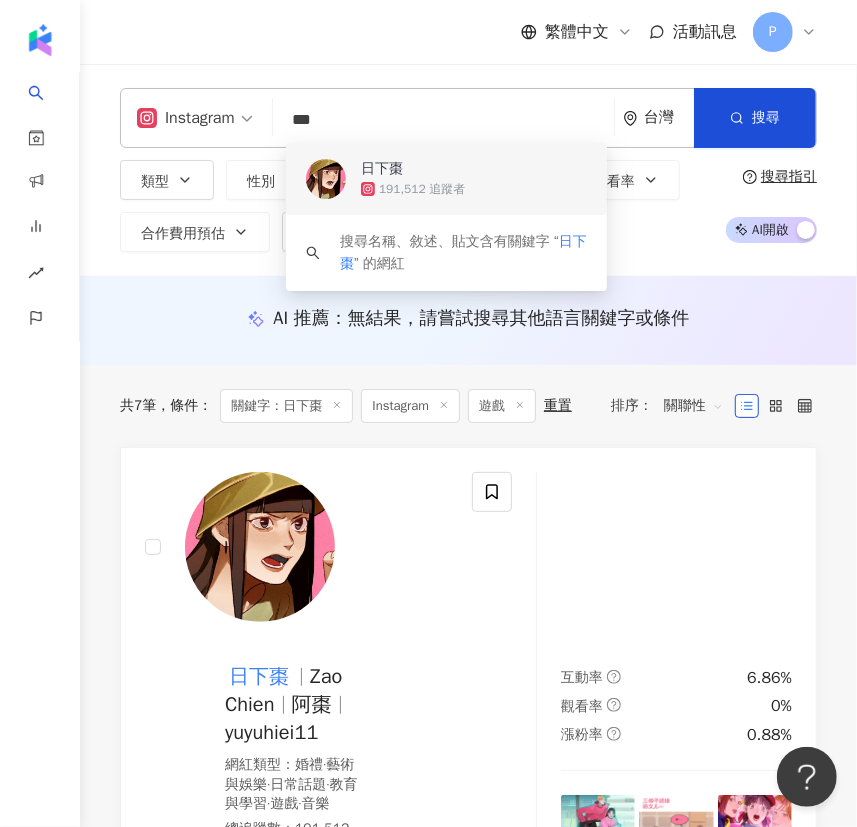 click on "***" at bounding box center (443, 120) 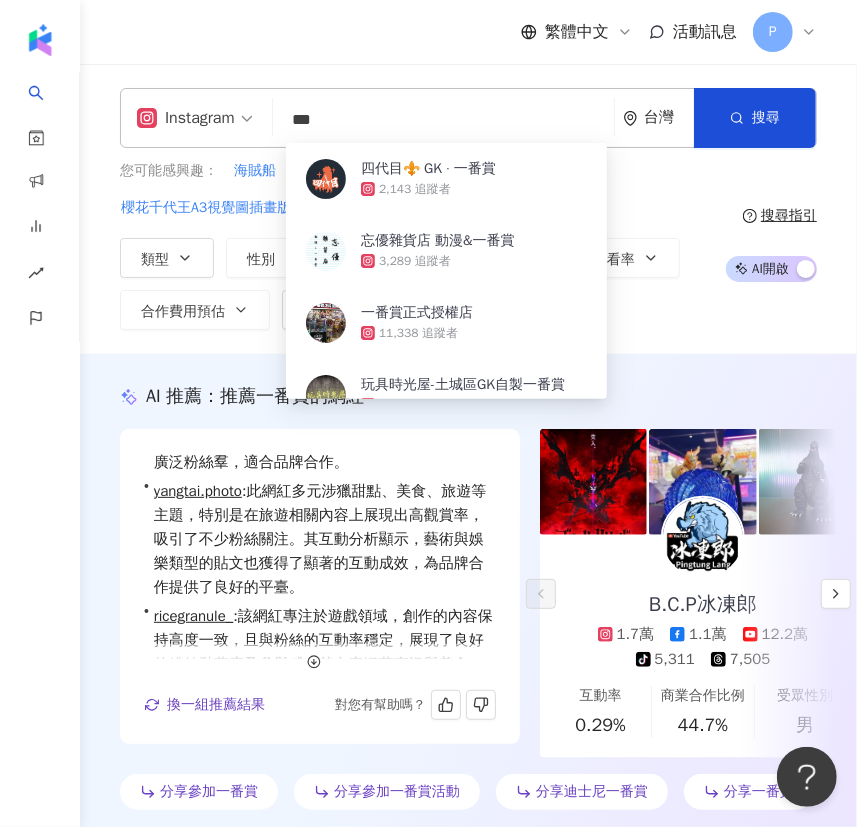 scroll, scrollTop: 169, scrollLeft: 0, axis: vertical 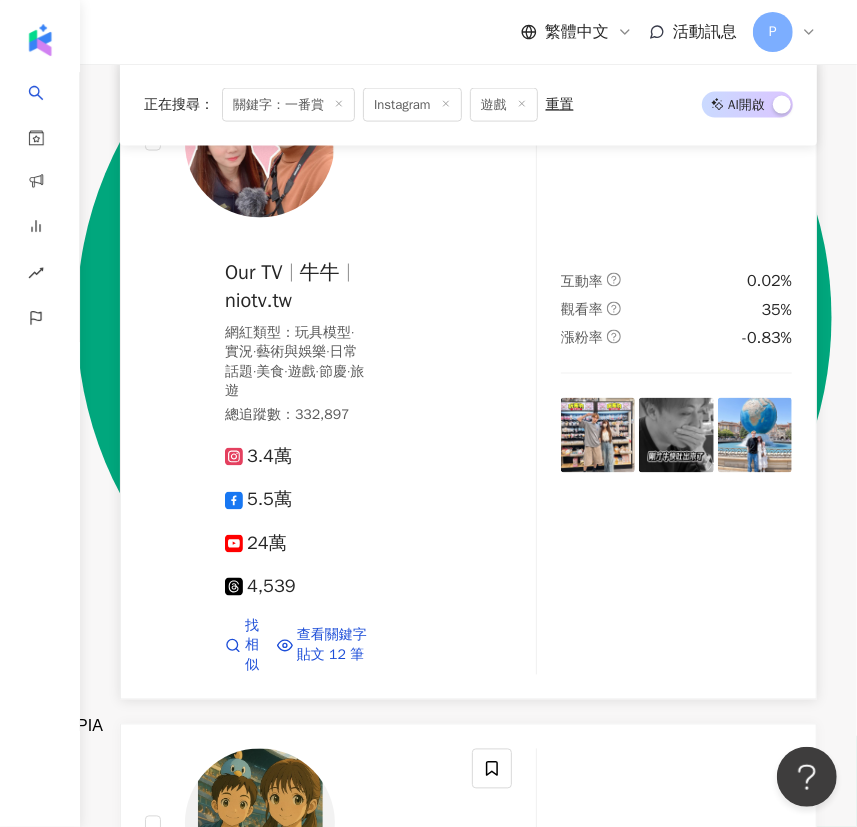 type on "***" 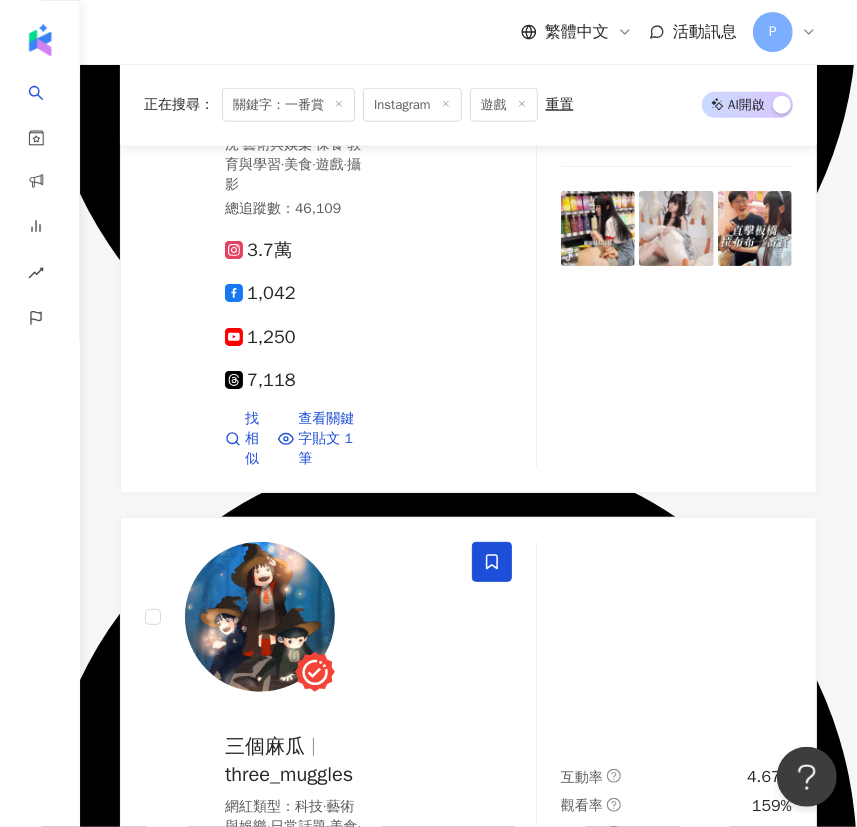 scroll, scrollTop: 7157, scrollLeft: 0, axis: vertical 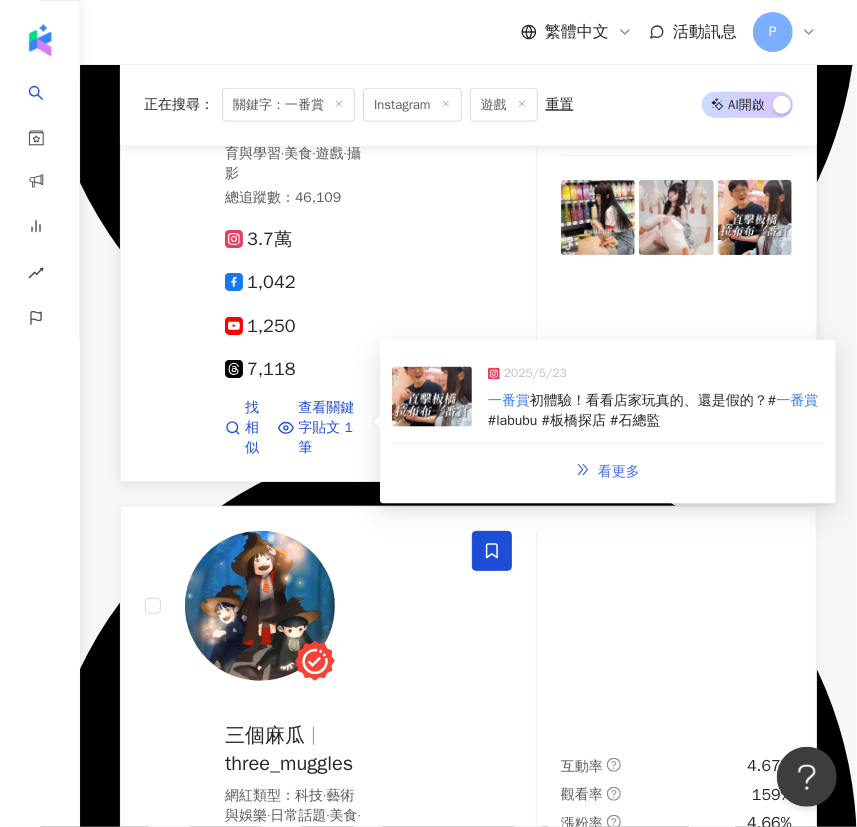 click on "看更多" at bounding box center (608, 472) 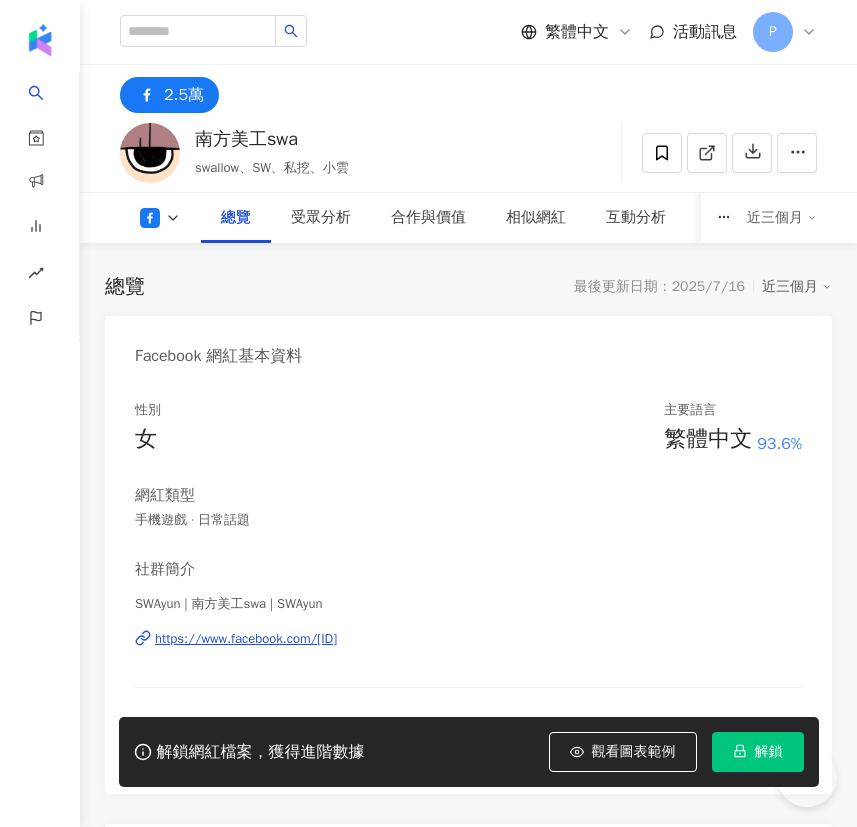 scroll, scrollTop: 272, scrollLeft: 0, axis: vertical 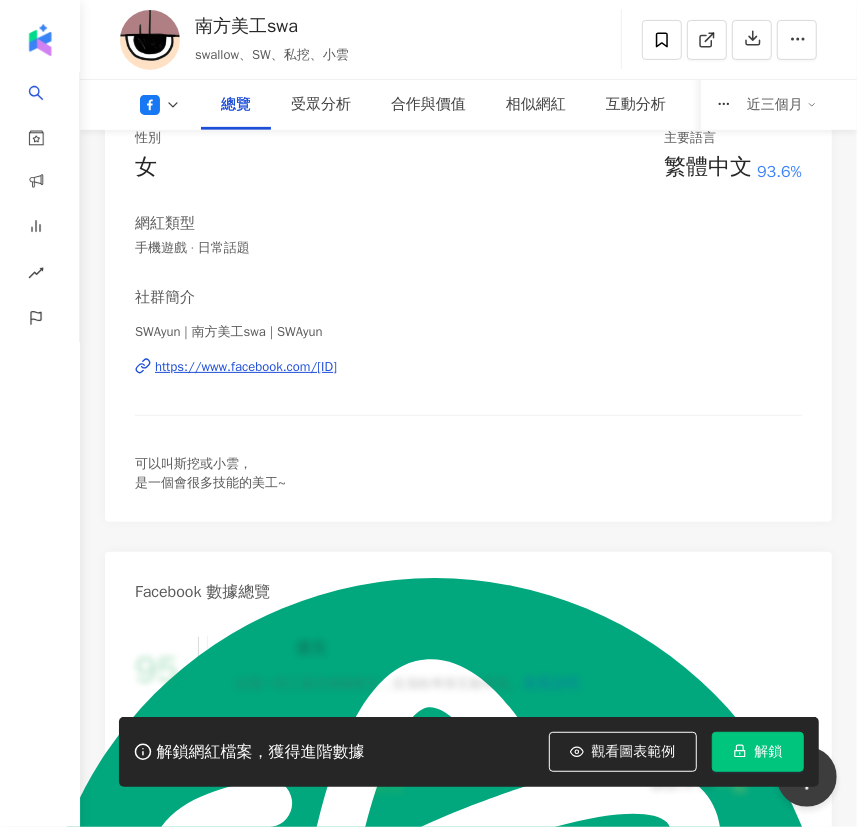 click on "https://www.facebook.com/461903857543092" at bounding box center [246, 367] 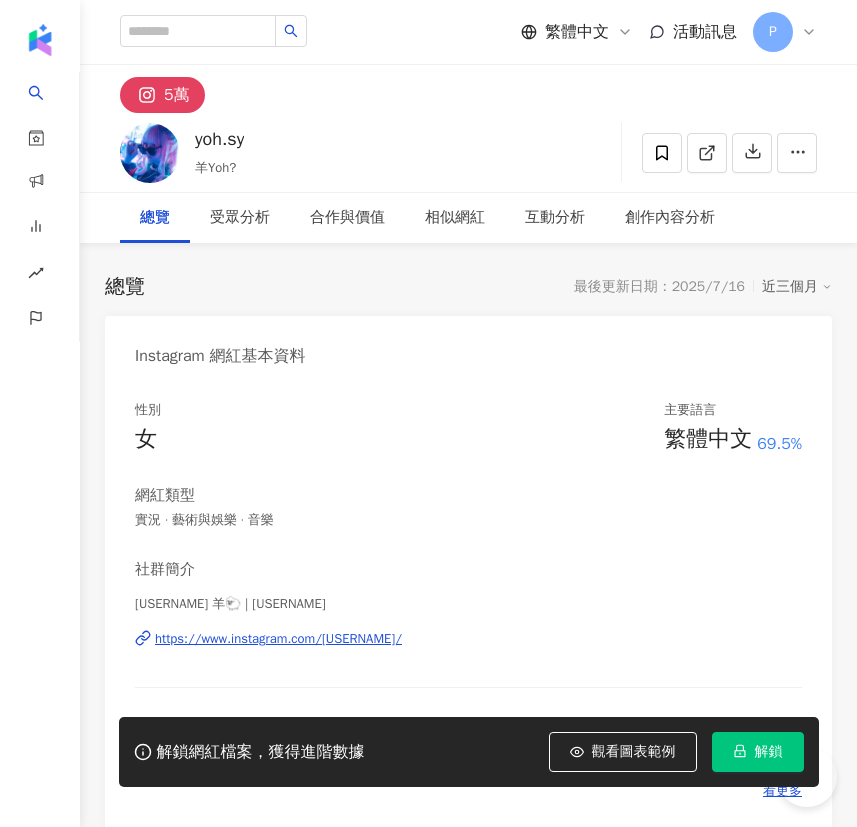 scroll, scrollTop: 0, scrollLeft: 0, axis: both 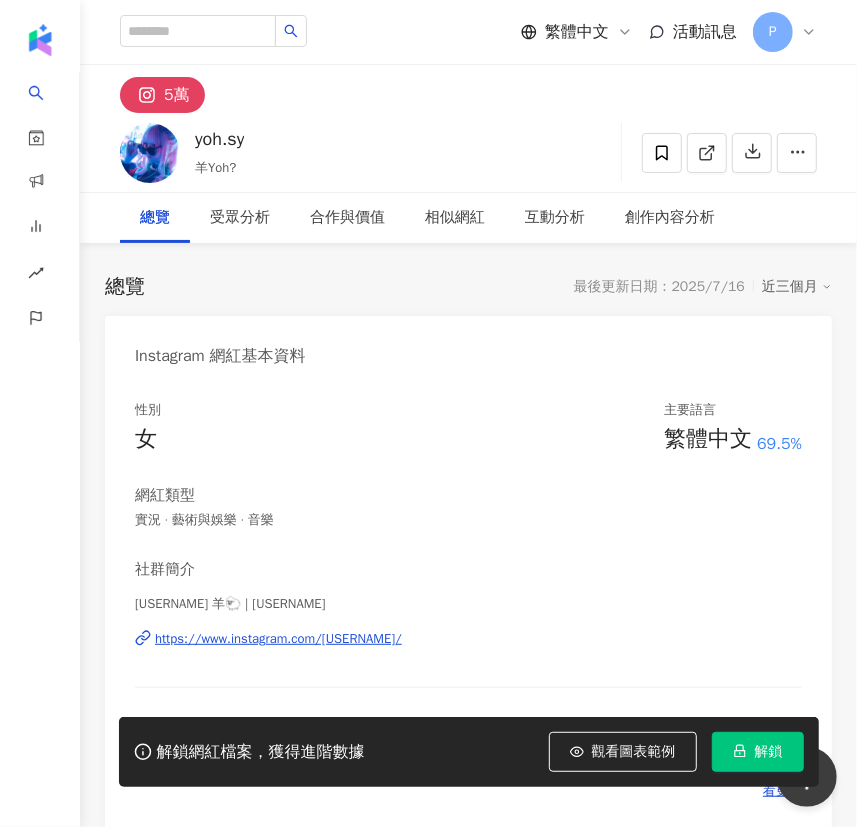 click on "https://www.instagram.com/yoh.sy/" at bounding box center [278, 639] 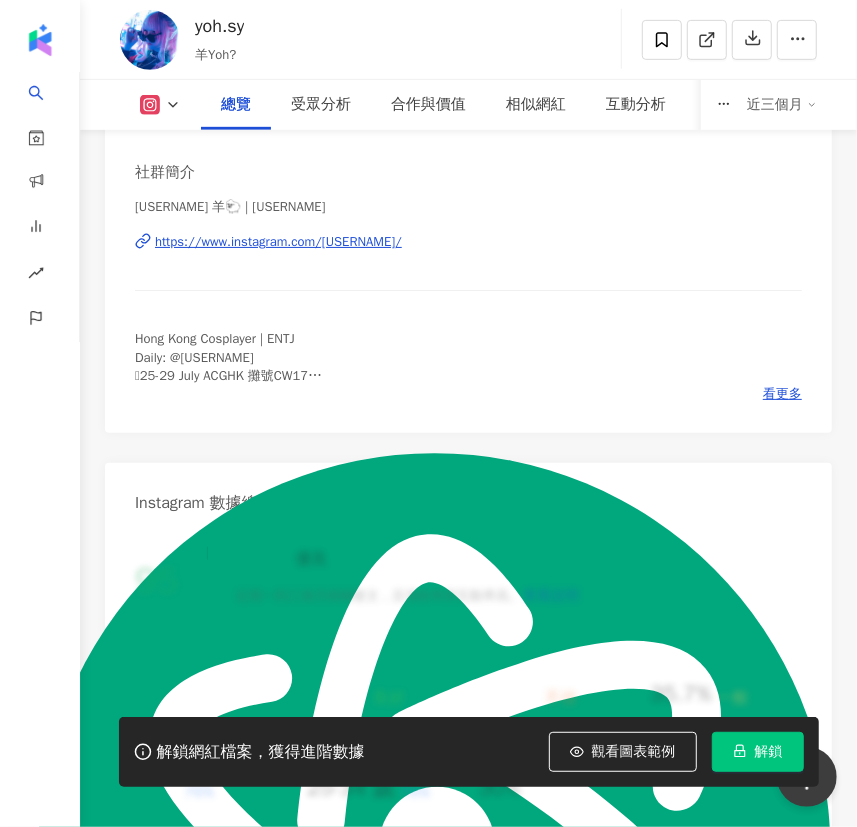 scroll, scrollTop: 454, scrollLeft: 0, axis: vertical 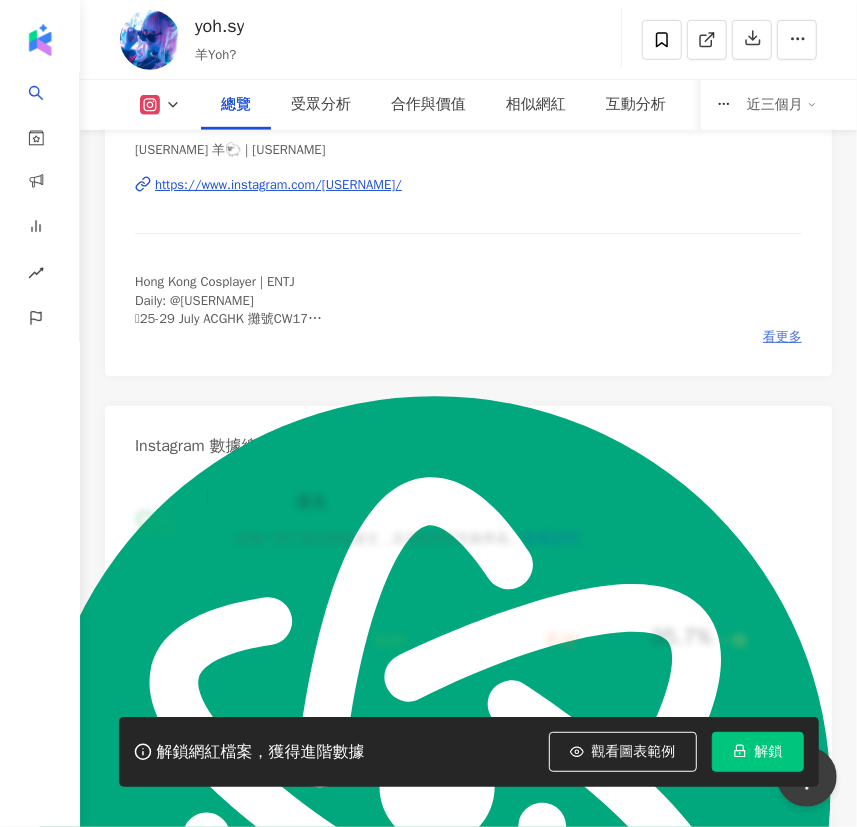 click on "看更多" at bounding box center [782, 337] 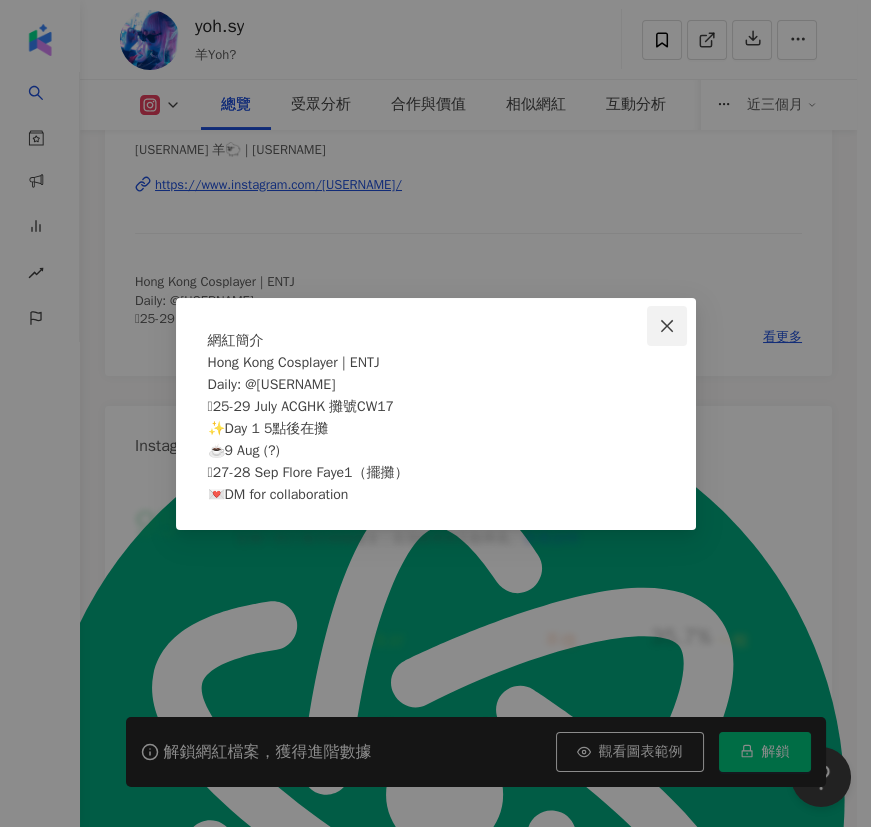 click 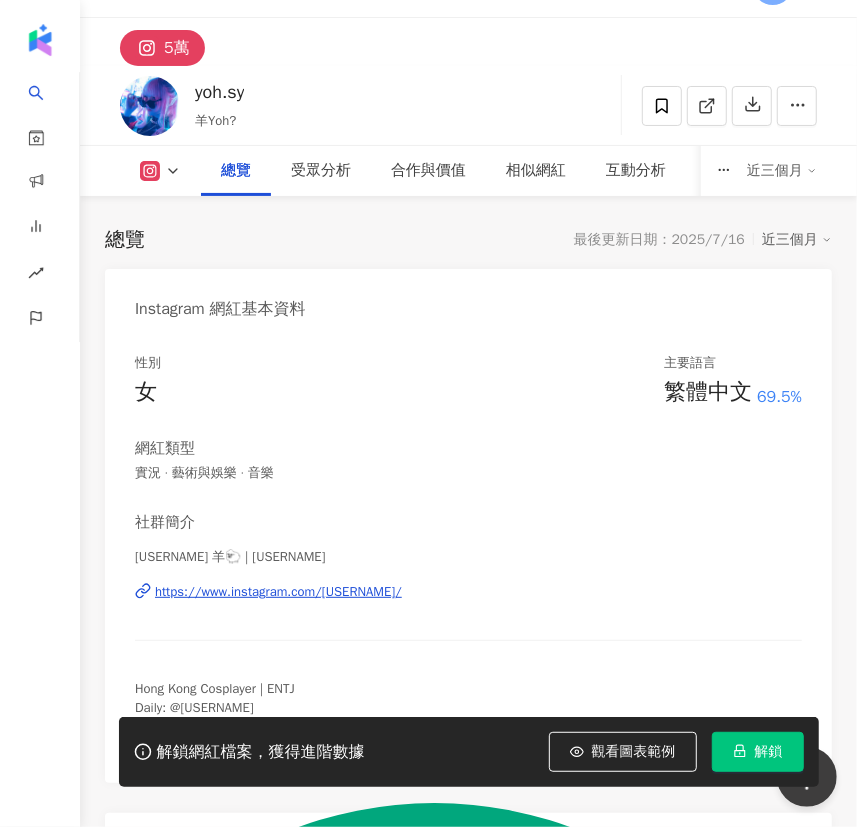 scroll, scrollTop: 90, scrollLeft: 0, axis: vertical 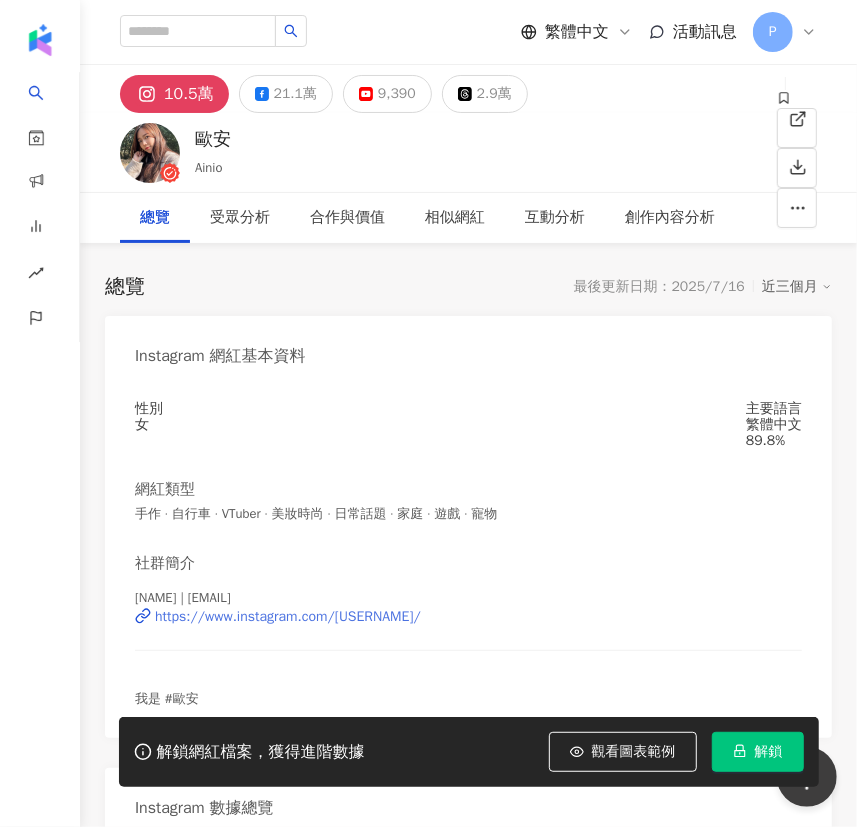 click on "https://www.instagram.com/ainio.0314/" at bounding box center (288, 617) 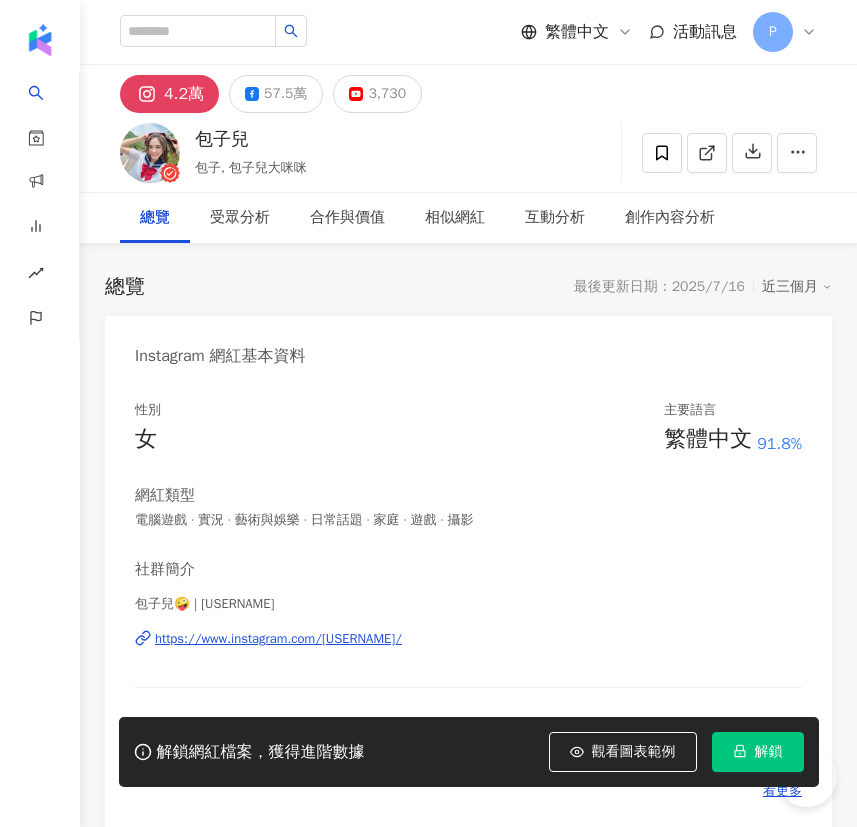 scroll, scrollTop: 0, scrollLeft: 0, axis: both 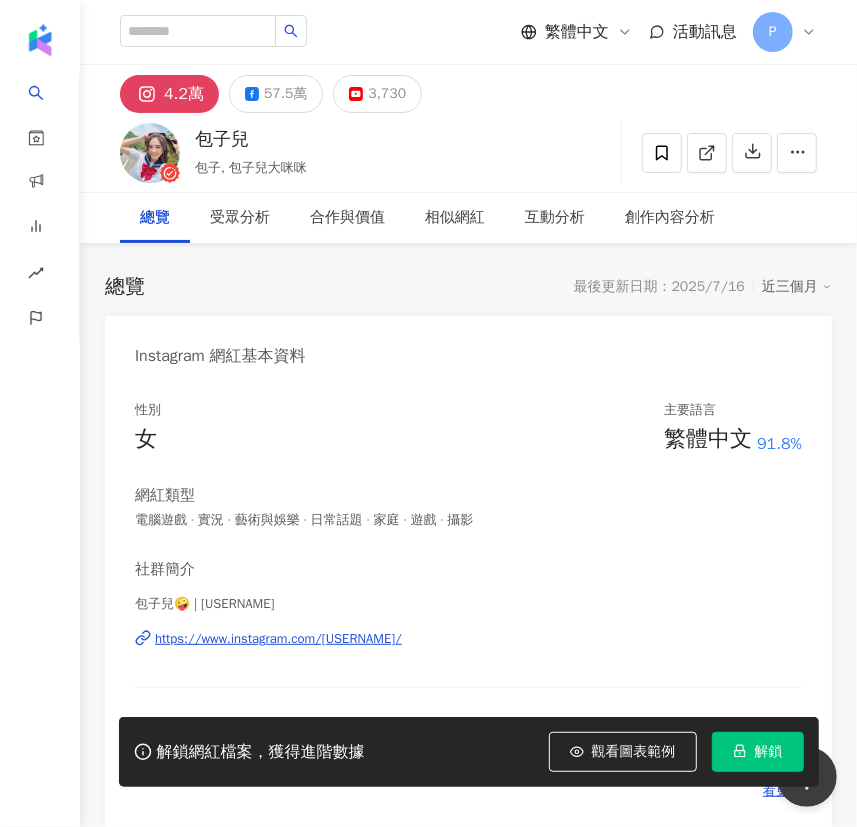 click on "https://www.instagram.com/angela_baoo/" at bounding box center [278, 639] 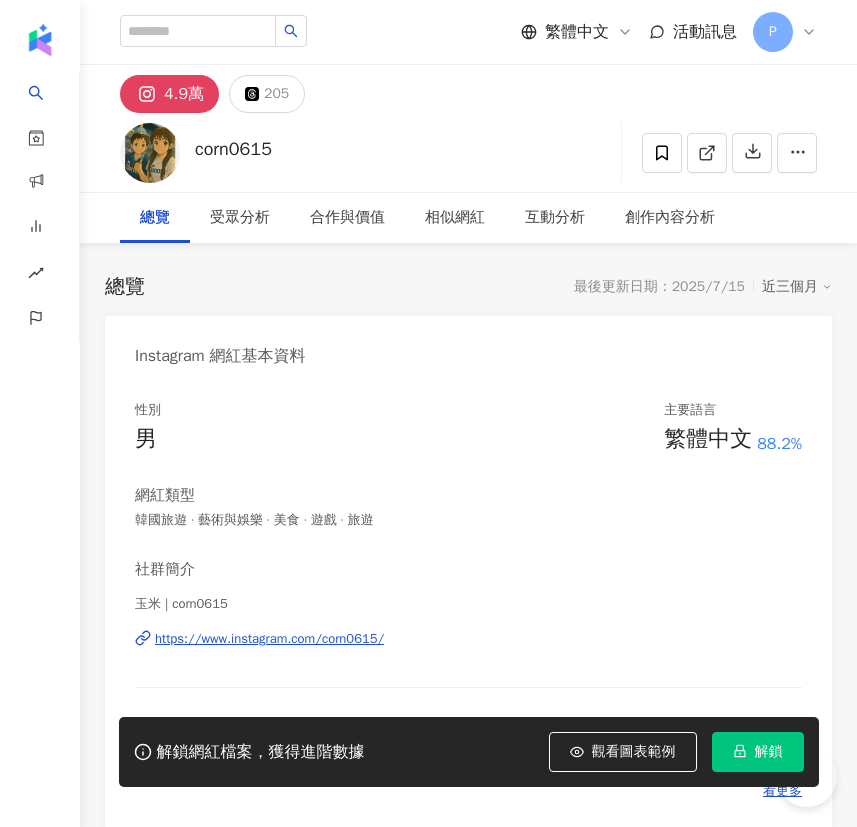 scroll, scrollTop: 0, scrollLeft: 0, axis: both 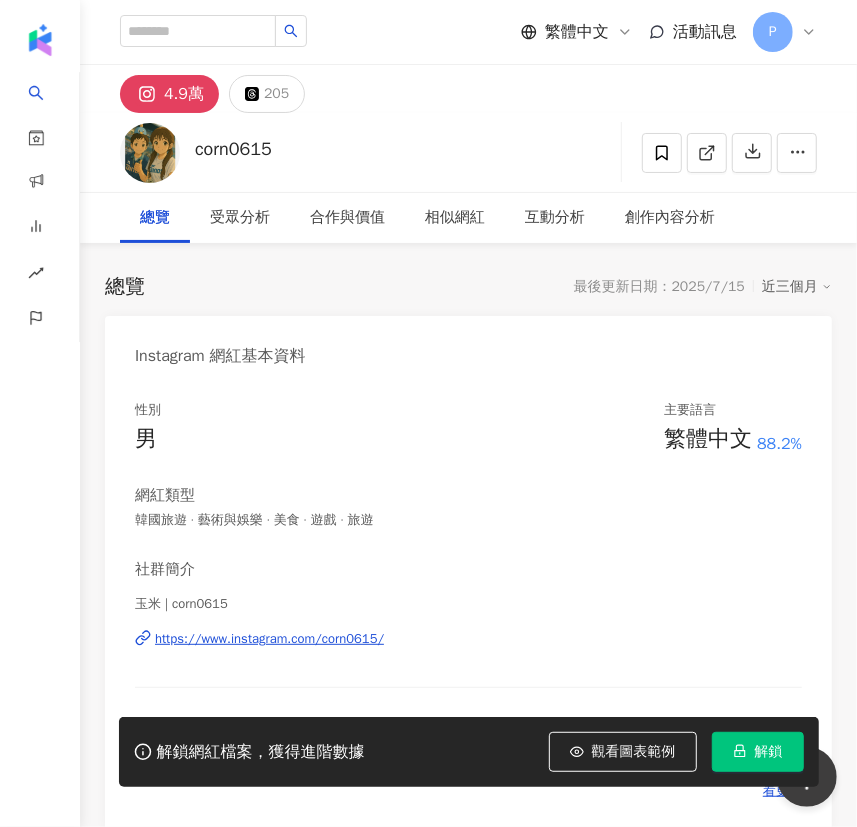 click on "https://www.instagram.com/corn0615/" at bounding box center (269, 639) 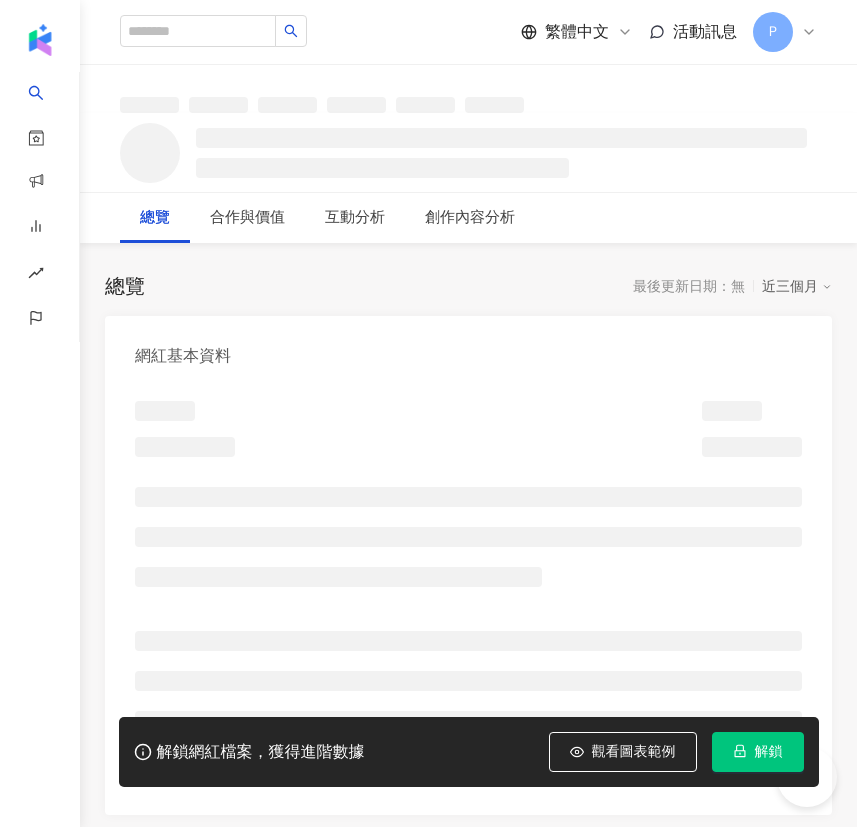 scroll, scrollTop: 0, scrollLeft: 0, axis: both 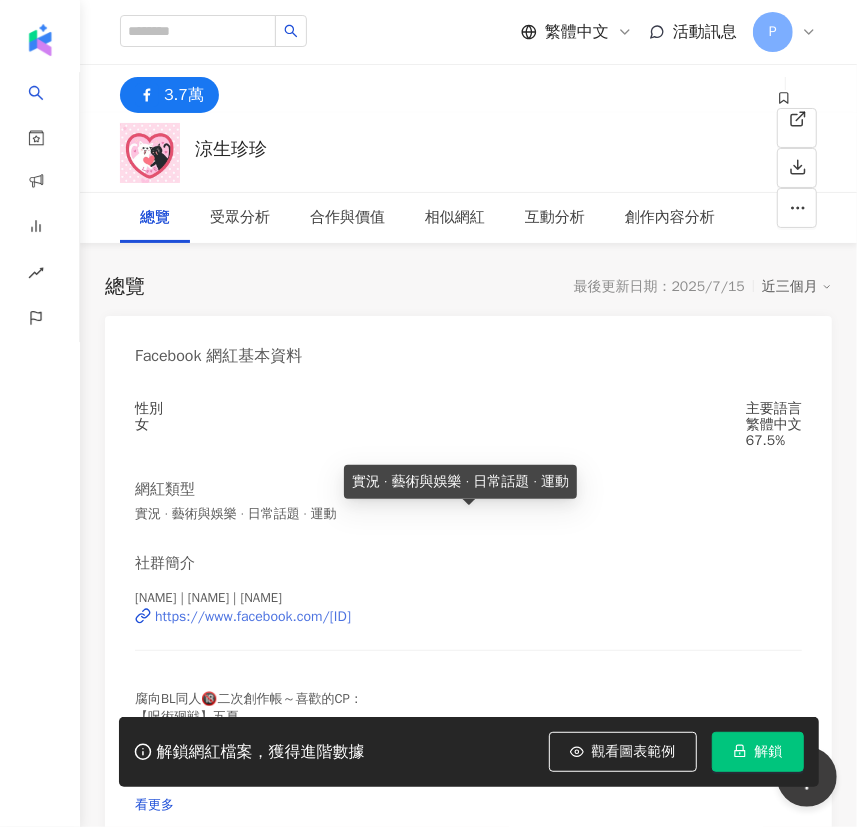 click on "https://www.facebook.com/353187131837266" at bounding box center [253, 617] 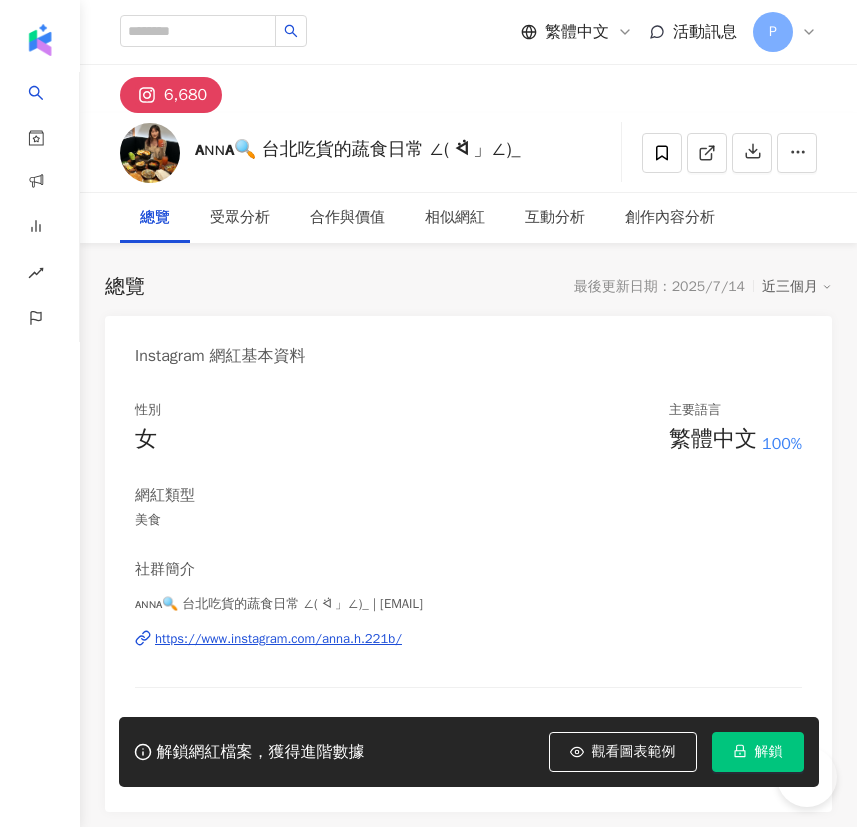 scroll, scrollTop: 0, scrollLeft: 0, axis: both 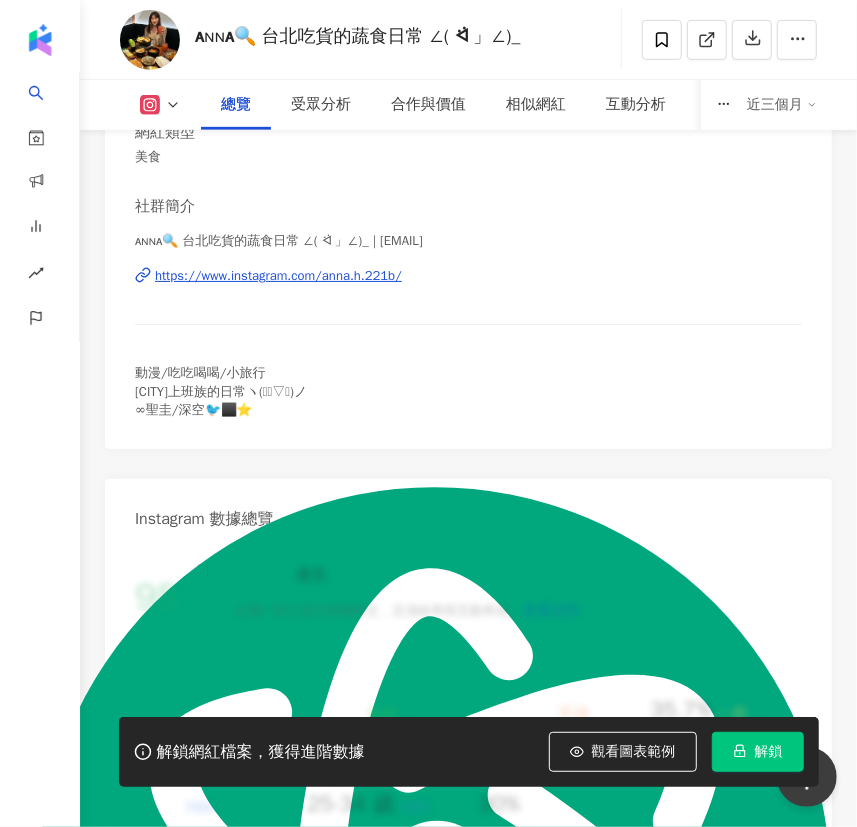 click on "https://www.instagram.com/anna.h.221b/" at bounding box center [278, 276] 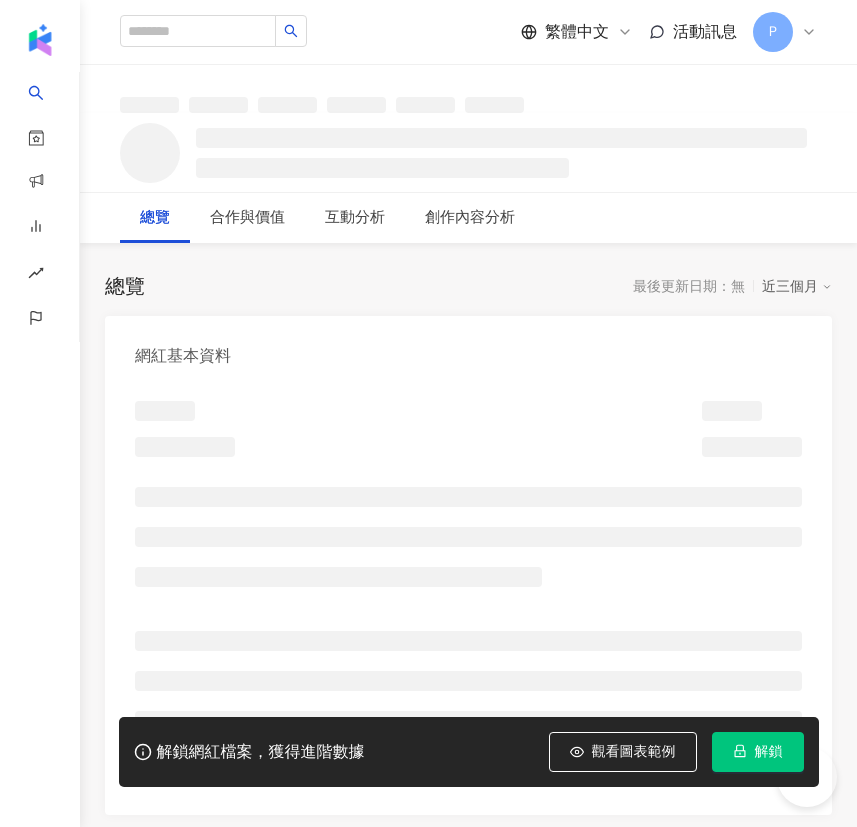 scroll, scrollTop: 0, scrollLeft: 0, axis: both 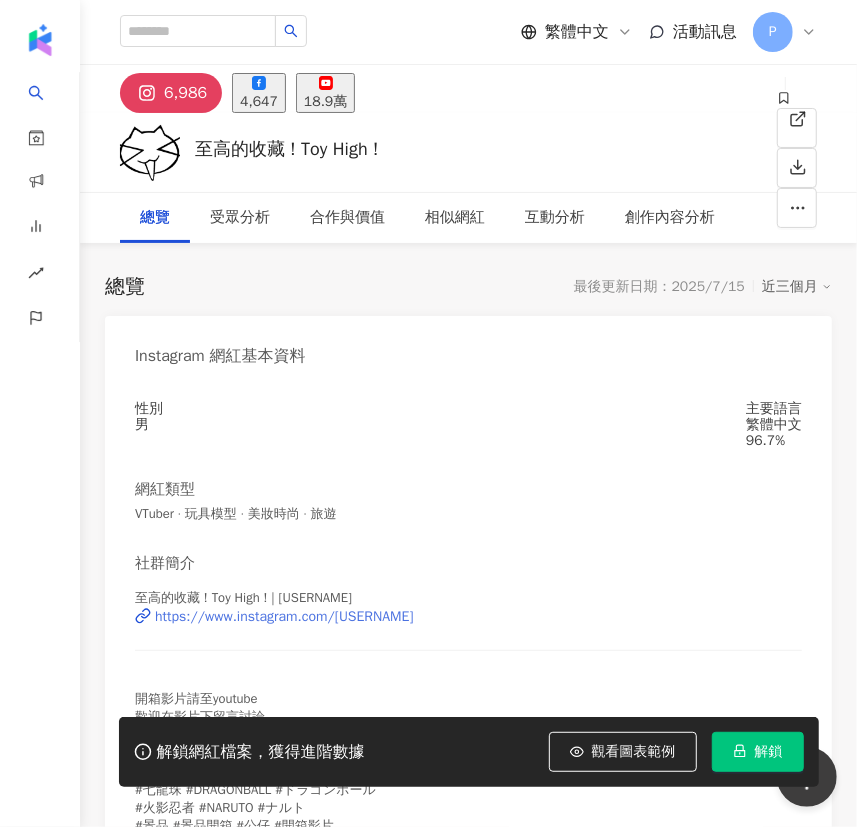 click on "https://www.instagram.com/toyhigh2019/" at bounding box center (284, 617) 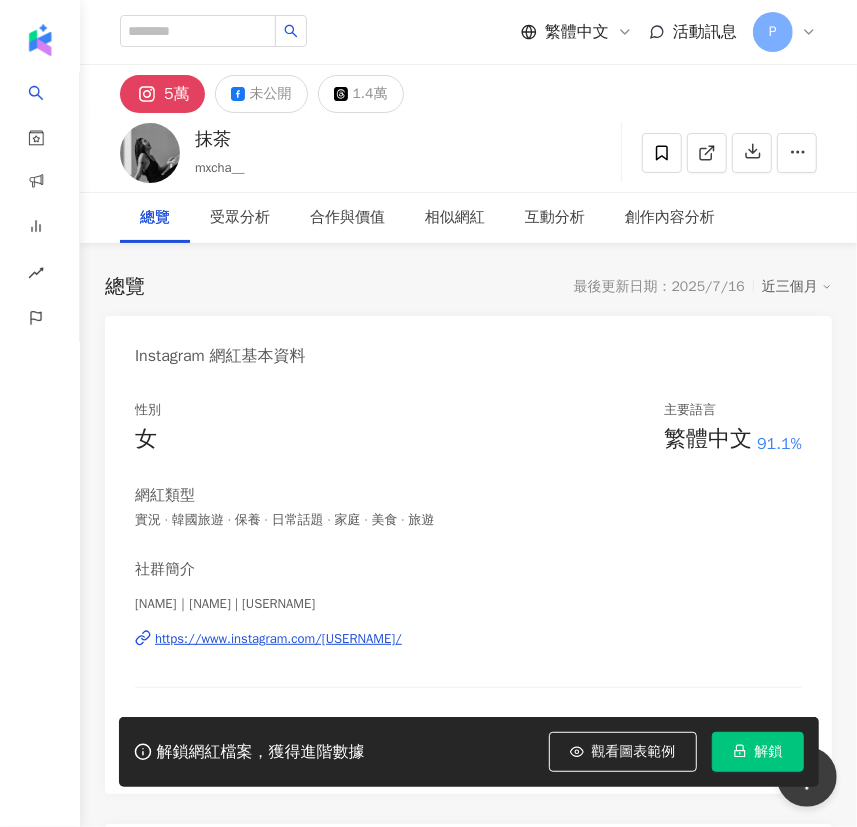 scroll, scrollTop: 0, scrollLeft: 0, axis: both 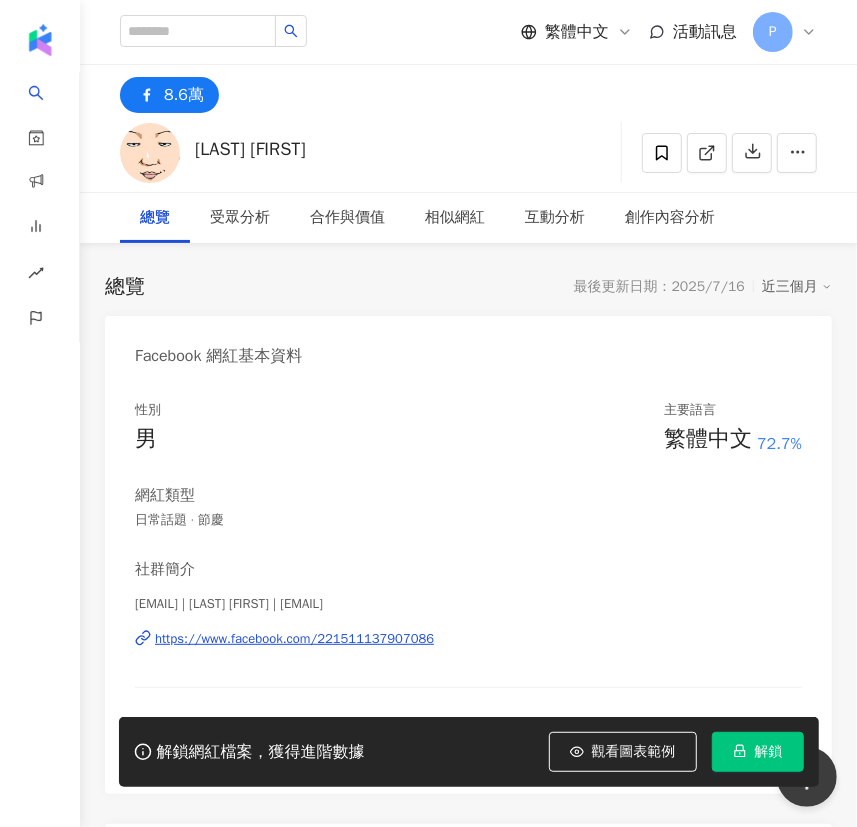 click on "https://www.facebook.com/221511137907086" at bounding box center (294, 639) 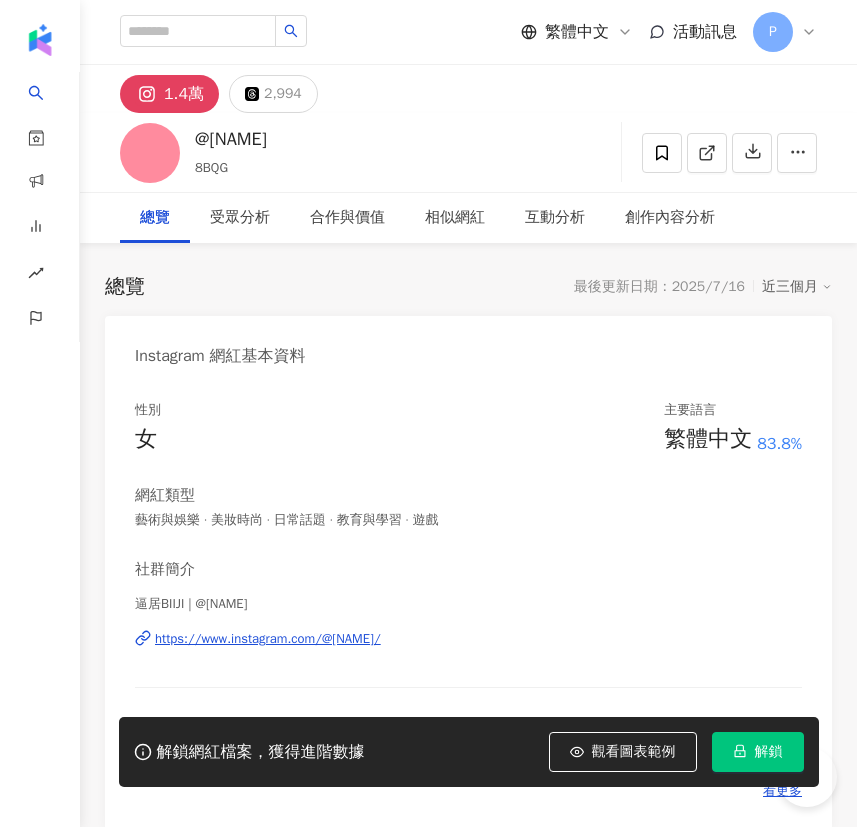 scroll, scrollTop: 0, scrollLeft: 0, axis: both 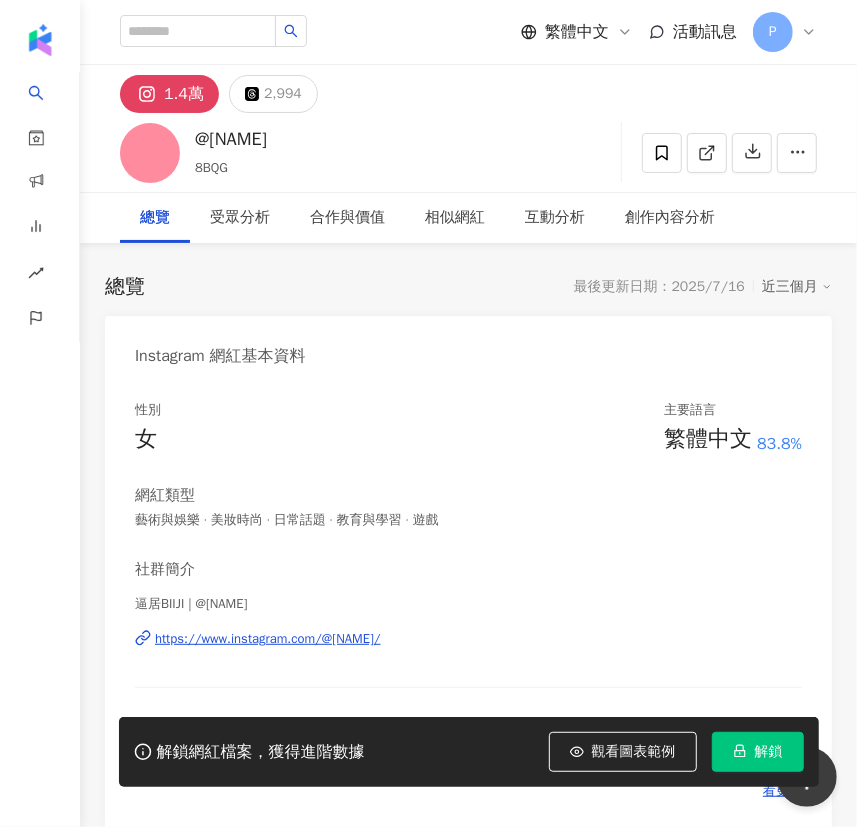 click on "https://www.instagram.com/bgzini86/" at bounding box center [268, 639] 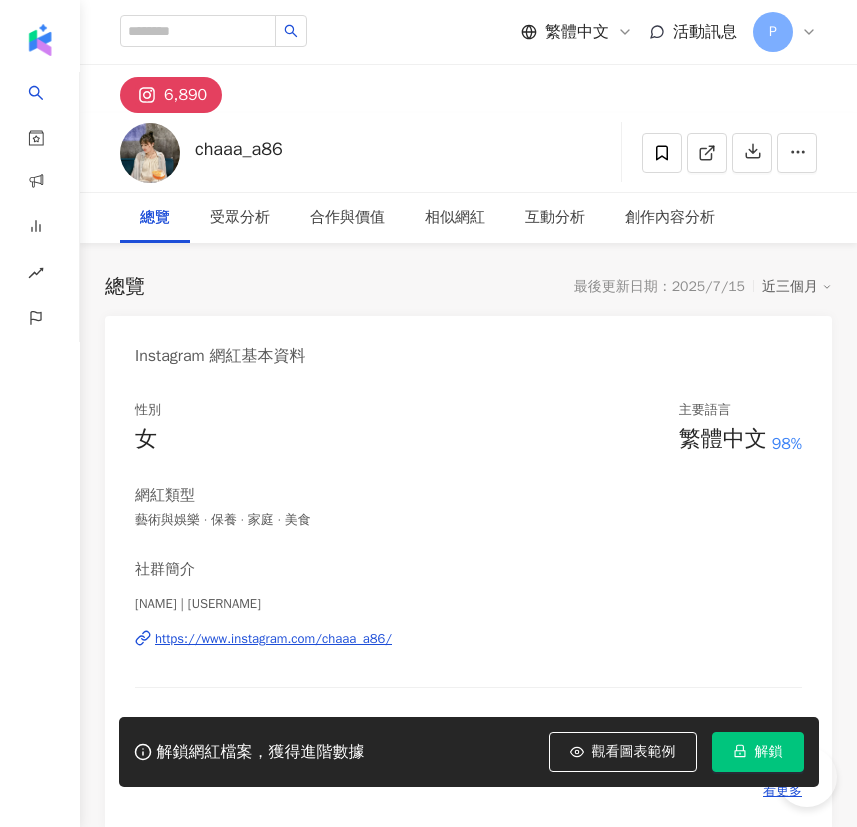 scroll, scrollTop: 0, scrollLeft: 0, axis: both 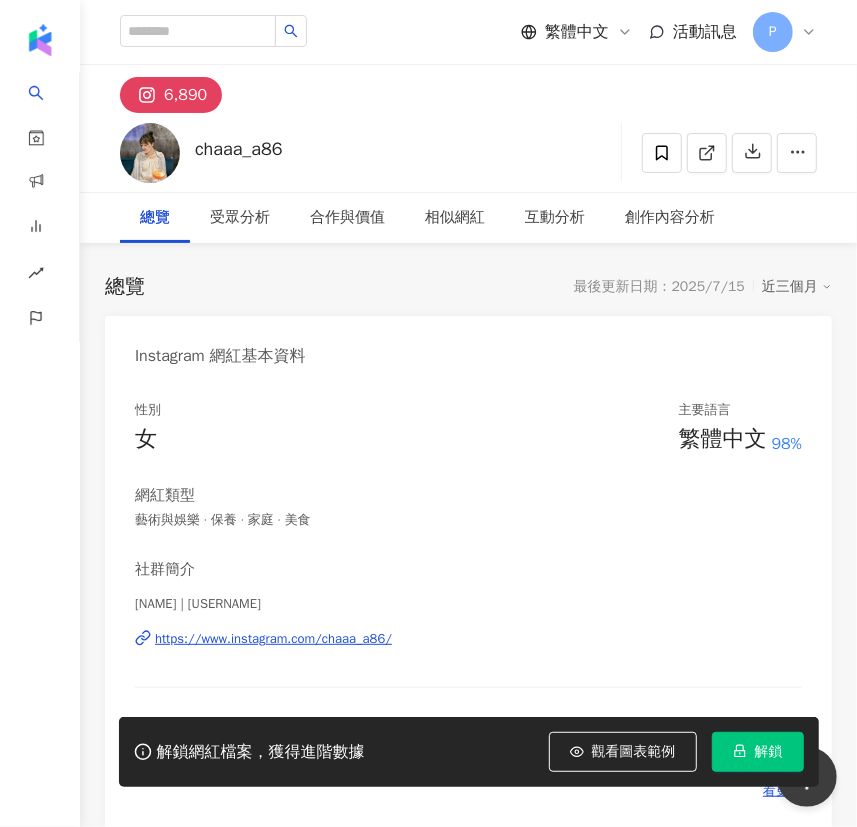 click on "https://www.instagram.com/chaaa_a86/" at bounding box center (273, 639) 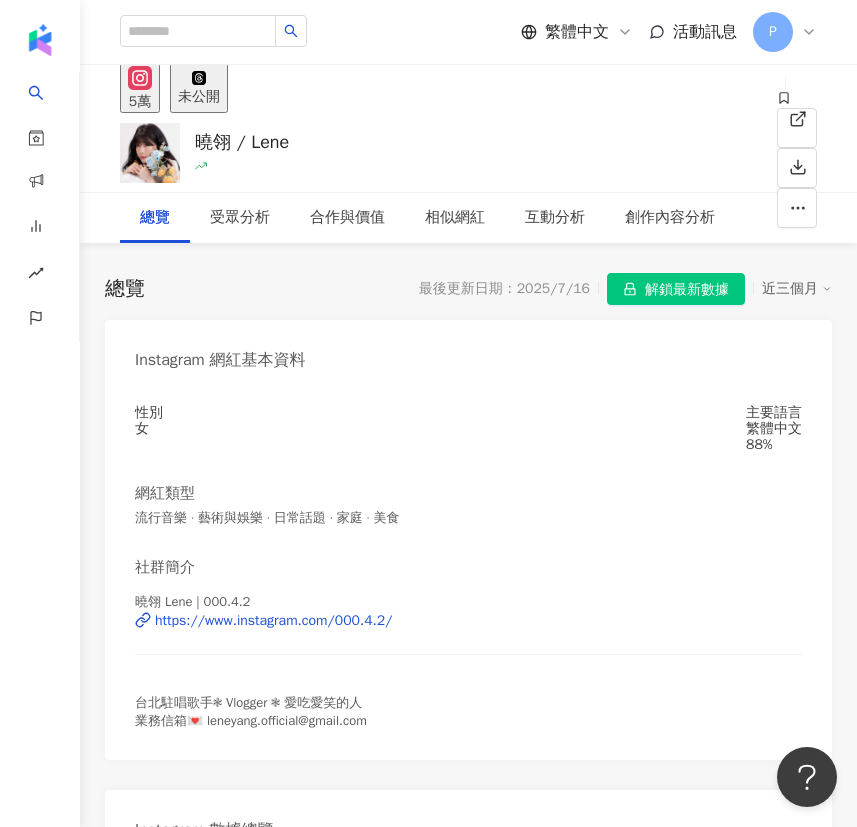scroll, scrollTop: 0, scrollLeft: 0, axis: both 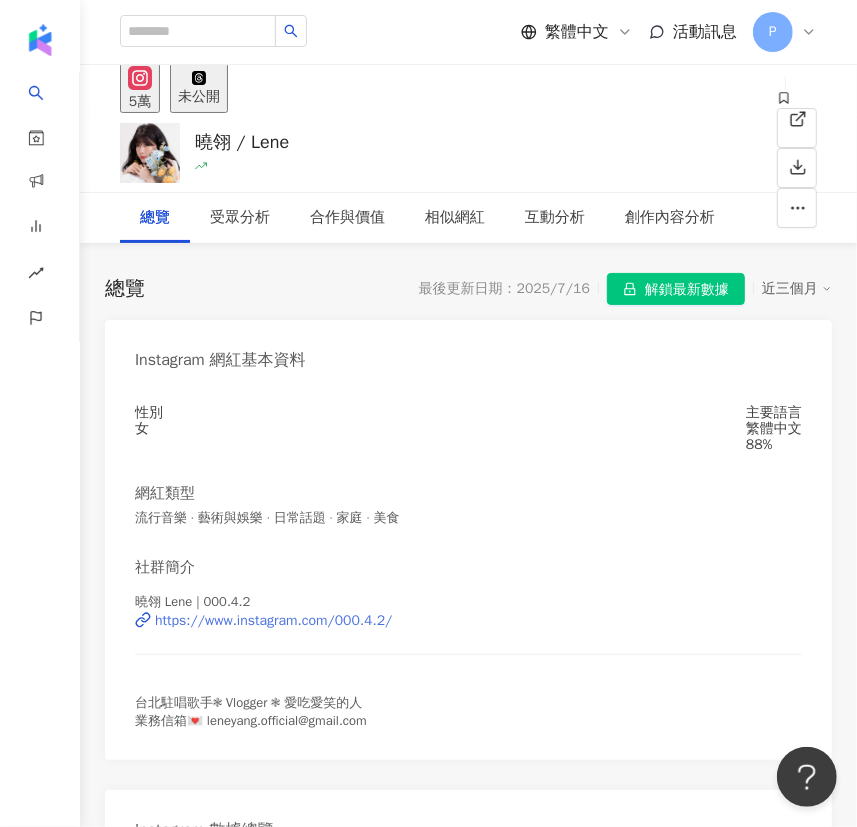 click on "https://www.instagram.com/000.4.2/" at bounding box center [273, 621] 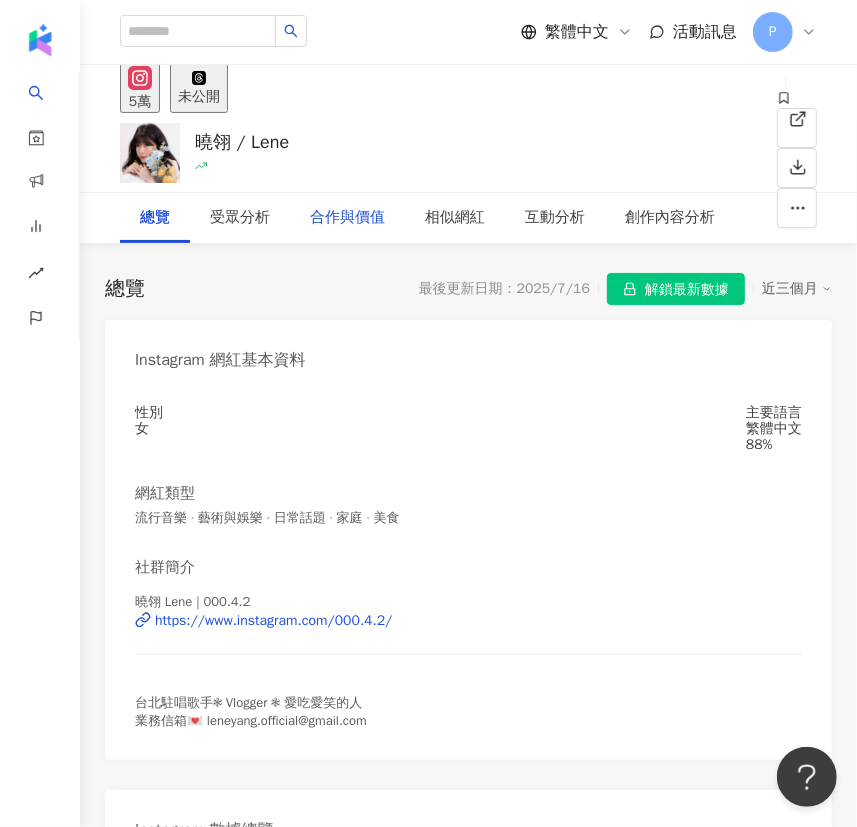 click on "合作與價值" at bounding box center [347, 218] 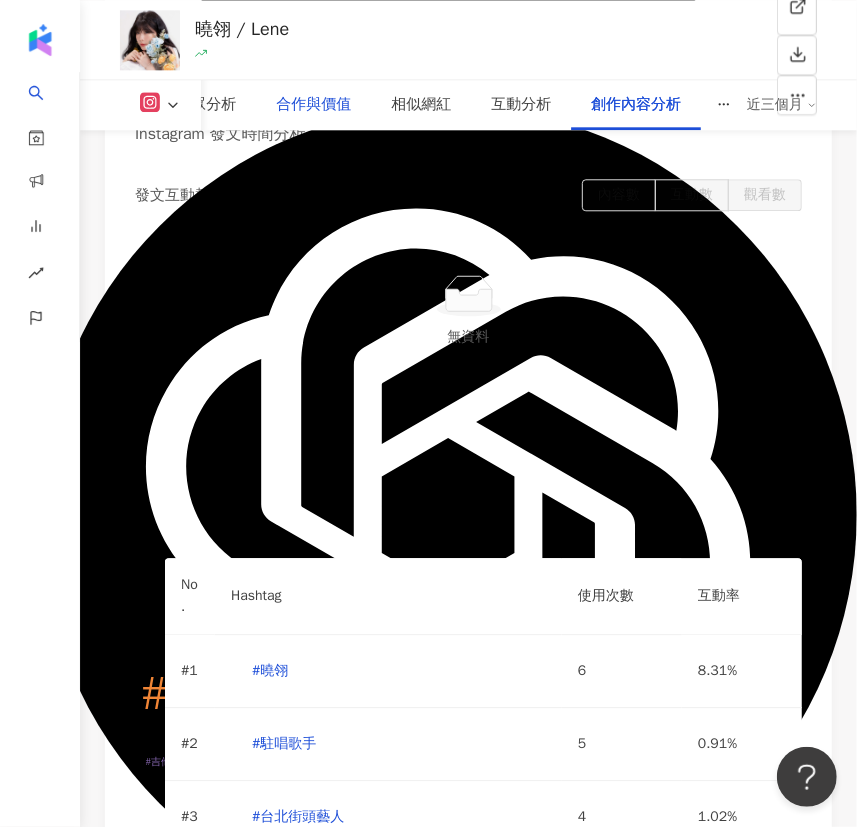 scroll, scrollTop: 8296, scrollLeft: 0, axis: vertical 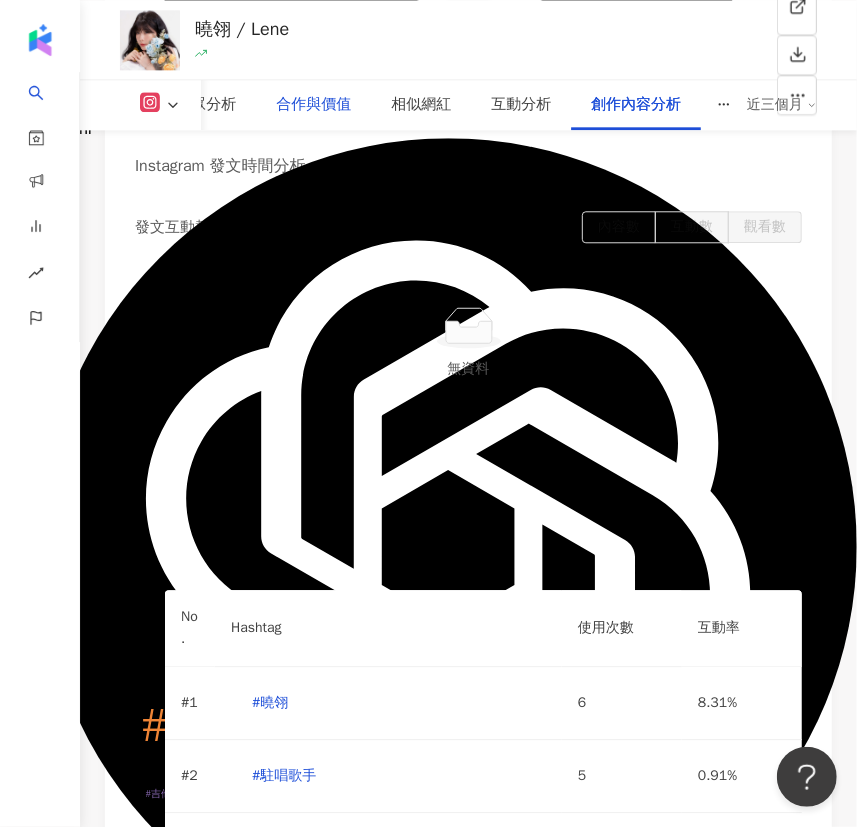 click at bounding box center [334, 1201] 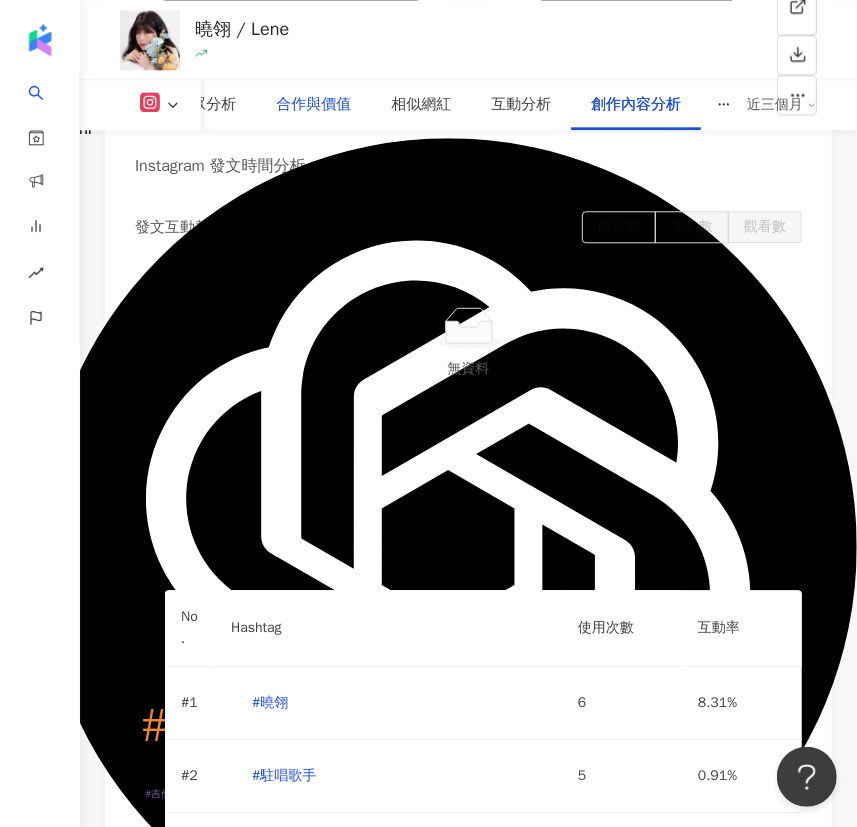 type on "*" 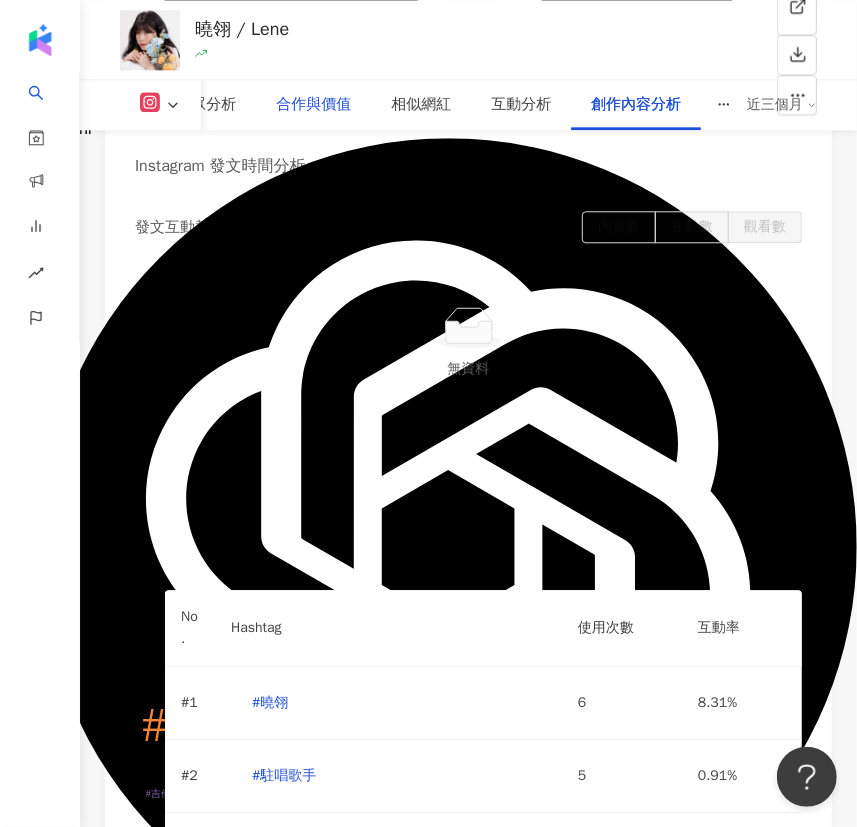 type on "*" 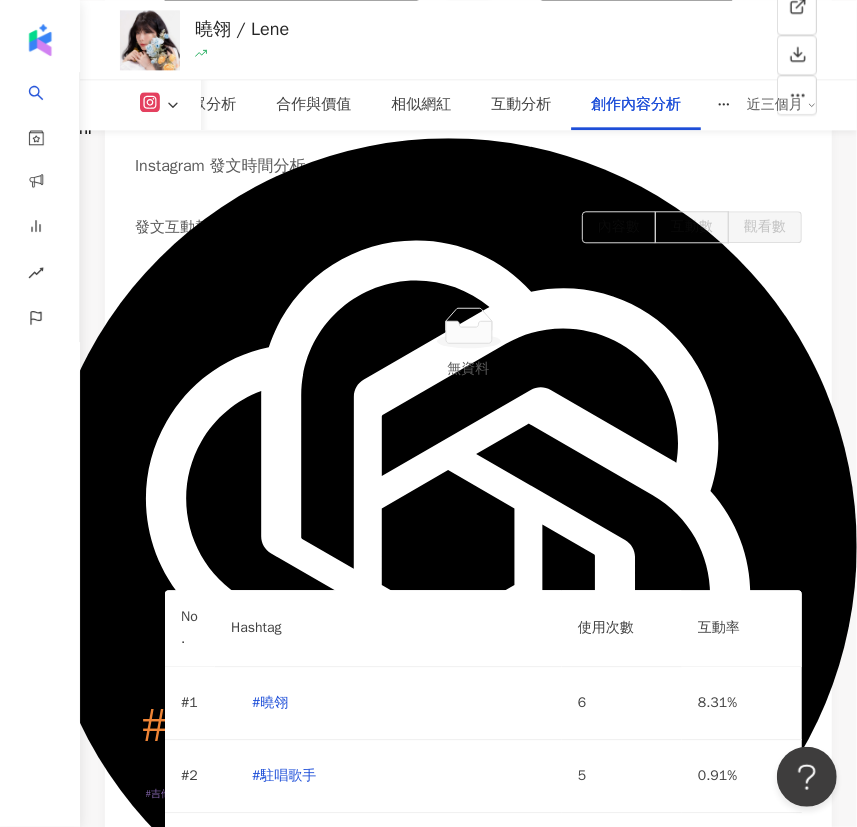 type on "****" 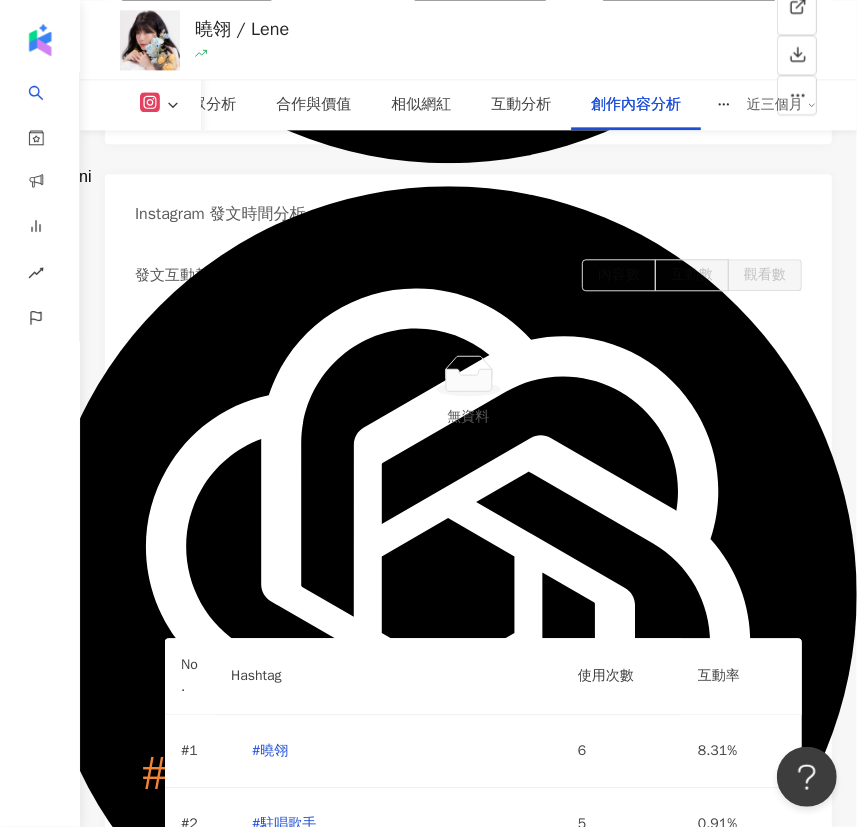 scroll, scrollTop: 8180, scrollLeft: 0, axis: vertical 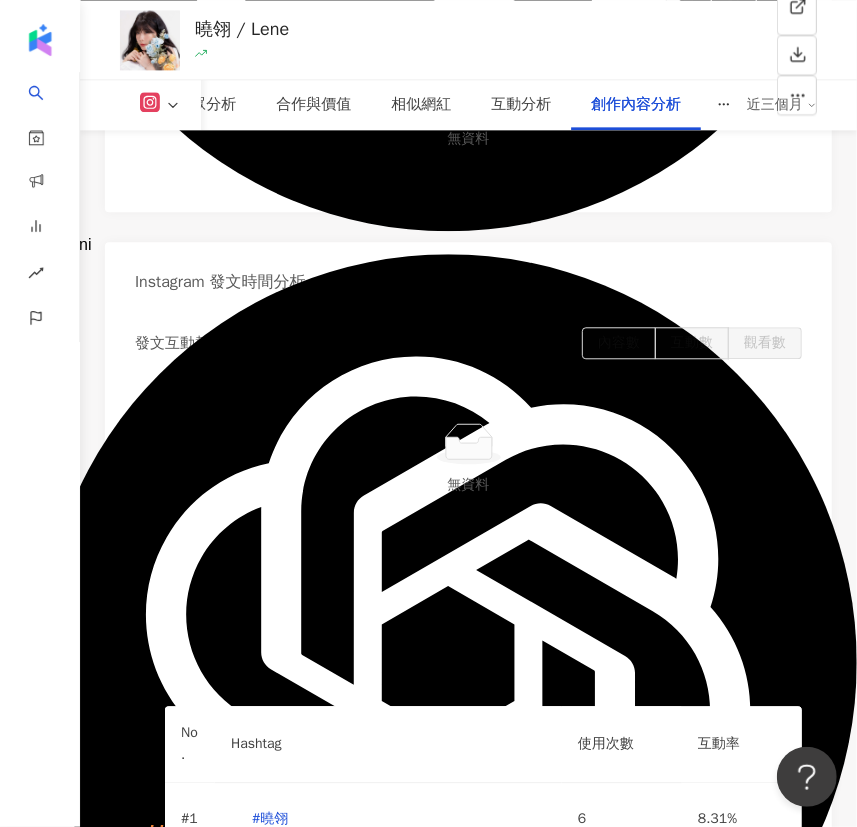 type on "*" 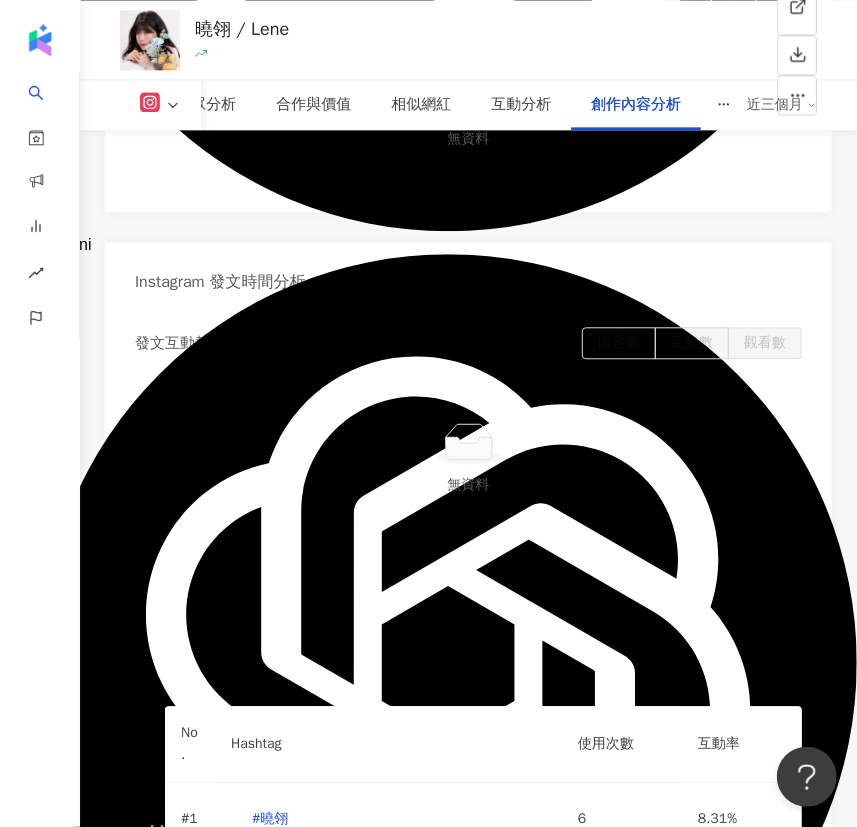 type on "*****" 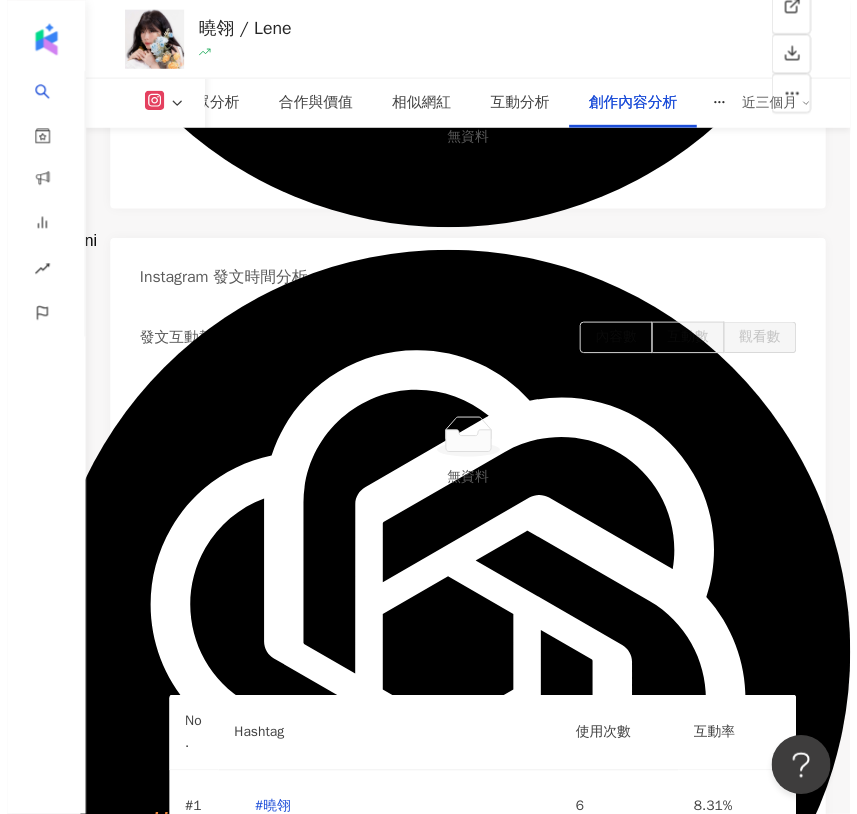 scroll, scrollTop: 8248, scrollLeft: 0, axis: vertical 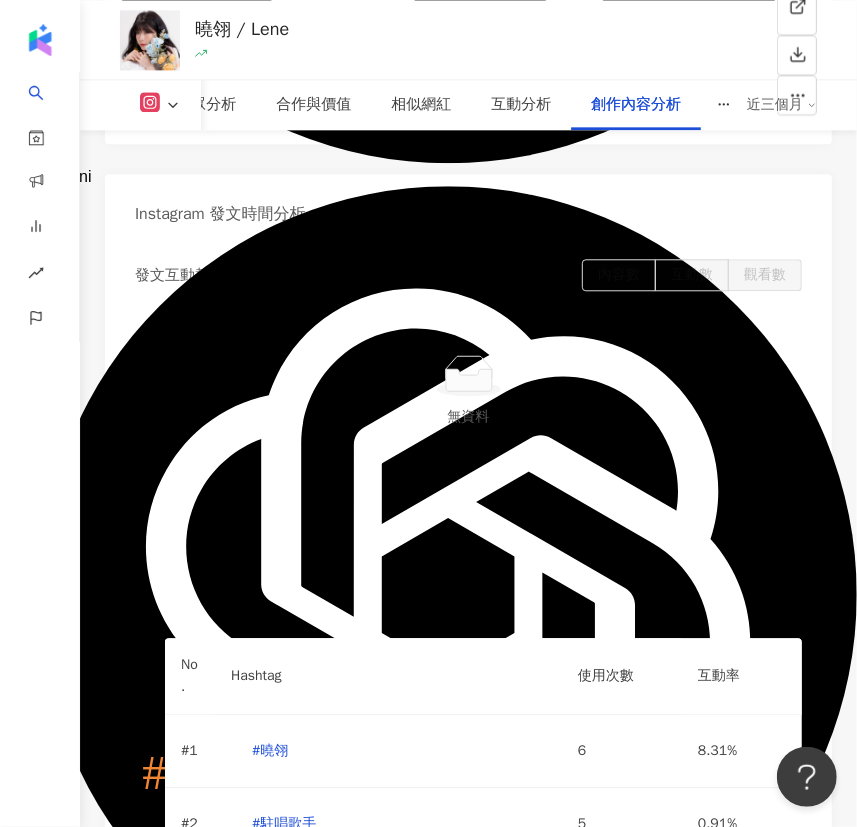 click on "🎉 跟偶像可以AI互動太強大了 🎶 用" at bounding box center (229, 1498) 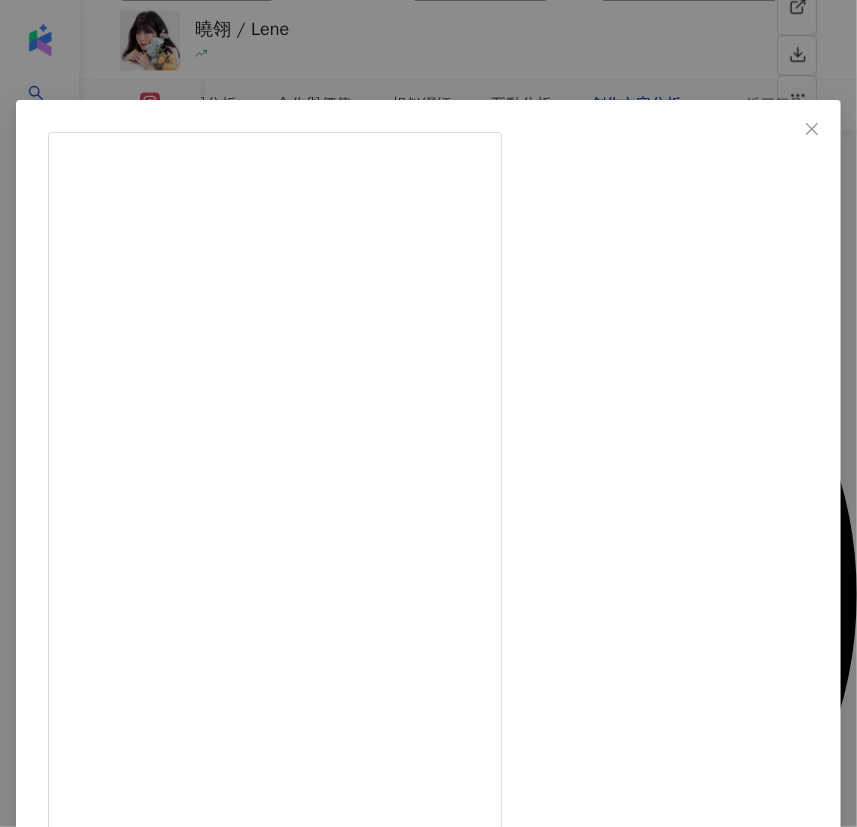 drag, startPoint x: 626, startPoint y: 310, endPoint x: 728, endPoint y: 310, distance: 102 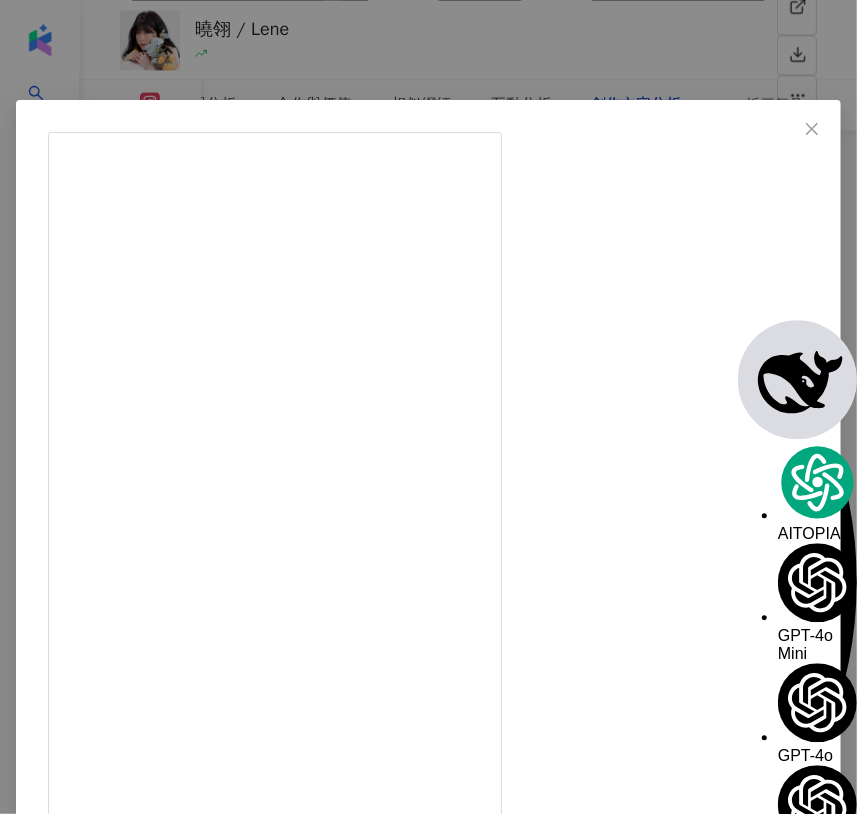 copy on "dol 聲動應援站】" 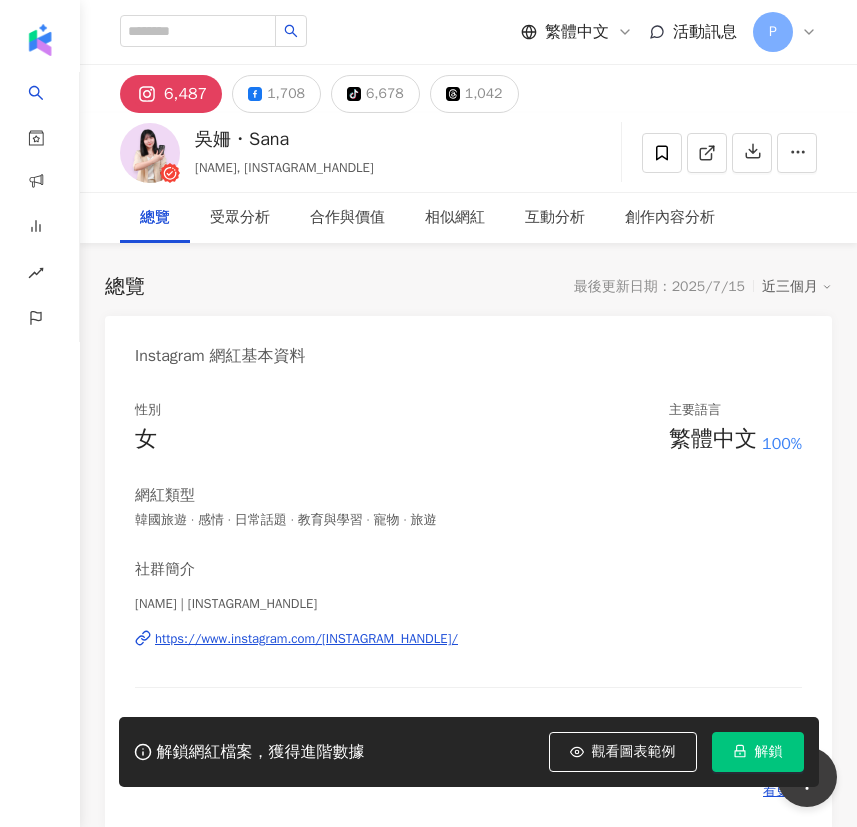 scroll, scrollTop: 0, scrollLeft: 0, axis: both 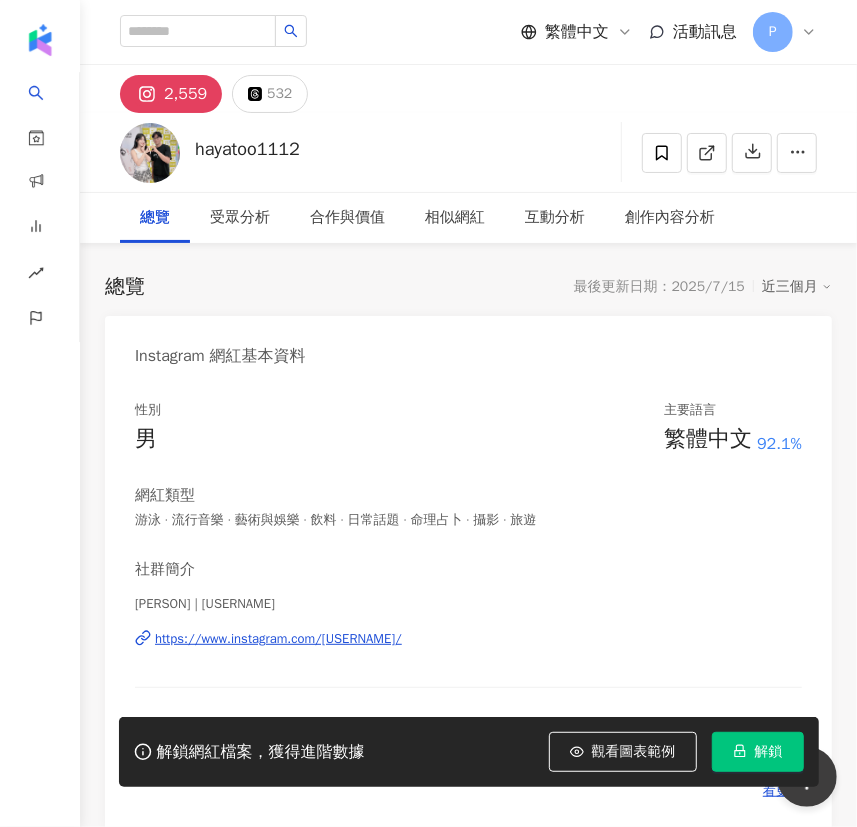 click on "https://www.instagram.com/hayatoo1112/" at bounding box center (278, 639) 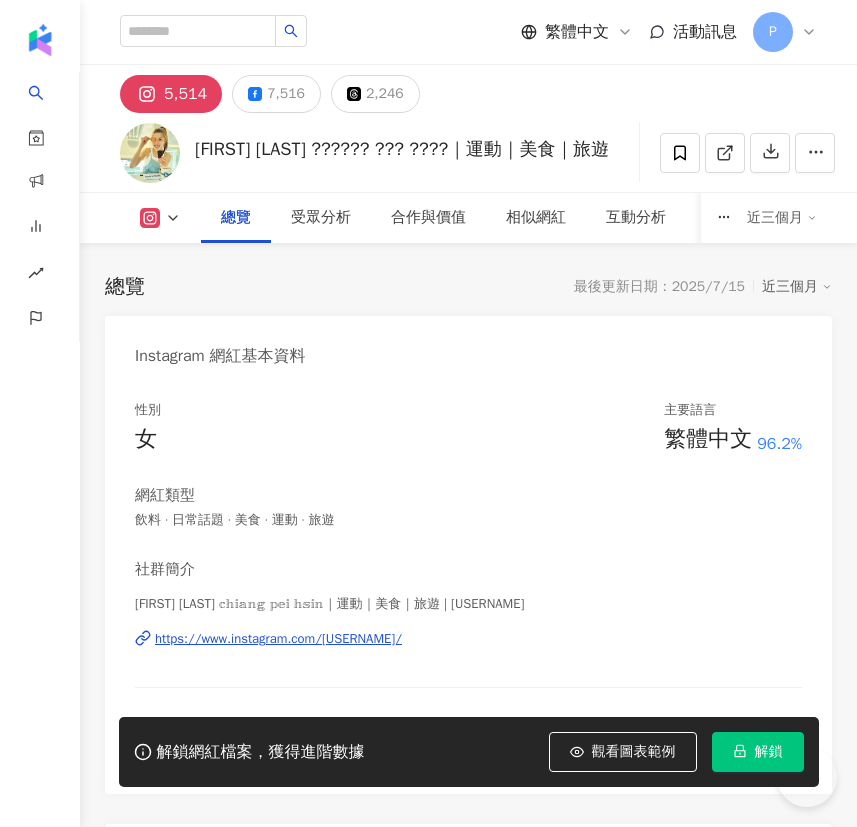 scroll, scrollTop: 181, scrollLeft: 0, axis: vertical 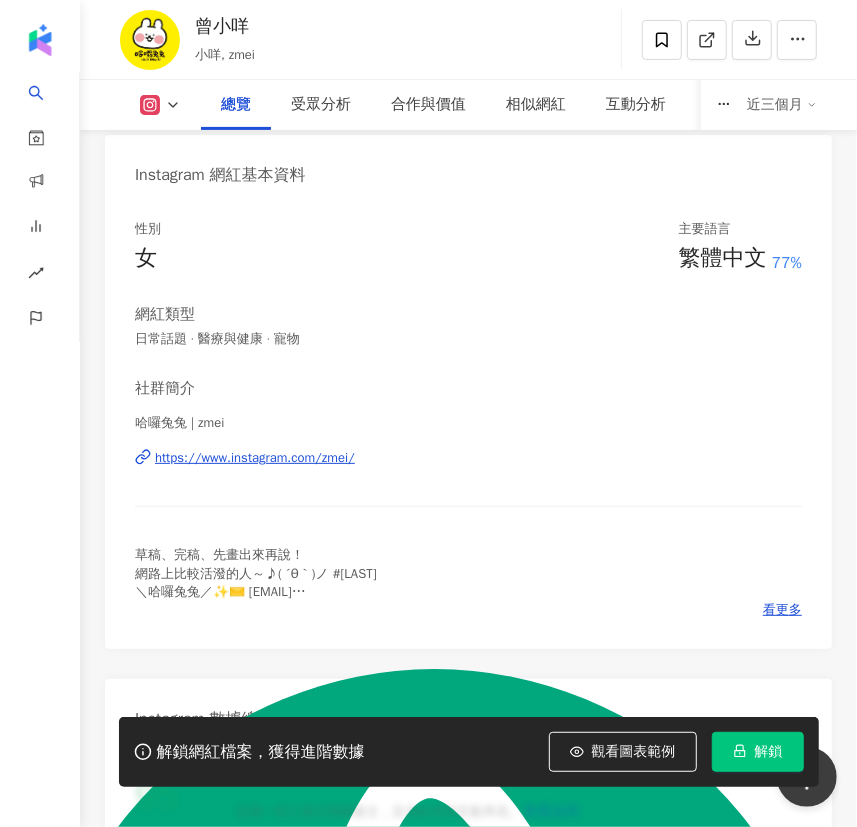 click on "https://www.instagram.com/zmei/" at bounding box center (255, 458) 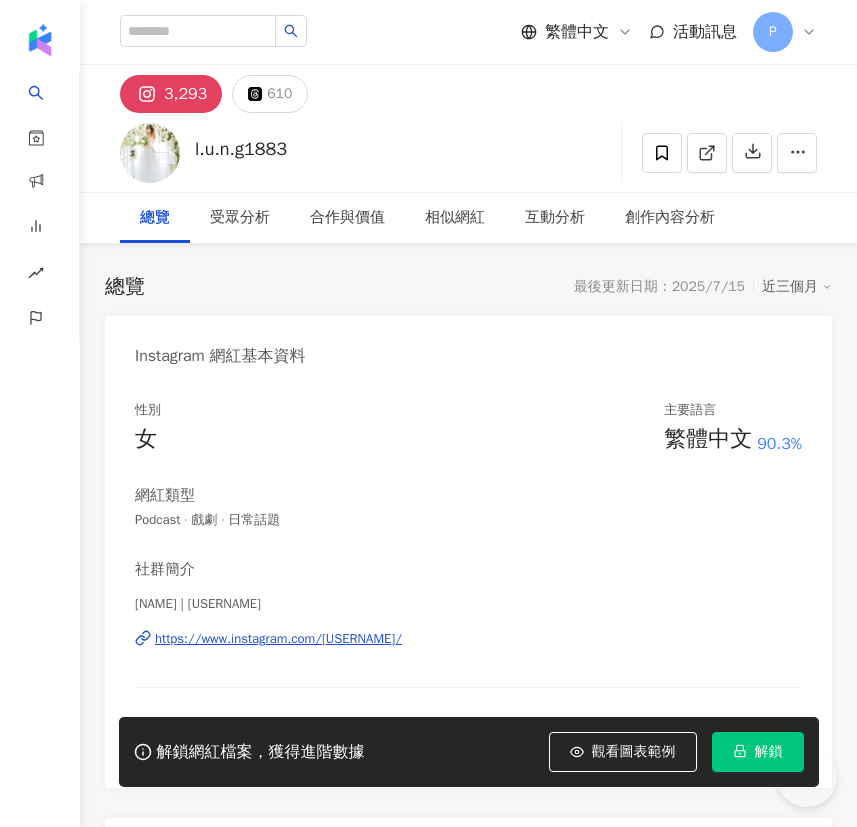 scroll, scrollTop: 0, scrollLeft: 0, axis: both 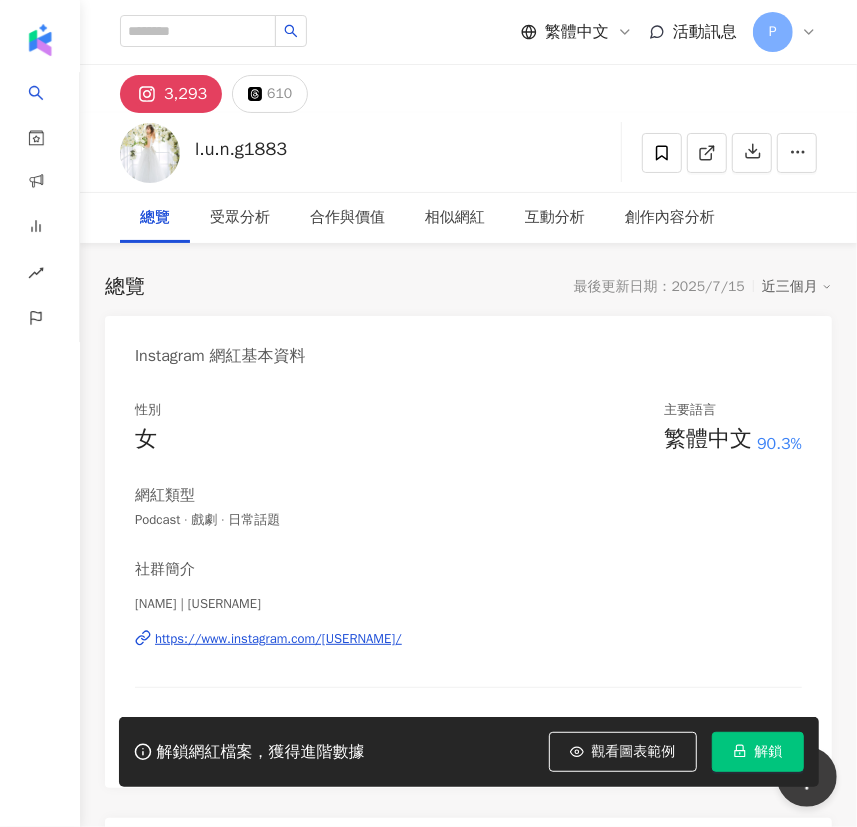 click on "https://www.instagram.com/[USERNAME]/" at bounding box center (278, 639) 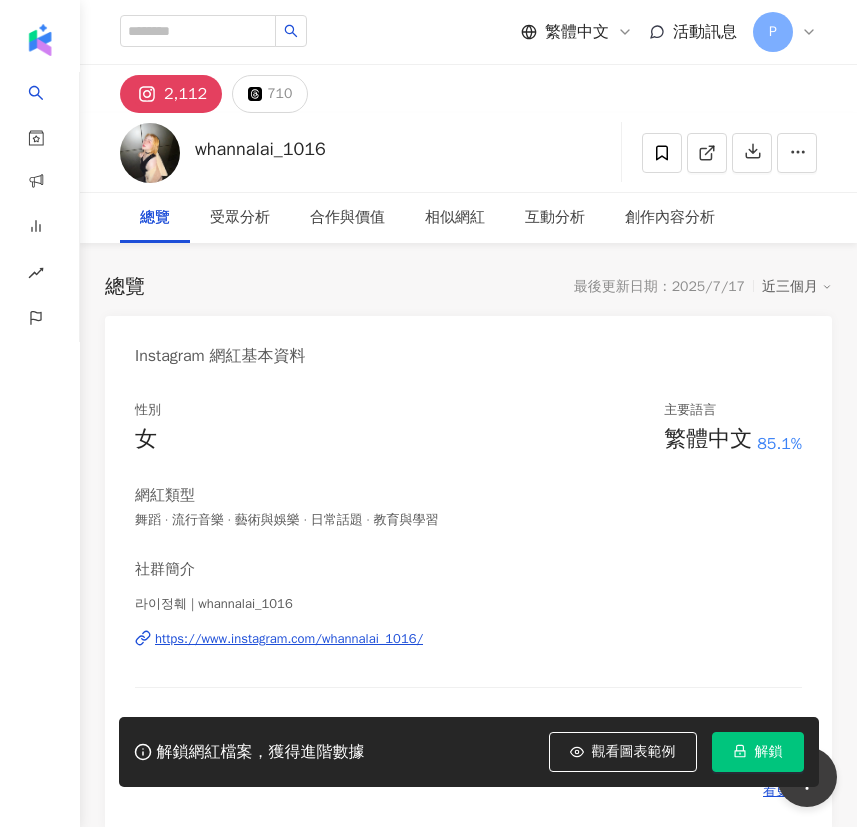 scroll, scrollTop: 0, scrollLeft: 0, axis: both 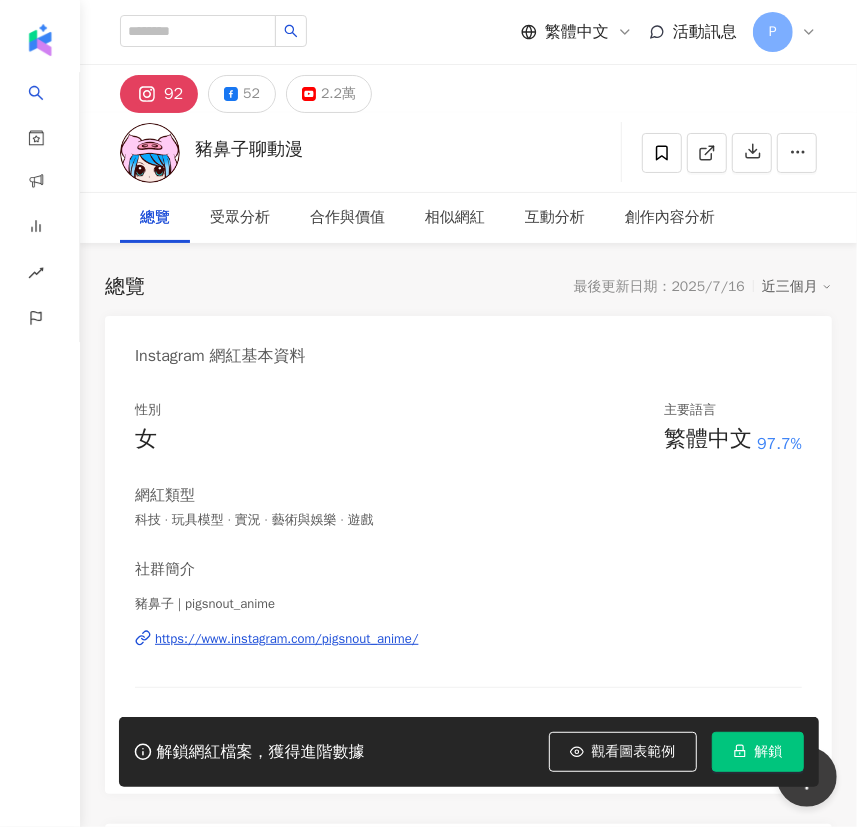 click on "https://www.instagram.com/pigsnout_anime/" at bounding box center [287, 639] 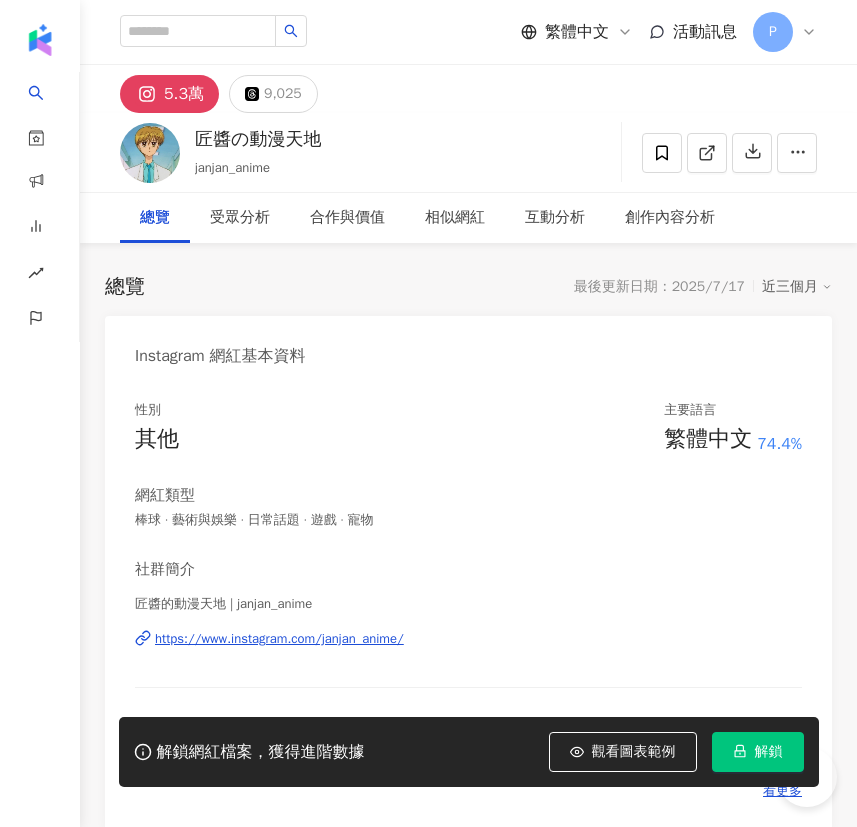 scroll, scrollTop: 0, scrollLeft: 0, axis: both 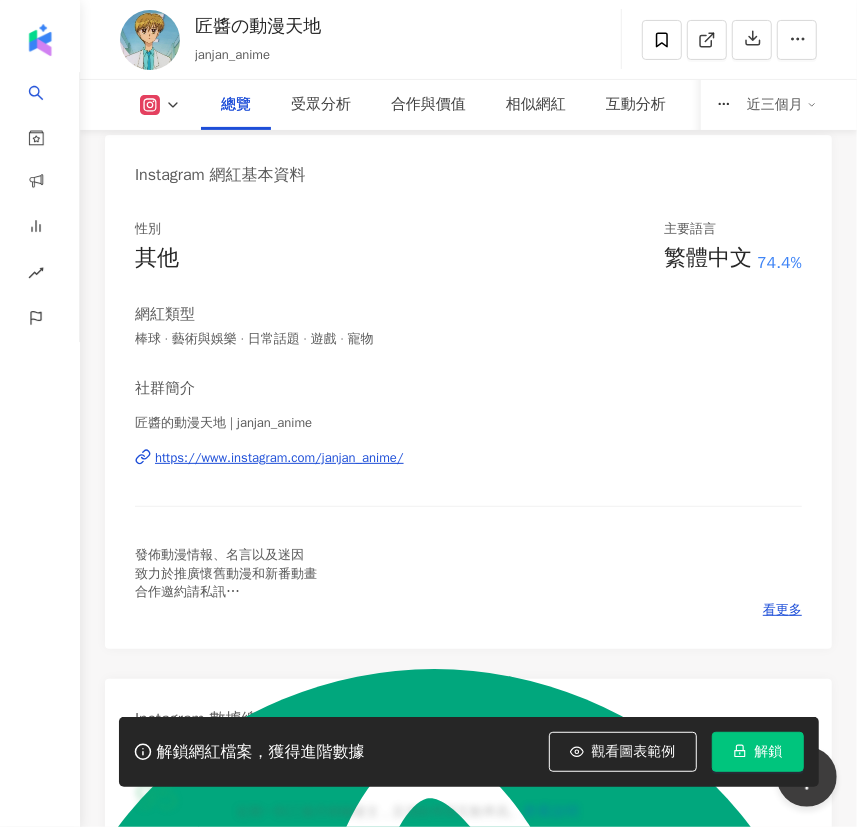 click on "https://www.instagram.com/janjan_anime/" at bounding box center (279, 458) 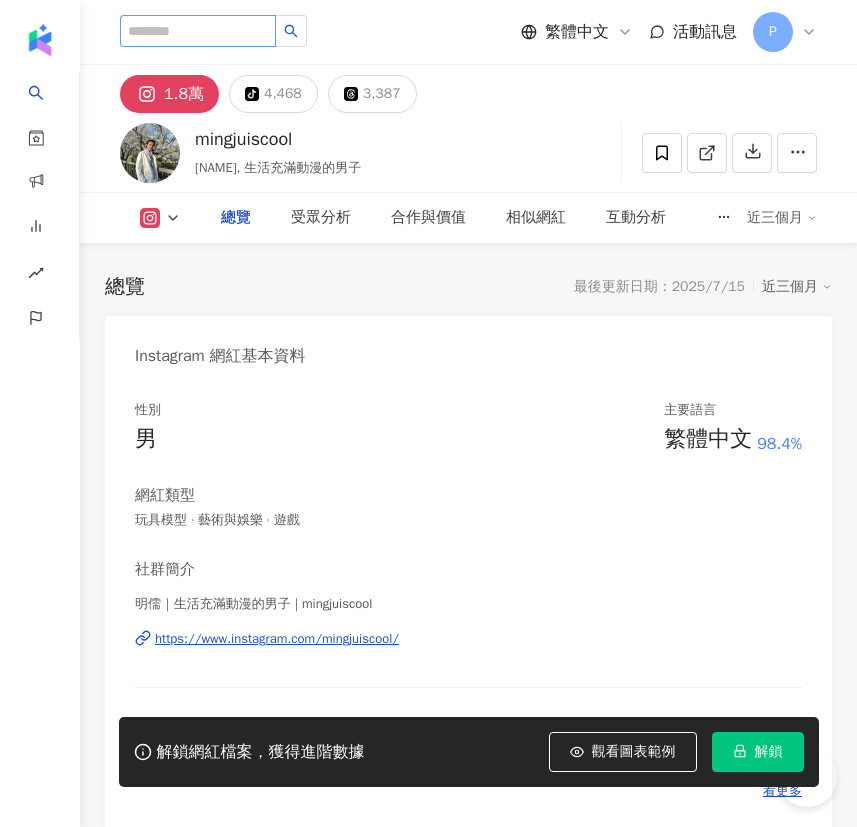 scroll, scrollTop: 0, scrollLeft: 0, axis: both 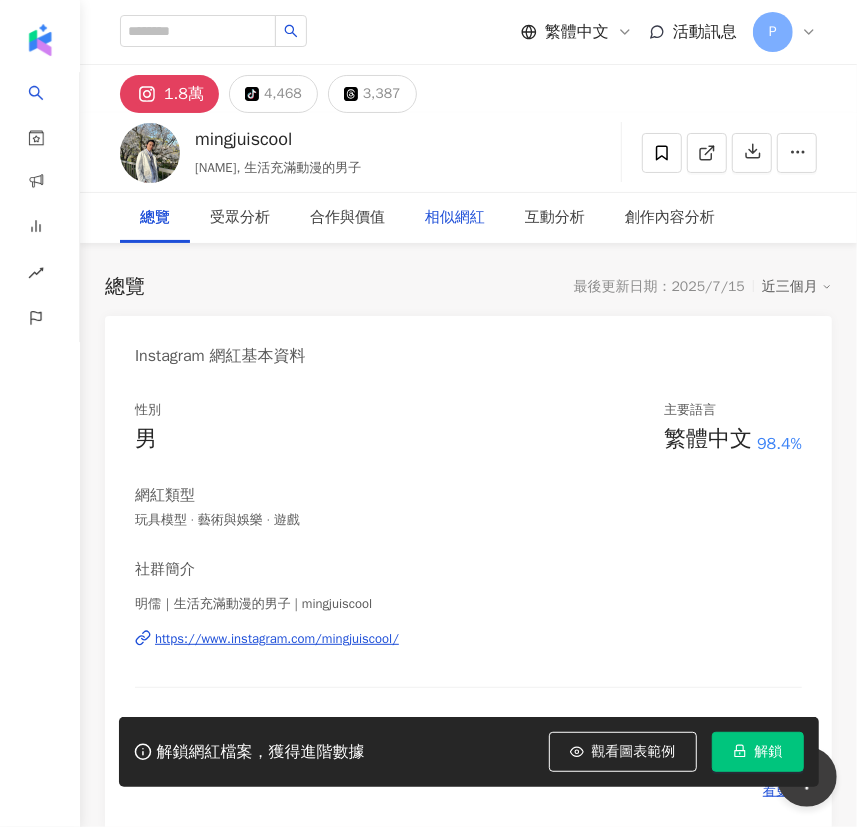 click on "相似網紅" at bounding box center [455, 218] 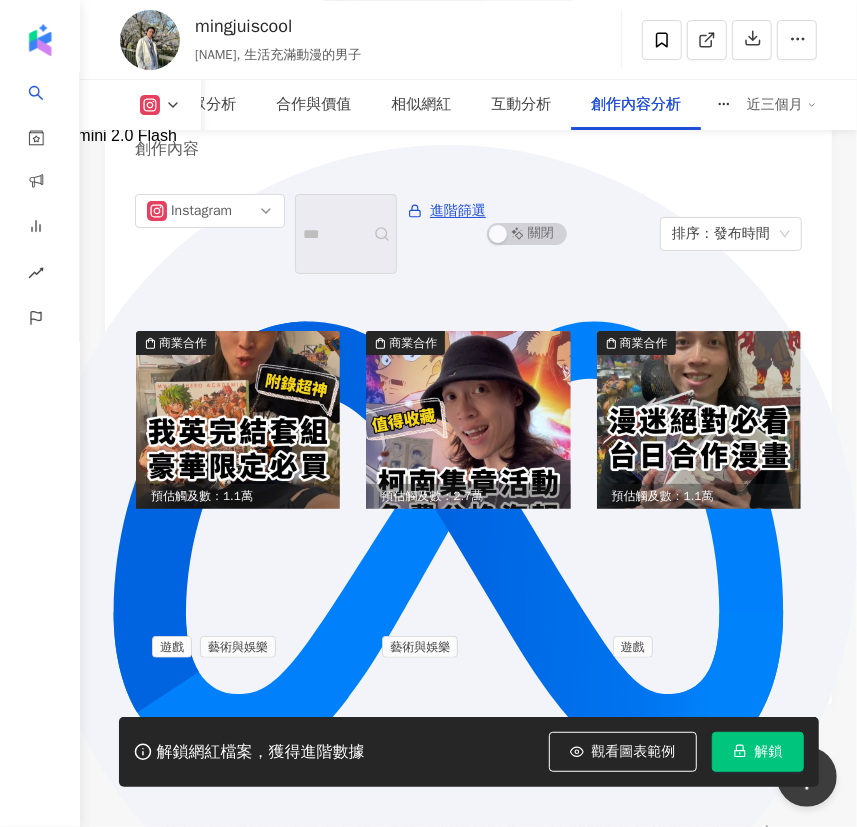 scroll, scrollTop: 9140, scrollLeft: 0, axis: vertical 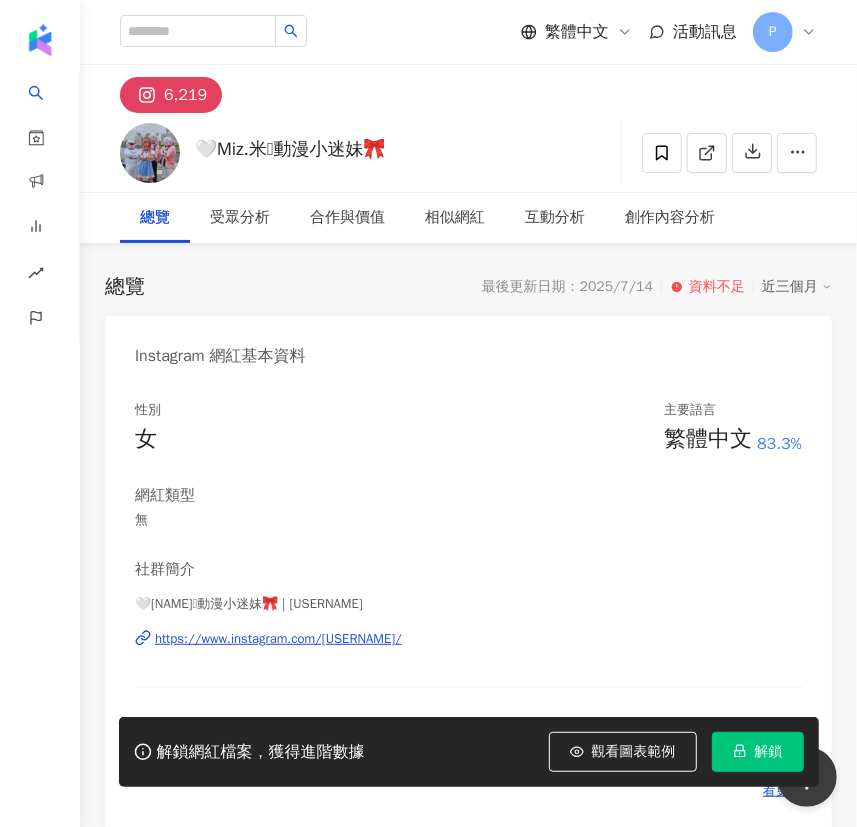 click on "https://www.instagram.com/miiiiiz_cosplay/" at bounding box center [278, 639] 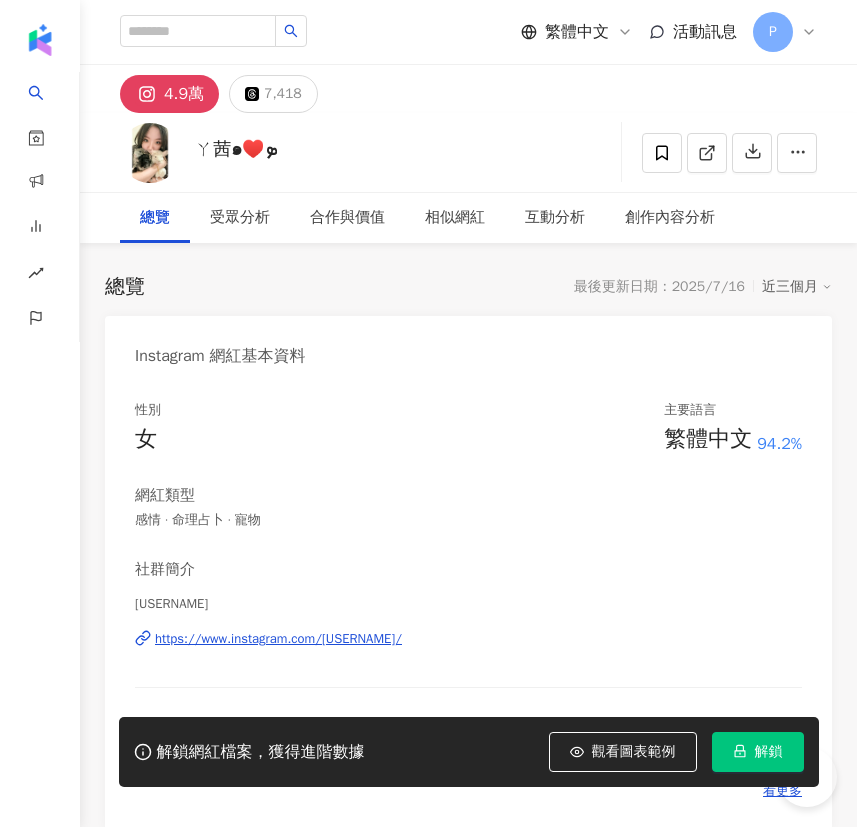 scroll, scrollTop: 0, scrollLeft: 0, axis: both 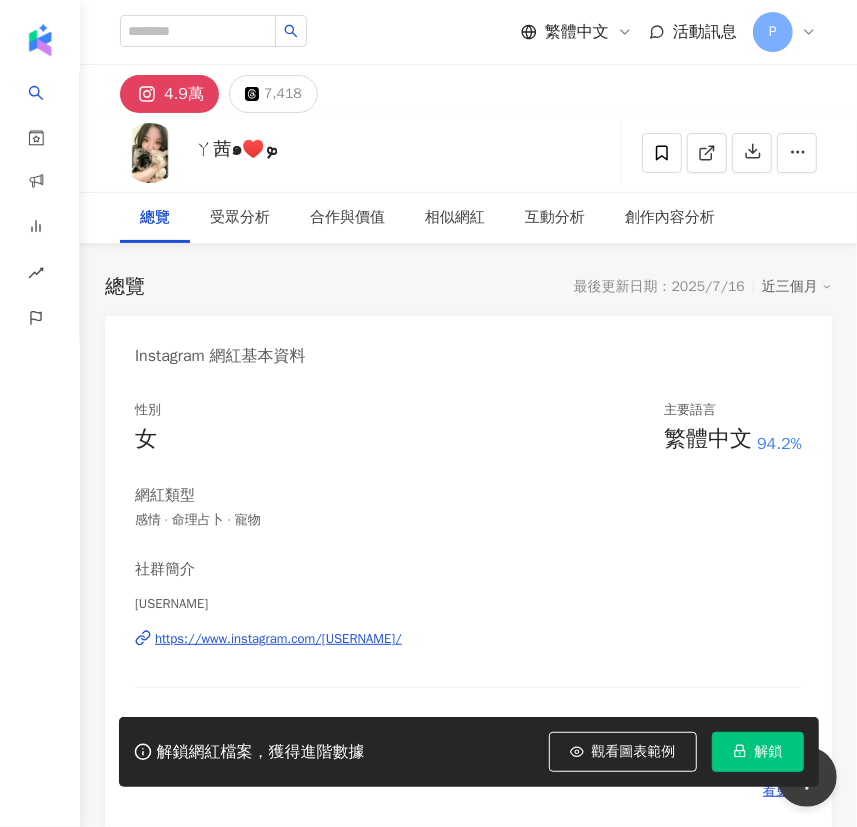 click on "https://www.instagram.com/y_q.77/" at bounding box center [278, 639] 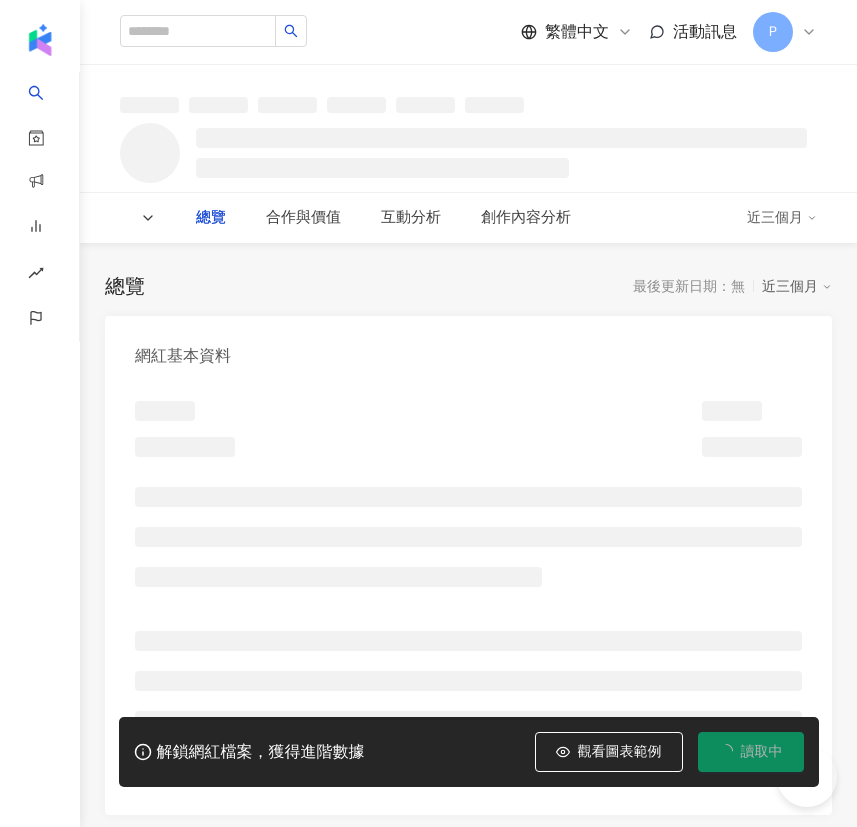 scroll, scrollTop: 0, scrollLeft: 0, axis: both 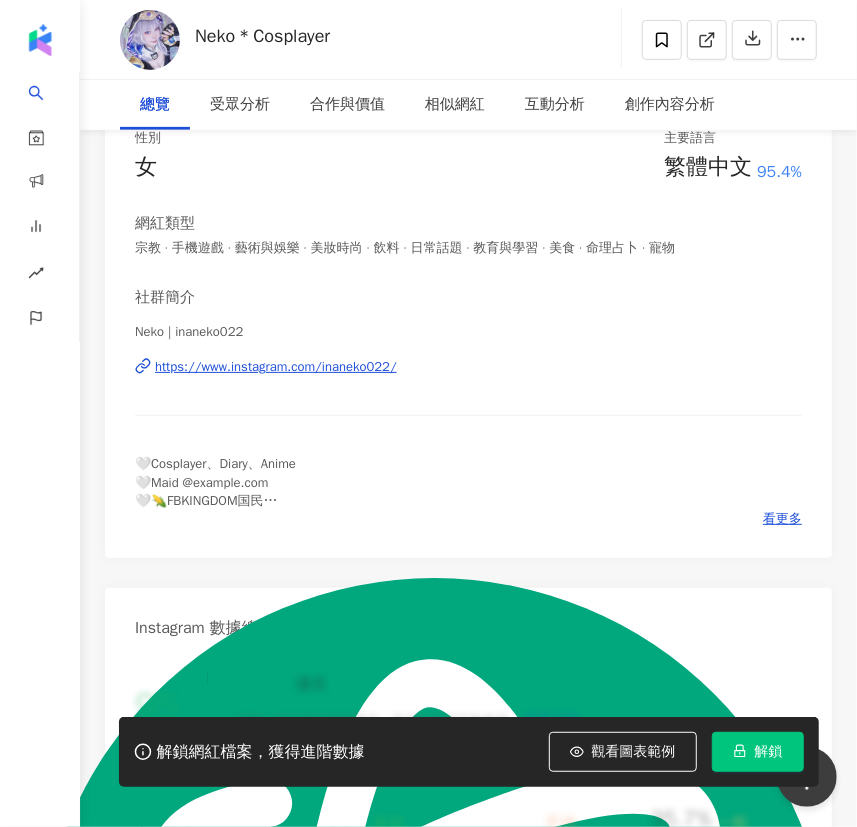 click on "https://www.instagram.com/inaneko022/" at bounding box center (276, 367) 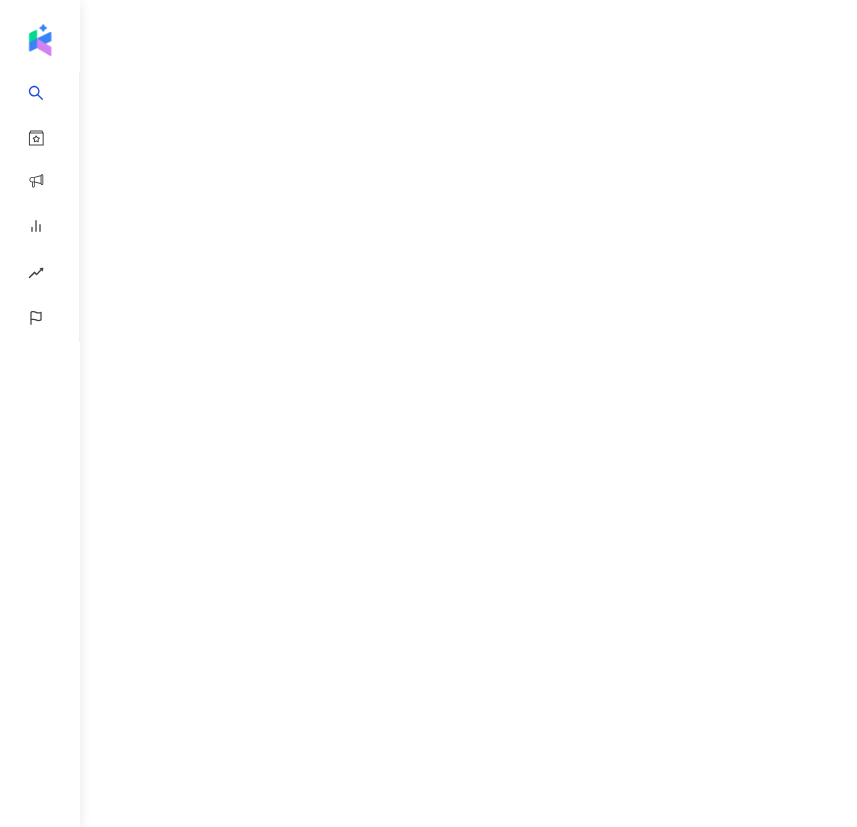 scroll, scrollTop: 0, scrollLeft: 0, axis: both 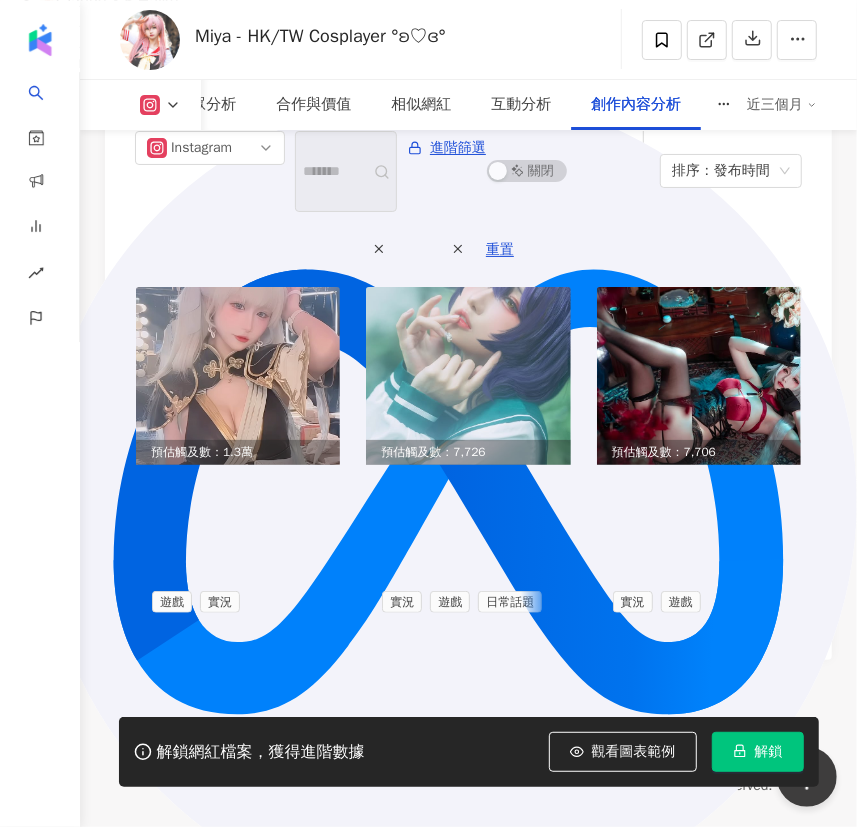 click on "關鍵字：COSPLAY" at bounding box center [311, 249] 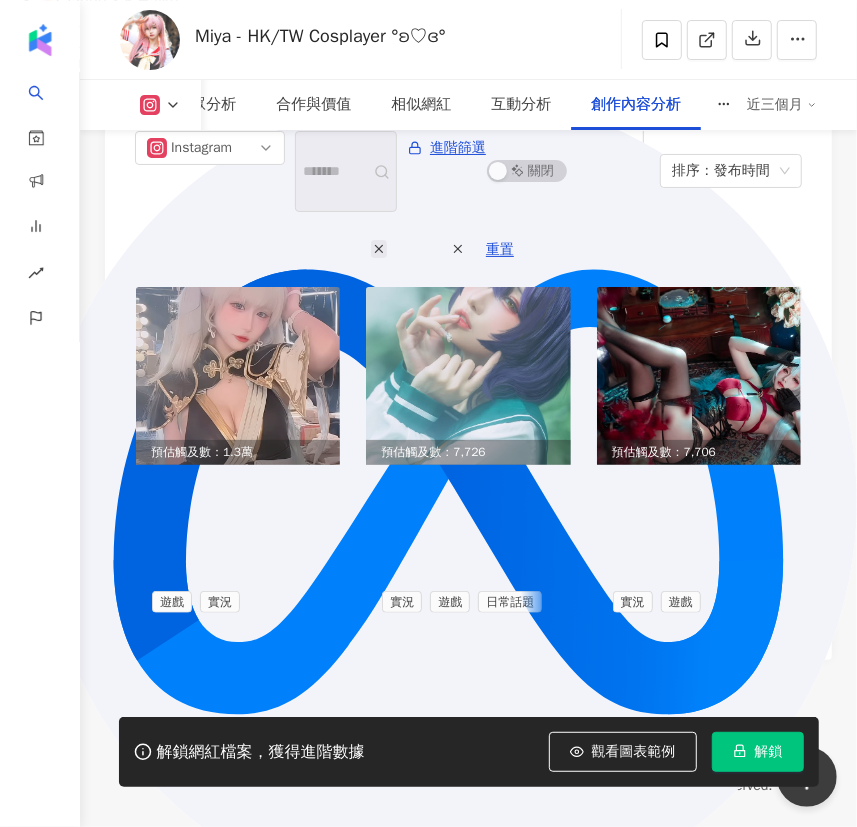 click 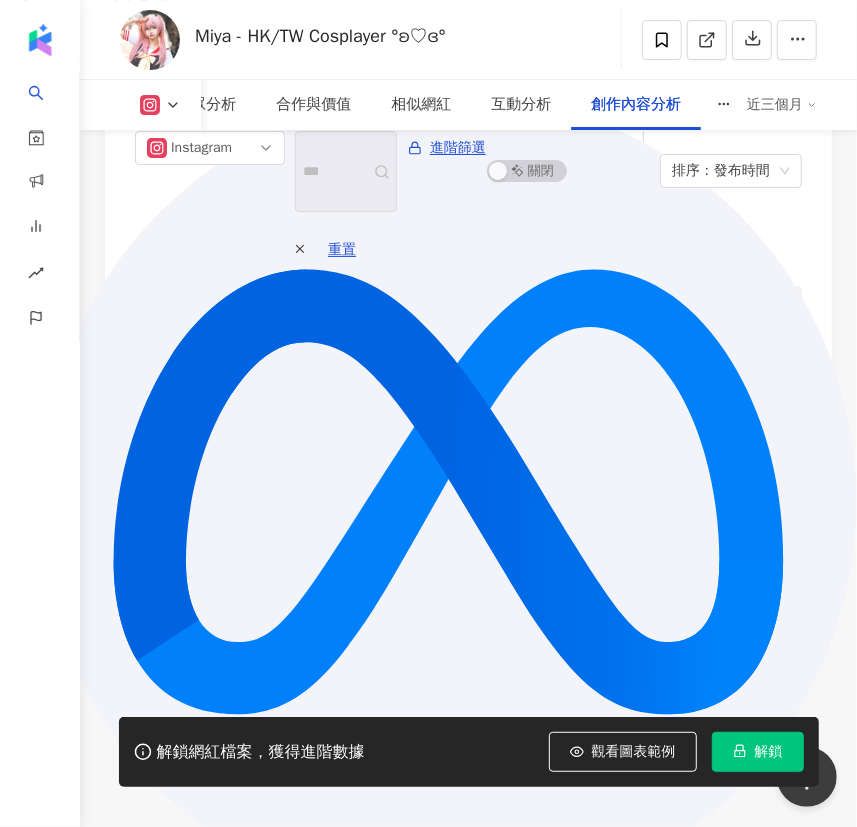 type 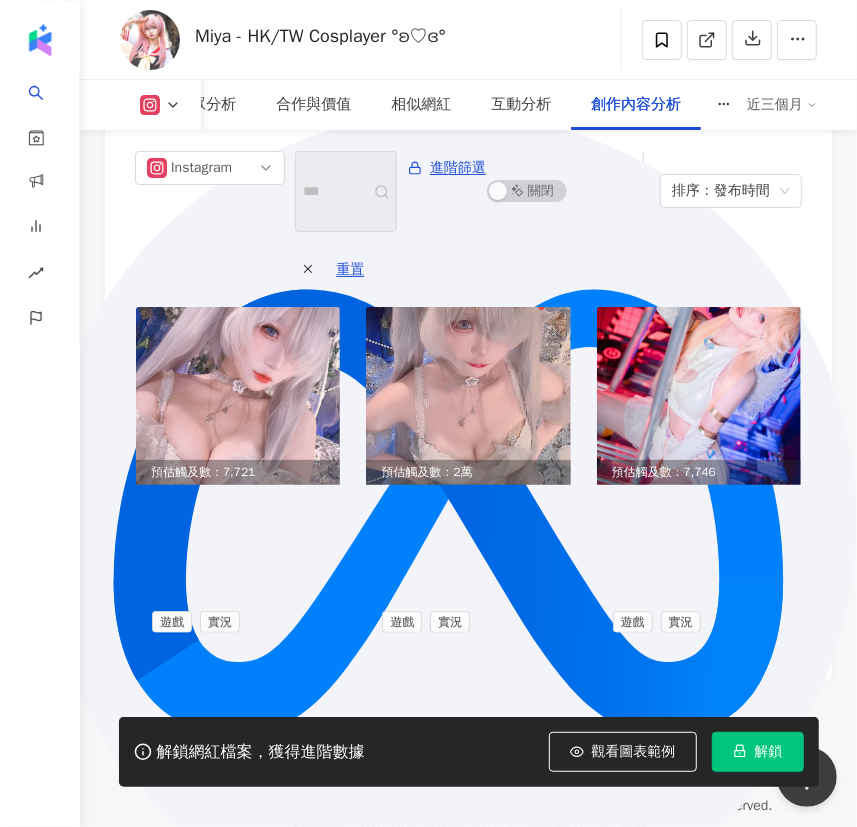 click on "Instagram 進階篩選 啟動 關閉 AI 篩選商業合作內容 排序：發布時間 共 75 筆 ，   條件： 遊戲 重置 預估觸及數：7,721 2025/7/3 .
勤奮小子 🩵
#妮姫 #nikkecosplay #hkcos #hkcosplay #taiwancosplay #灰姑娘水晶公主 隱藏 11 遊戲 實況 預估觸及數：2萬 2025/7/2 好像…沒什麼威脅…
#妮姫 #nikkecosplay #hkcos 隱藏 20 1.7萬 遊戲 實況 預估觸及數：7,746 2025/6/23 .
第二季快出了 期待w
#pantyandstockingcosplay #吊帶襪天使 #hkcosplay #taiwancosplay 隱藏 6 遊戲 實況" at bounding box center [468, 405] 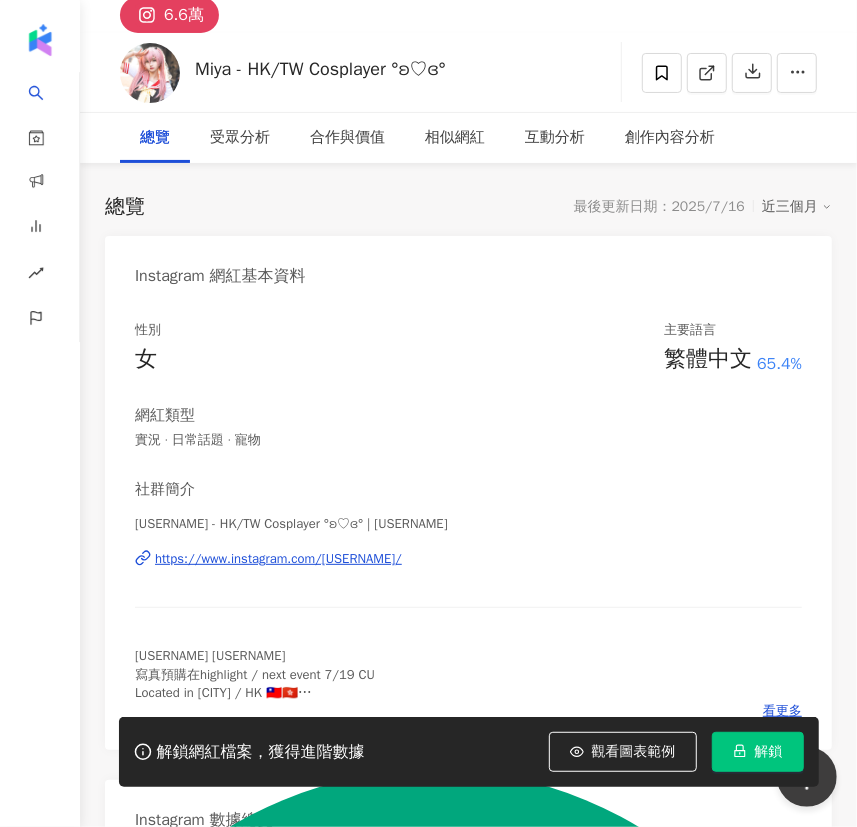 scroll, scrollTop: 181, scrollLeft: 0, axis: vertical 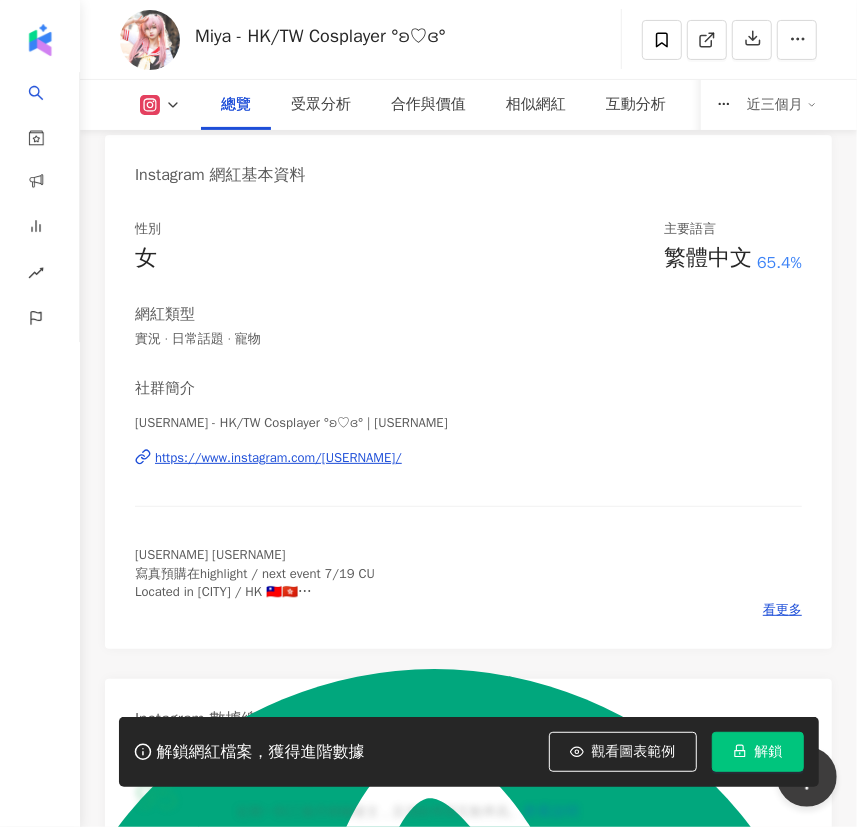click on "https://www.instagram.com/_miya_desu_/" at bounding box center [278, 458] 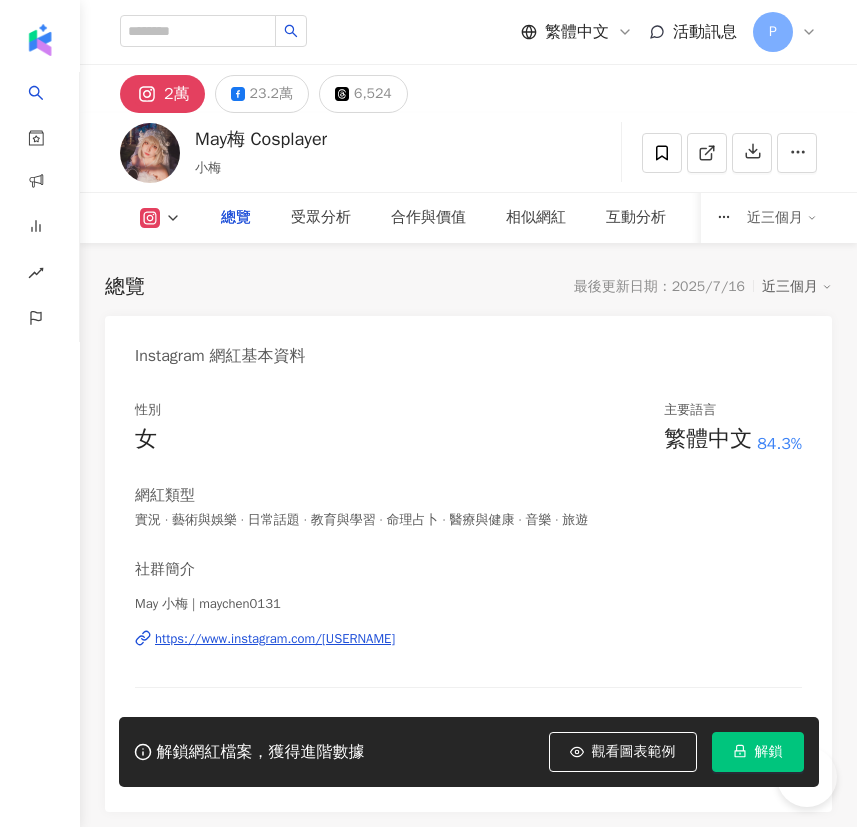 scroll, scrollTop: 0, scrollLeft: 0, axis: both 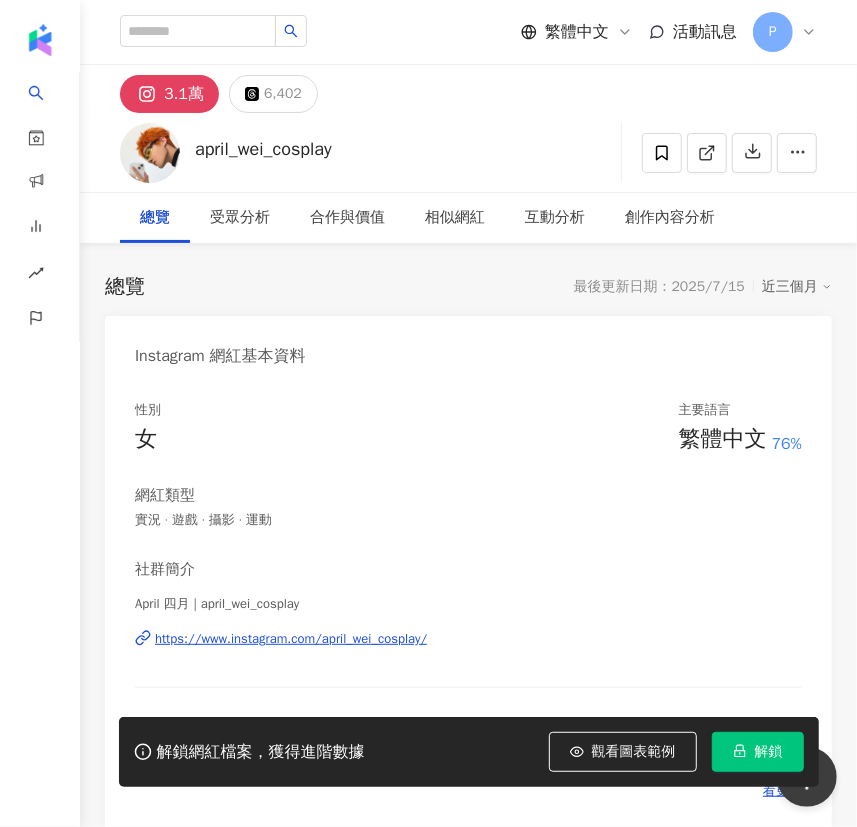 click on "https://www.instagram.com/april_wei_cosplay/" at bounding box center [291, 639] 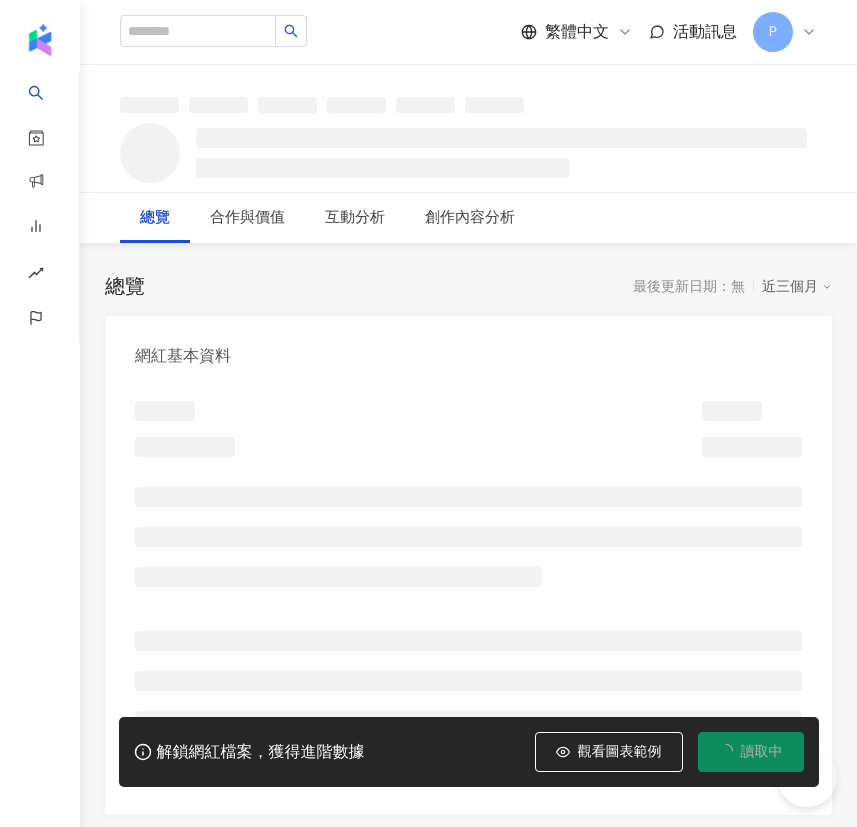 scroll, scrollTop: 0, scrollLeft: 0, axis: both 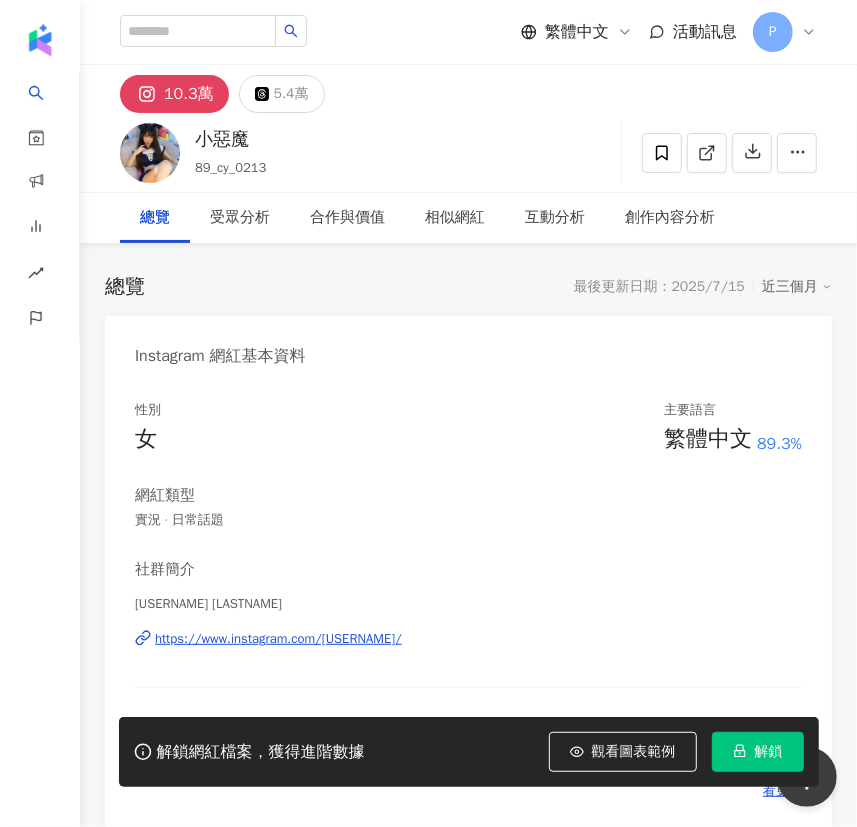 click on "https://www.instagram.com/89_cy_0213/" at bounding box center [278, 639] 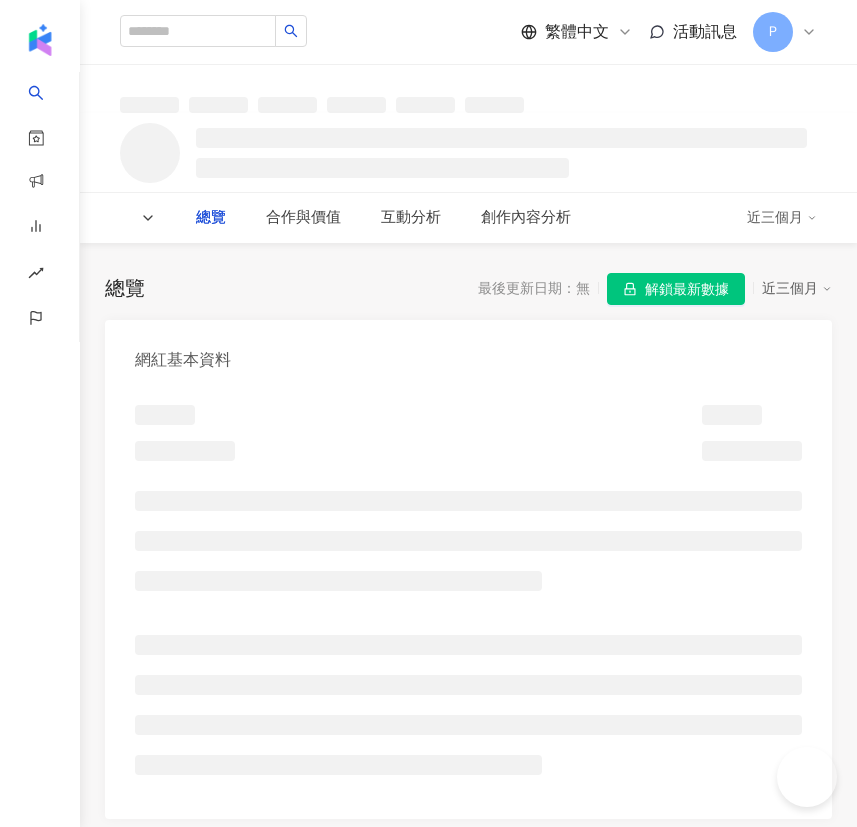 scroll, scrollTop: 0, scrollLeft: 0, axis: both 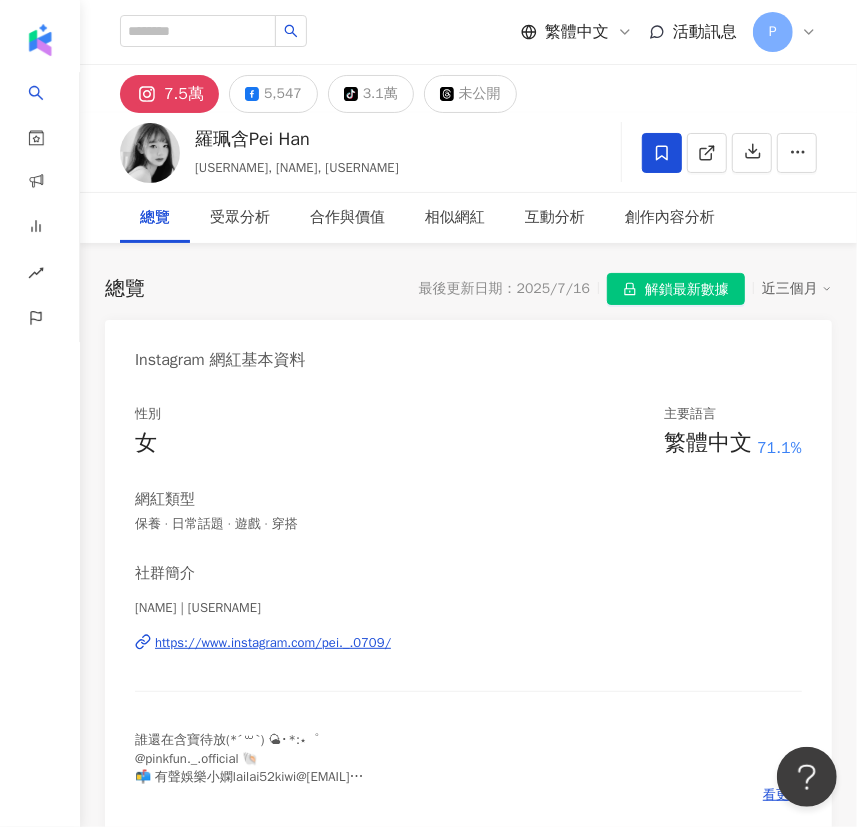 click on "https://www.instagram.com/pei._.0709/" at bounding box center [273, 643] 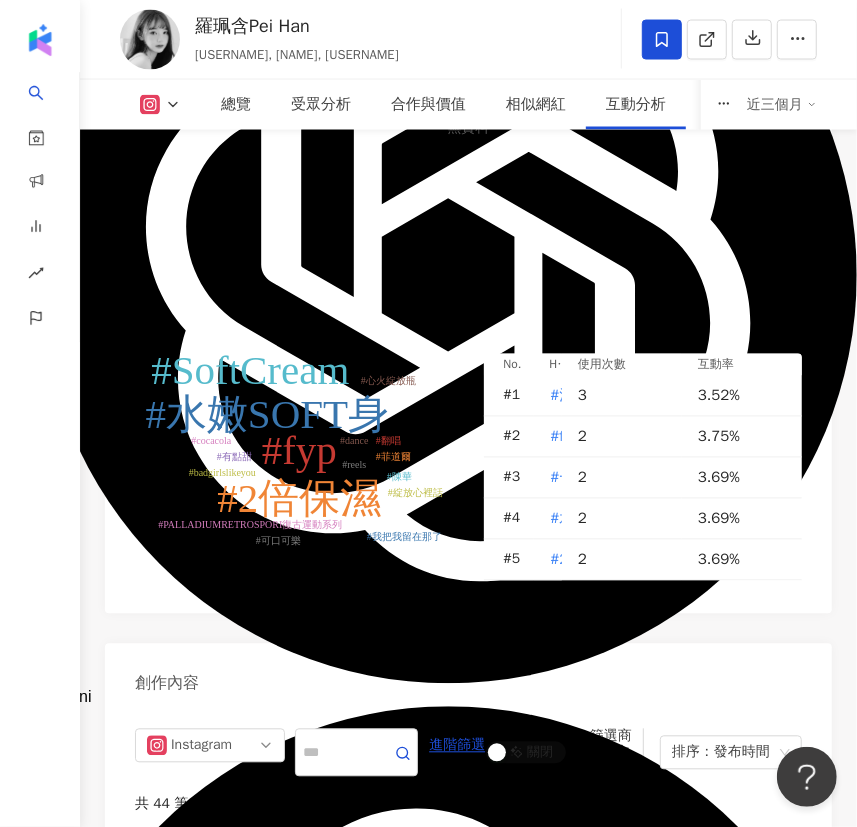 scroll, scrollTop: 8181, scrollLeft: 0, axis: vertical 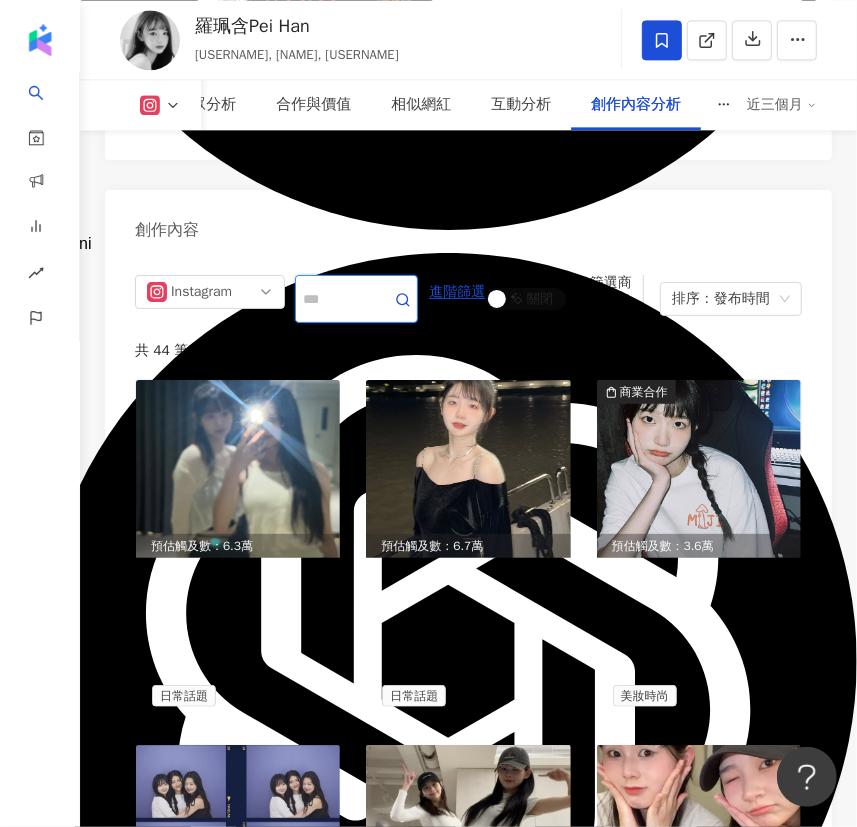 click at bounding box center (334, 299) 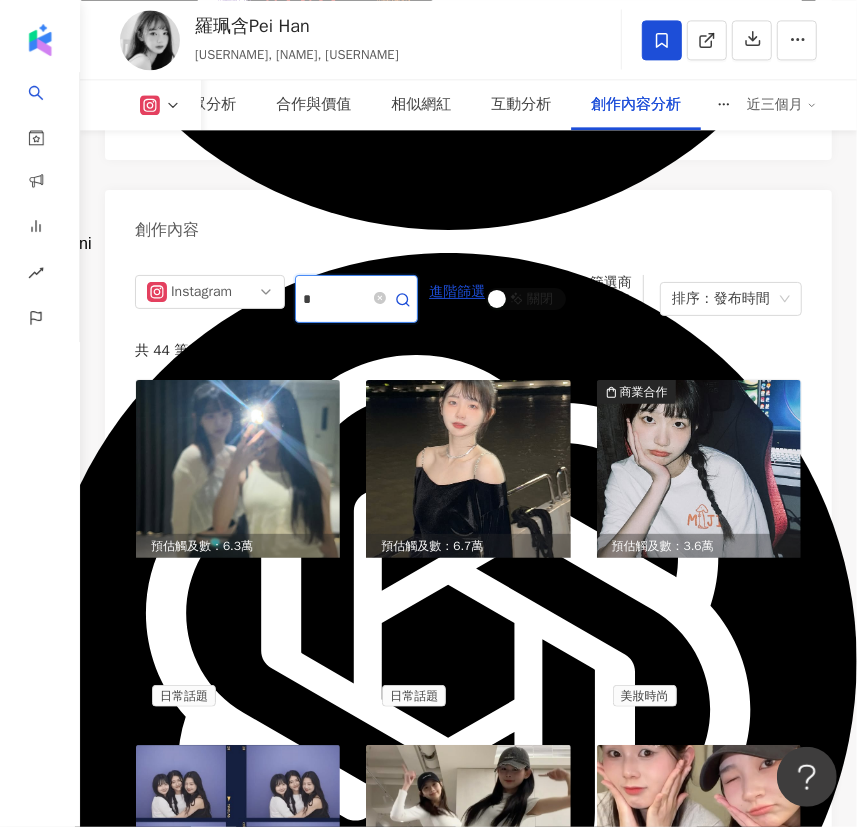 type on "**" 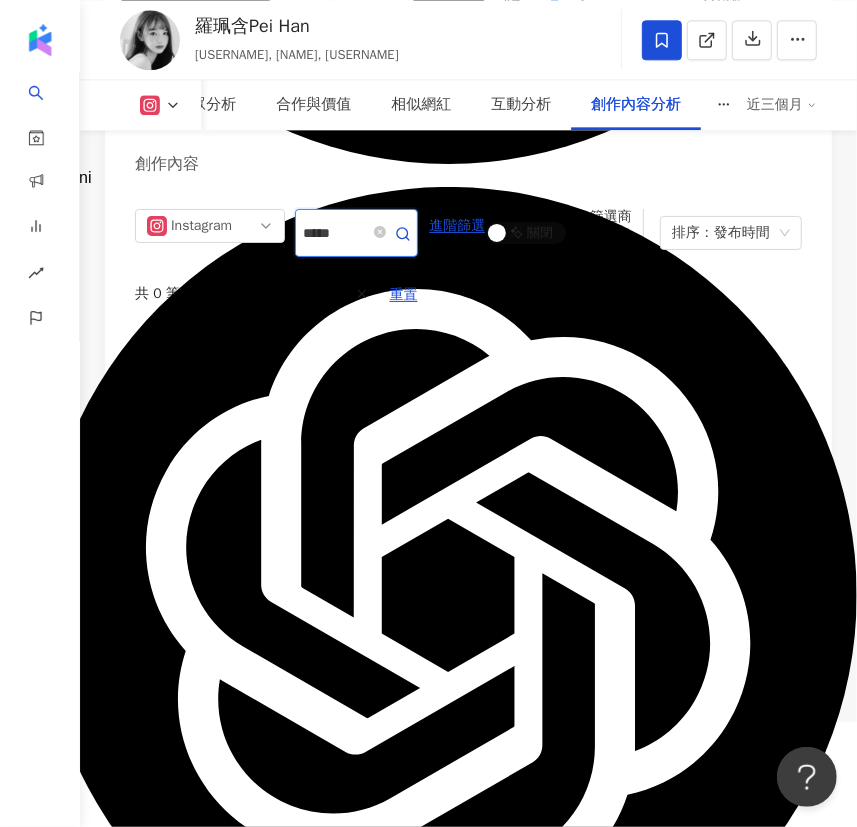 scroll, scrollTop: 8180, scrollLeft: 0, axis: vertical 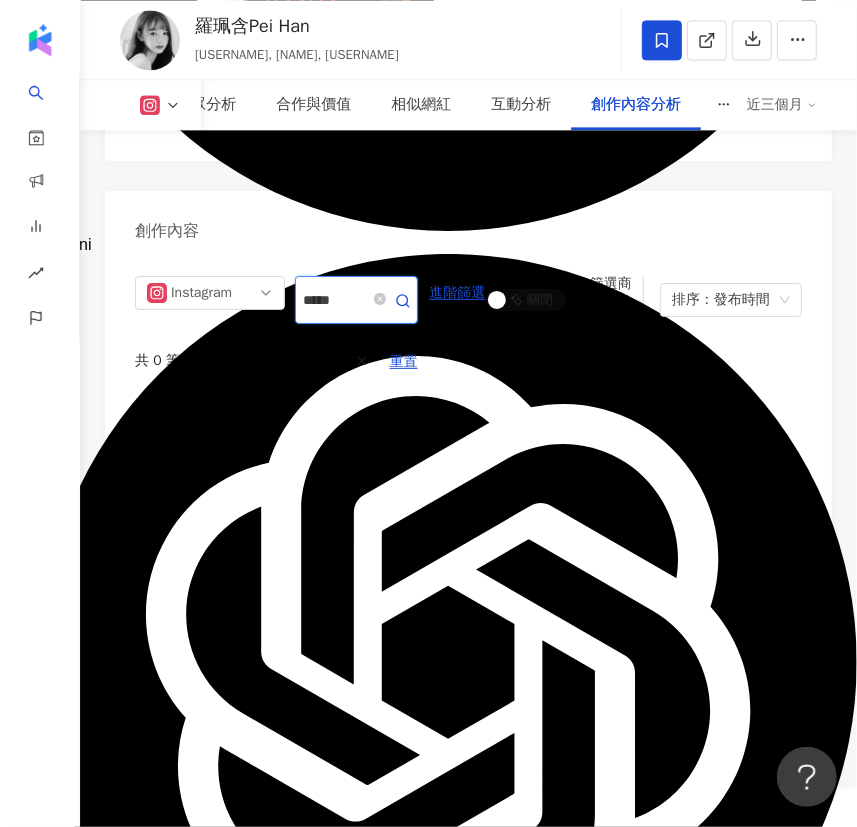 drag, startPoint x: 378, startPoint y: 328, endPoint x: 303, endPoint y: 323, distance: 75.16648 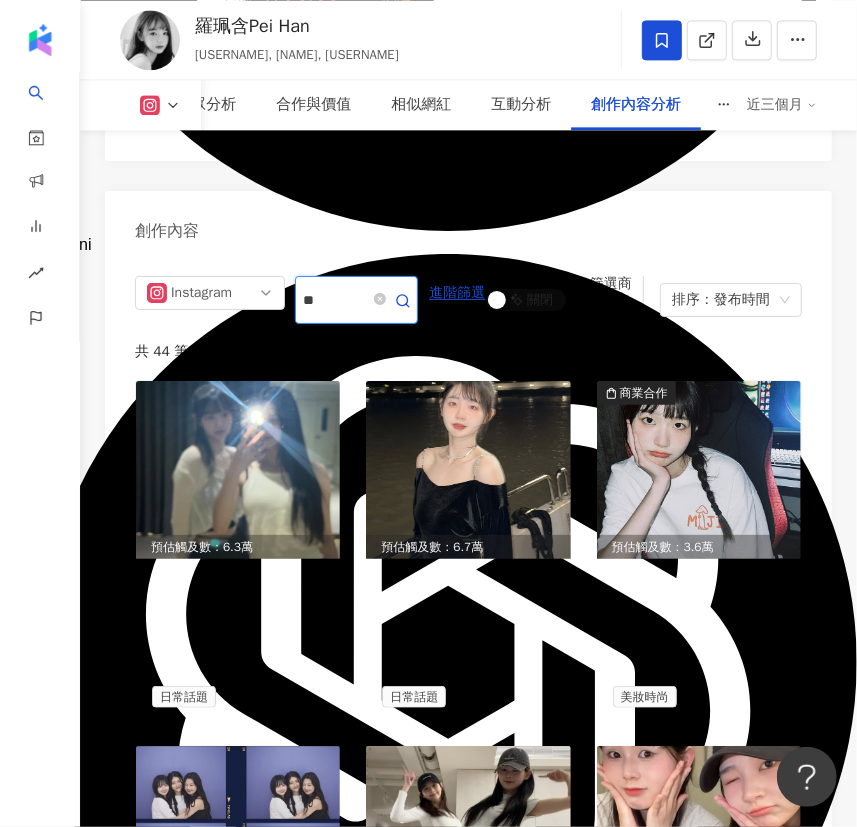 scroll, scrollTop: 8247, scrollLeft: 0, axis: vertical 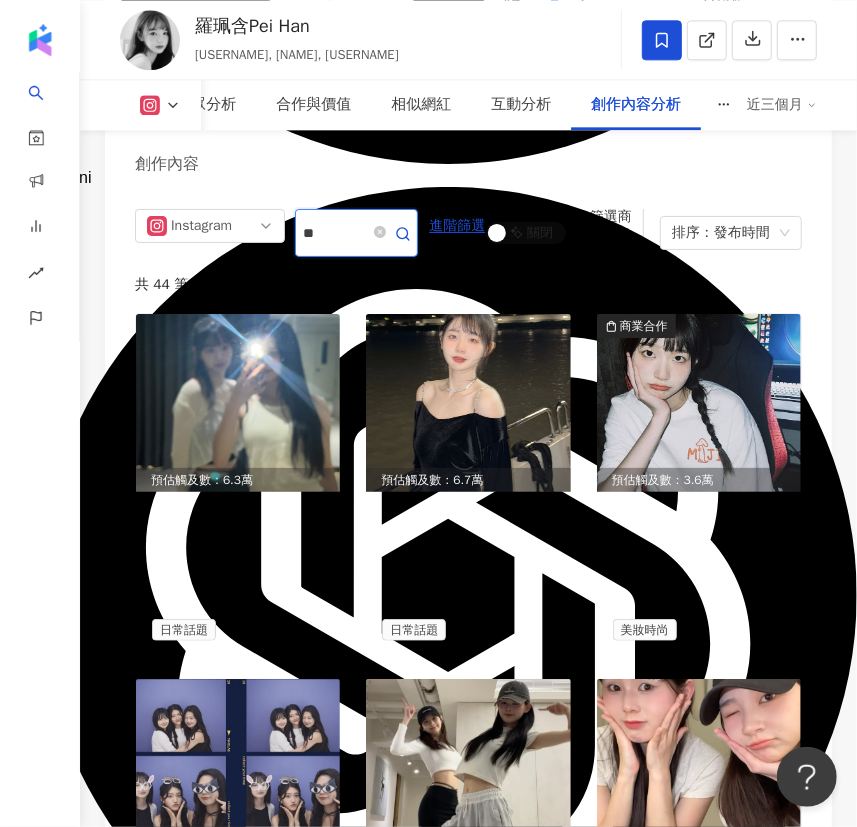type on "*" 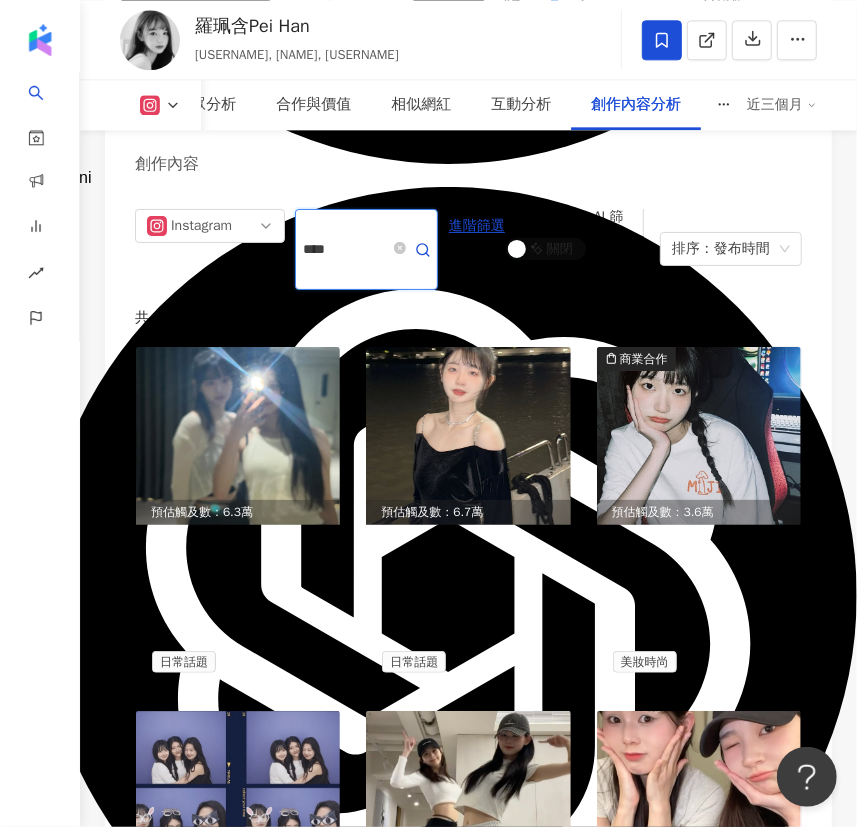 scroll, scrollTop: 0, scrollLeft: 0, axis: both 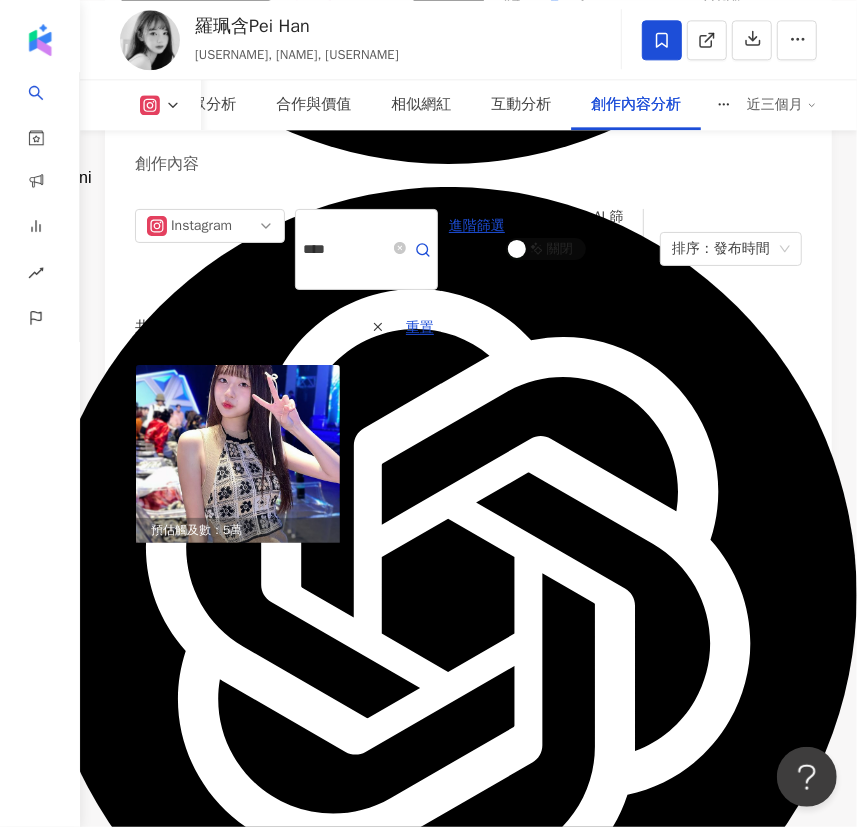 click on "2超熱血ㄉ啦
最好是每個人都出道 因為大家都太棒了(*≧ω≦)～
喵喵喵喵
👗/ @atthevenue2018" at bounding box center (234, 641) 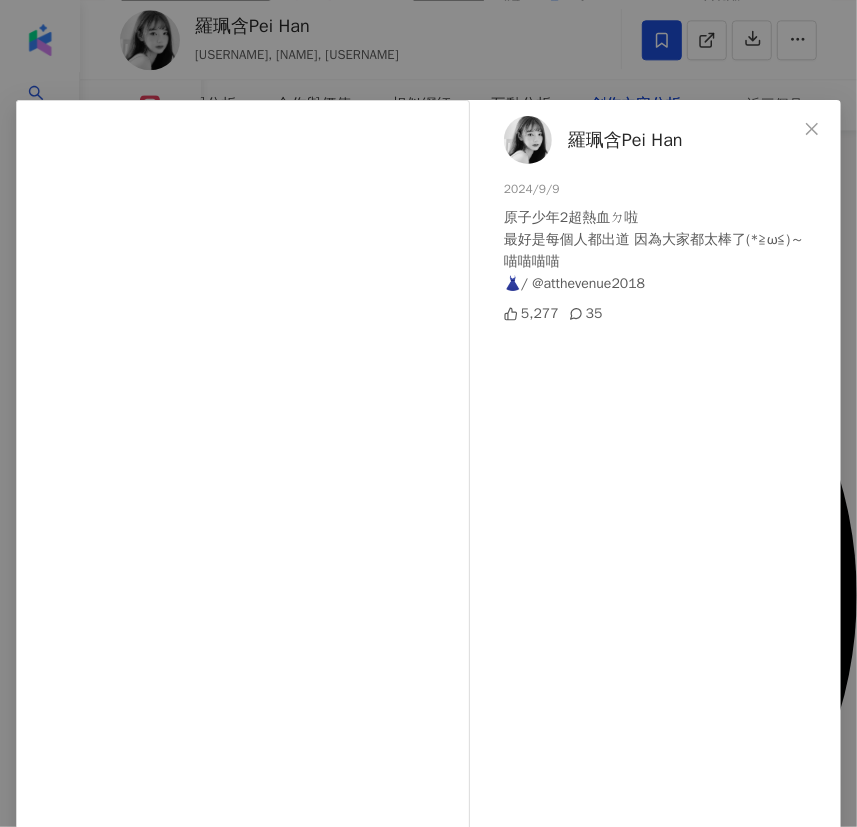 click on "原子少年2超熱血ㄉ啦
最好是每個人都出道 因為大家都太棒了(*≧ω≦)～
喵喵喵喵
👗/ @atthevenue2018" at bounding box center [702, 251] 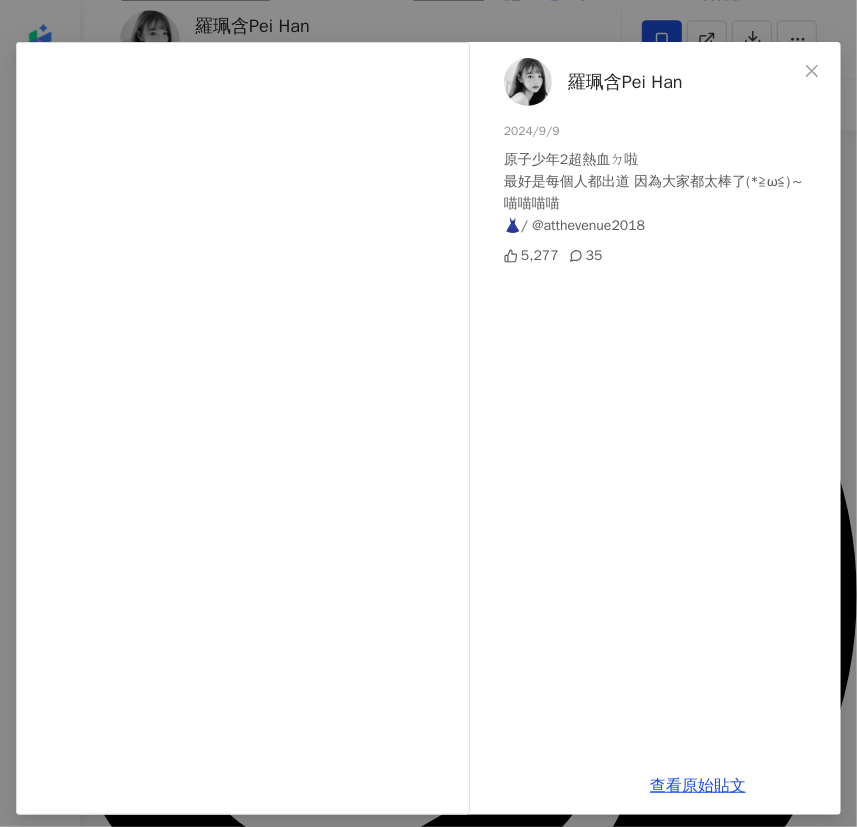 scroll, scrollTop: 83, scrollLeft: 0, axis: vertical 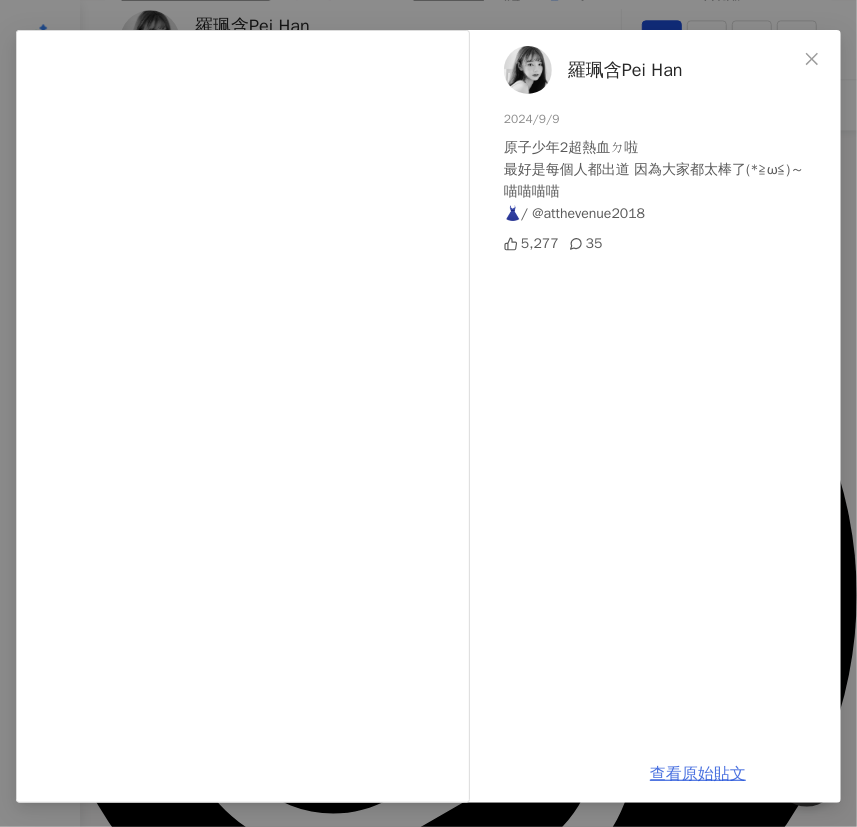 click on "查看原始貼文" at bounding box center (698, 774) 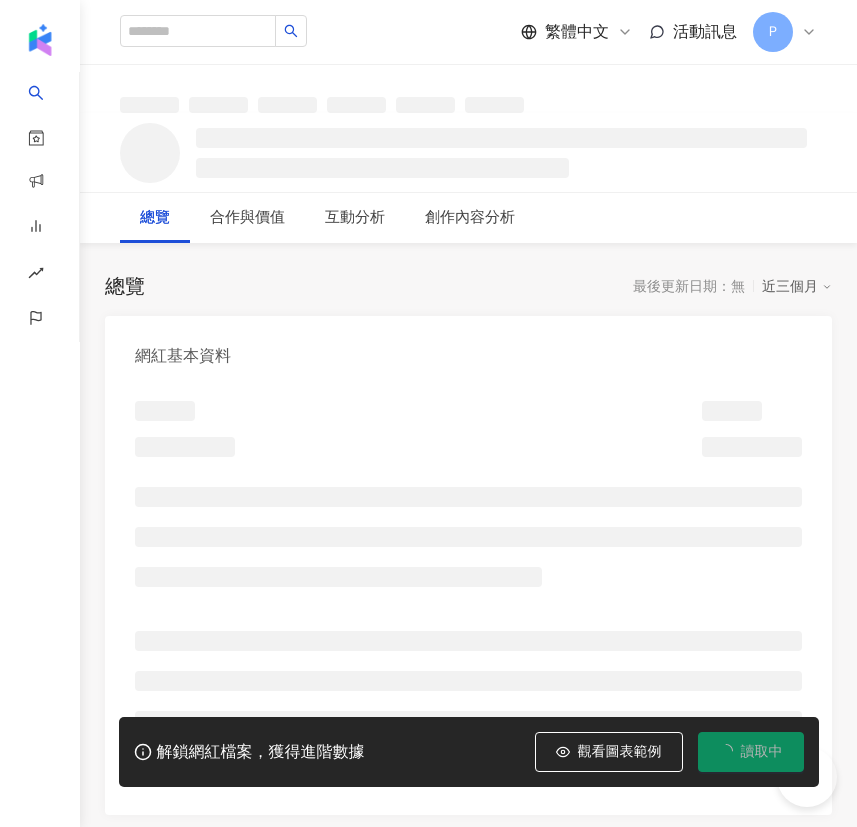 scroll, scrollTop: 0, scrollLeft: 0, axis: both 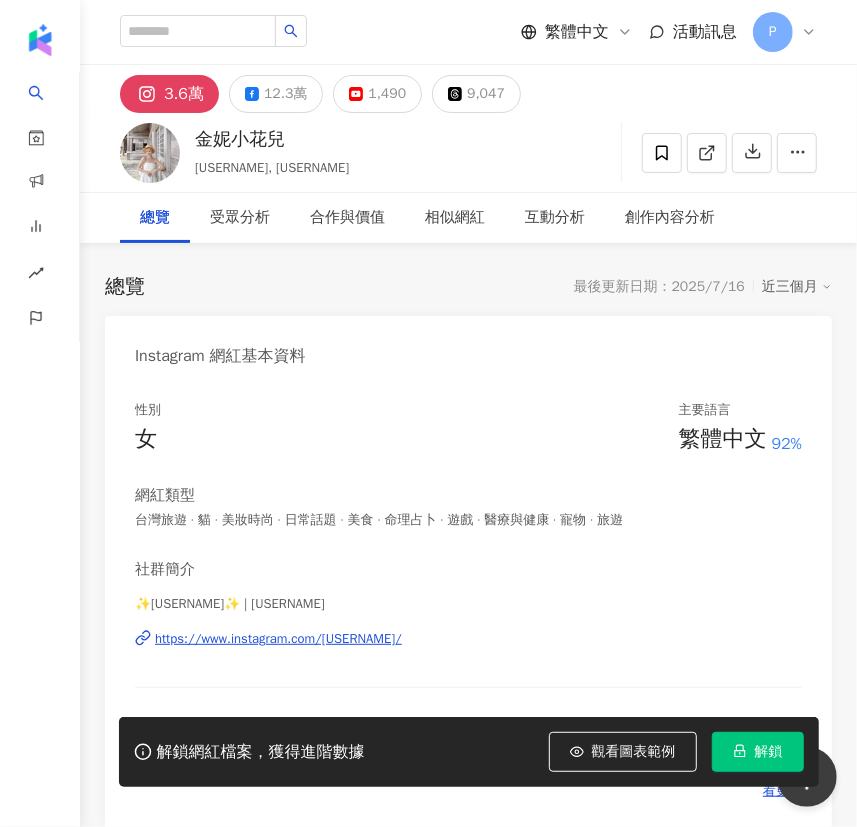 click on "https://www.instagram.com/_flower0201_/" at bounding box center (278, 639) 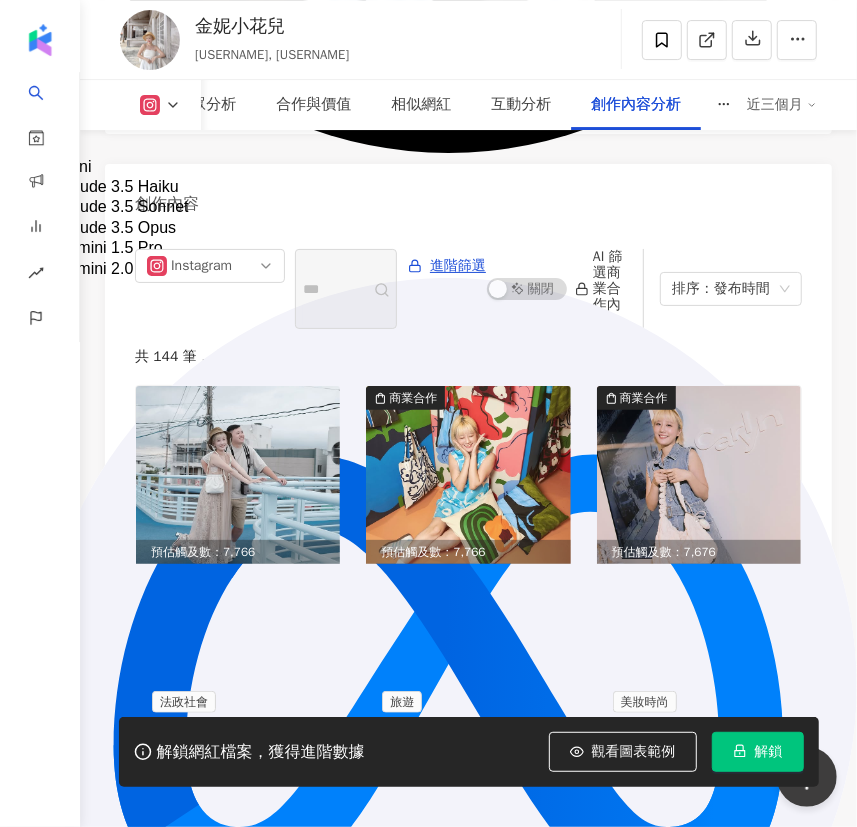 scroll, scrollTop: 9090, scrollLeft: 0, axis: vertical 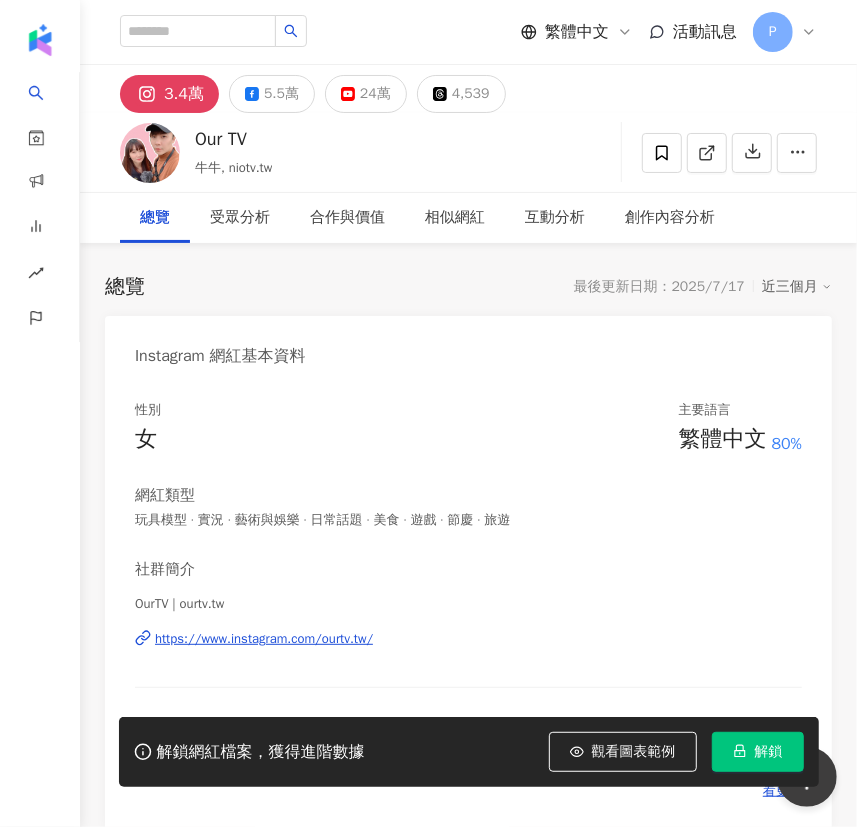 click on "https://www.instagram.com/ourtv.tw/" at bounding box center [264, 639] 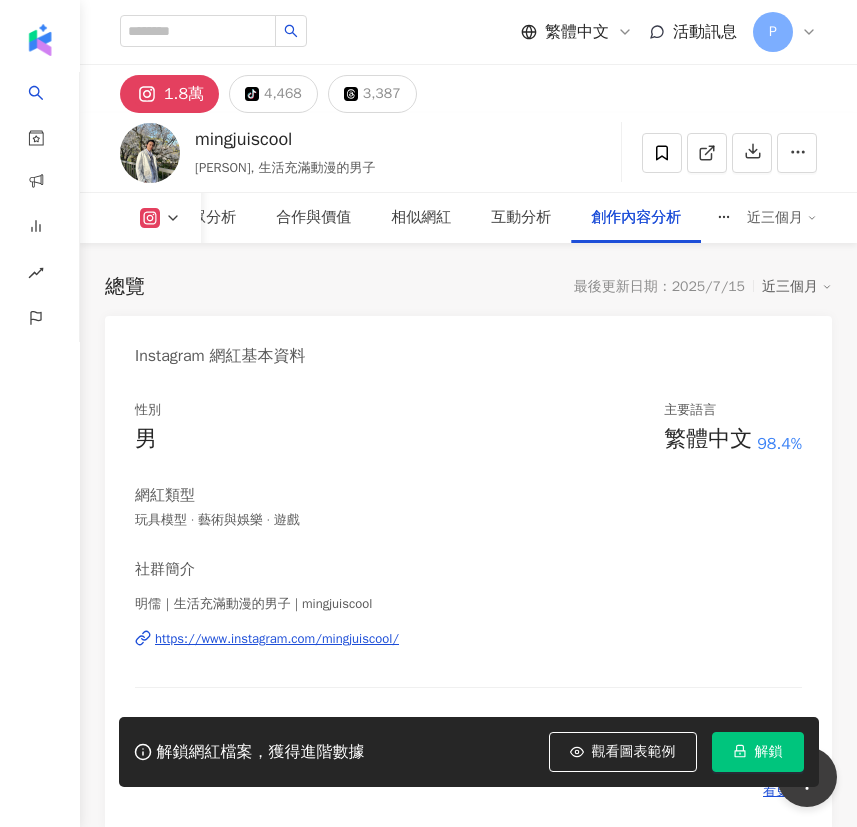 scroll, scrollTop: 9084, scrollLeft: 0, axis: vertical 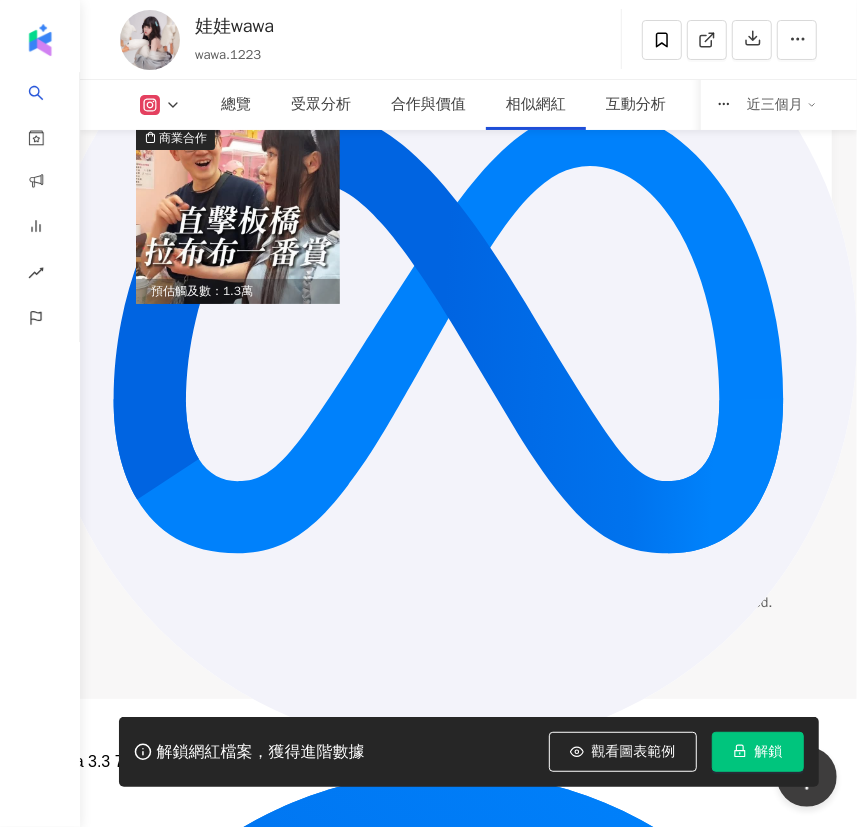 click at bounding box center [238, 215] 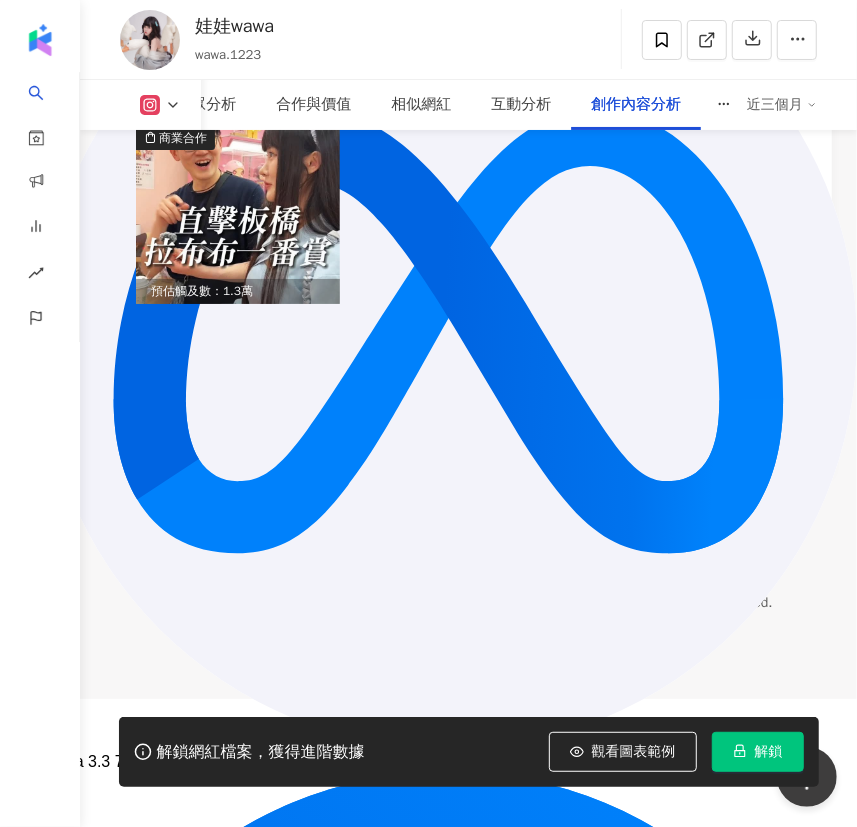 scroll, scrollTop: 9172, scrollLeft: 0, axis: vertical 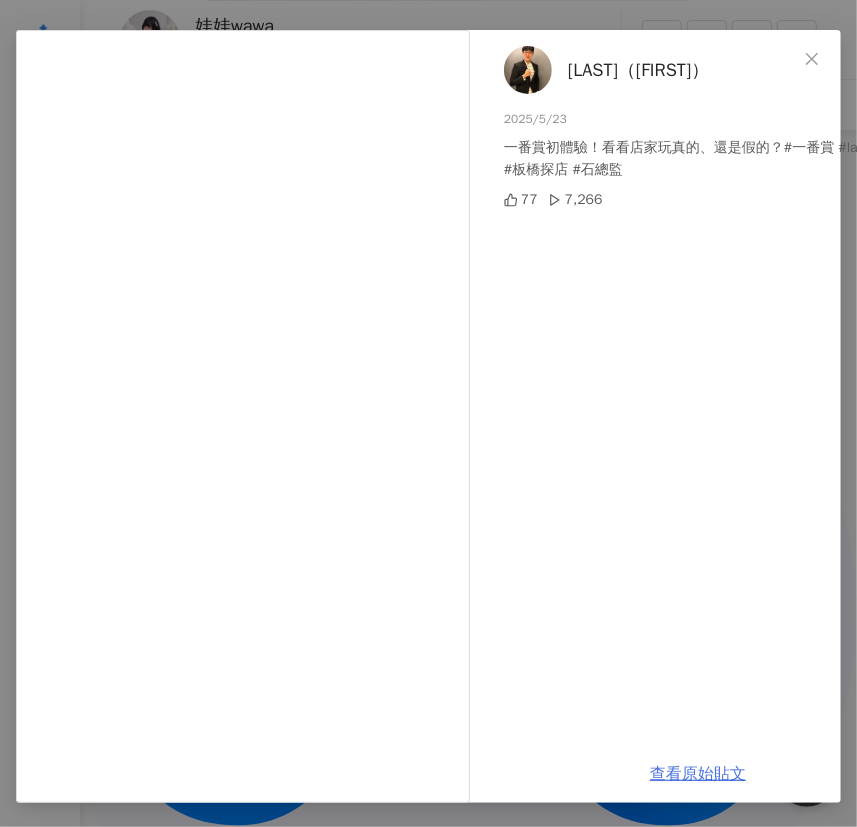 click on "查看原始貼文" at bounding box center (698, 774) 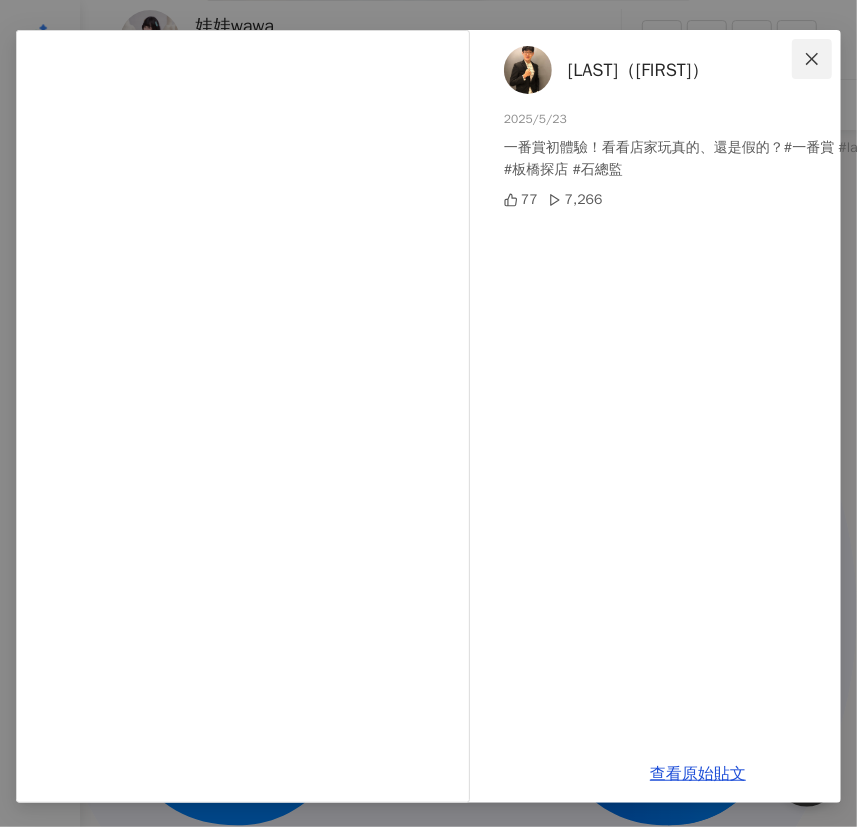 click 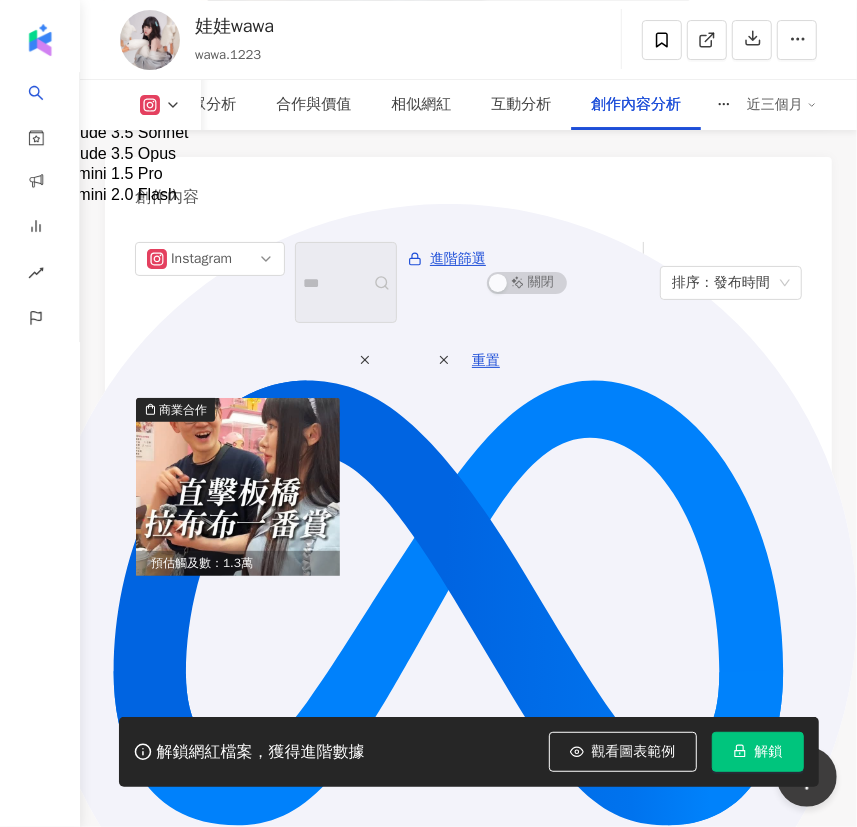 scroll, scrollTop: 9263, scrollLeft: 0, axis: vertical 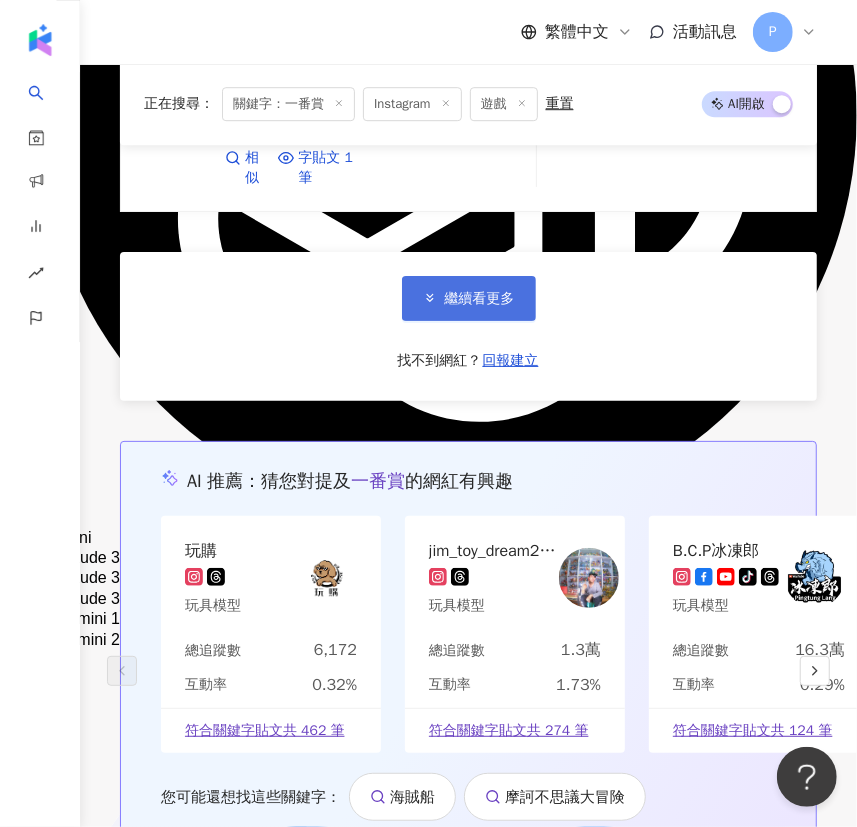 click on "繼續看更多" at bounding box center (469, 298) 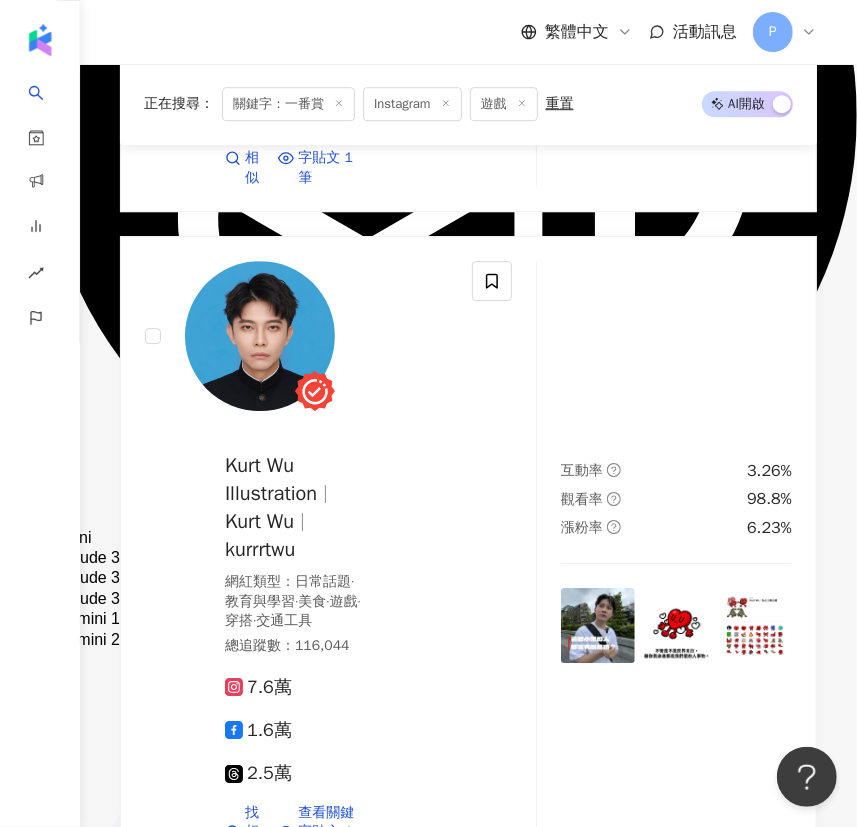 scroll, scrollTop: 9090, scrollLeft: 0, axis: vertical 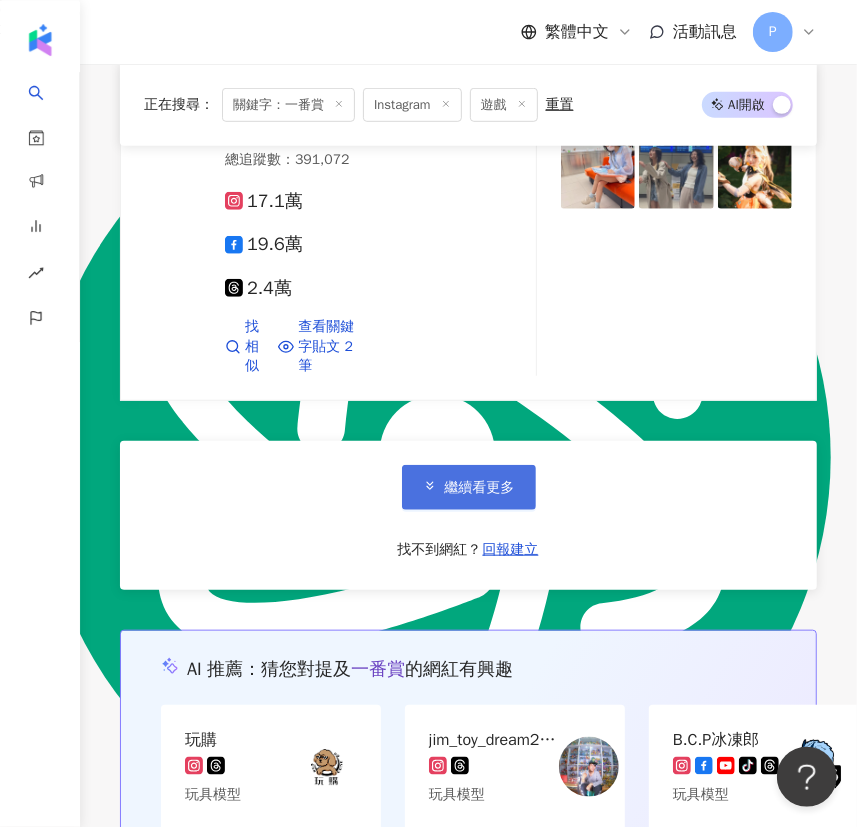drag, startPoint x: 259, startPoint y: 196, endPoint x: 473, endPoint y: 680, distance: 529.1994 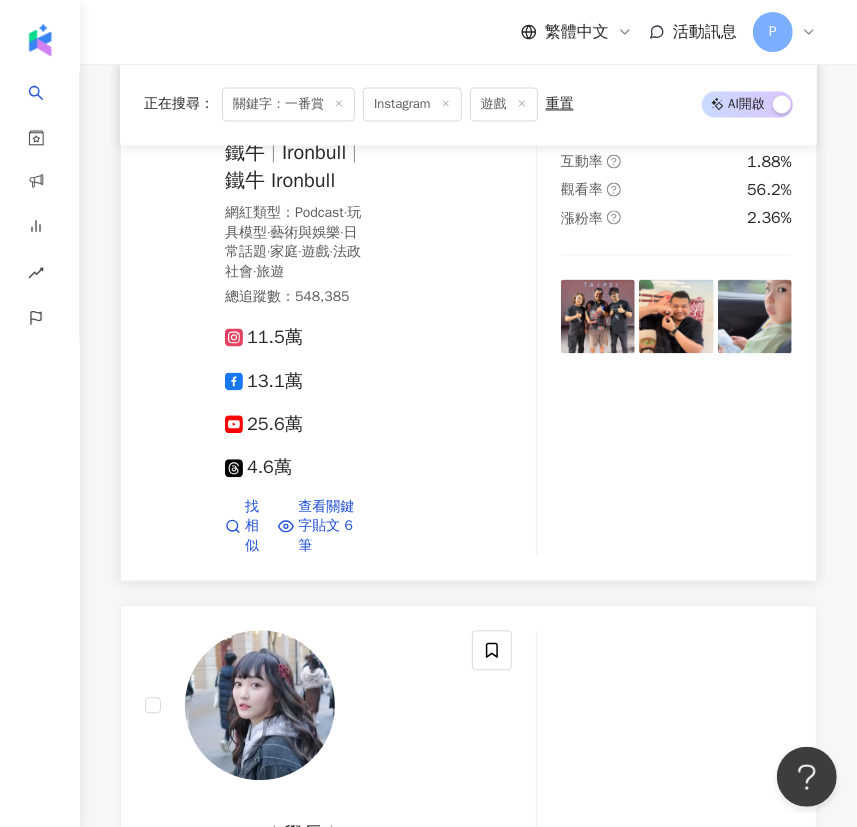 scroll, scrollTop: 17272, scrollLeft: 0, axis: vertical 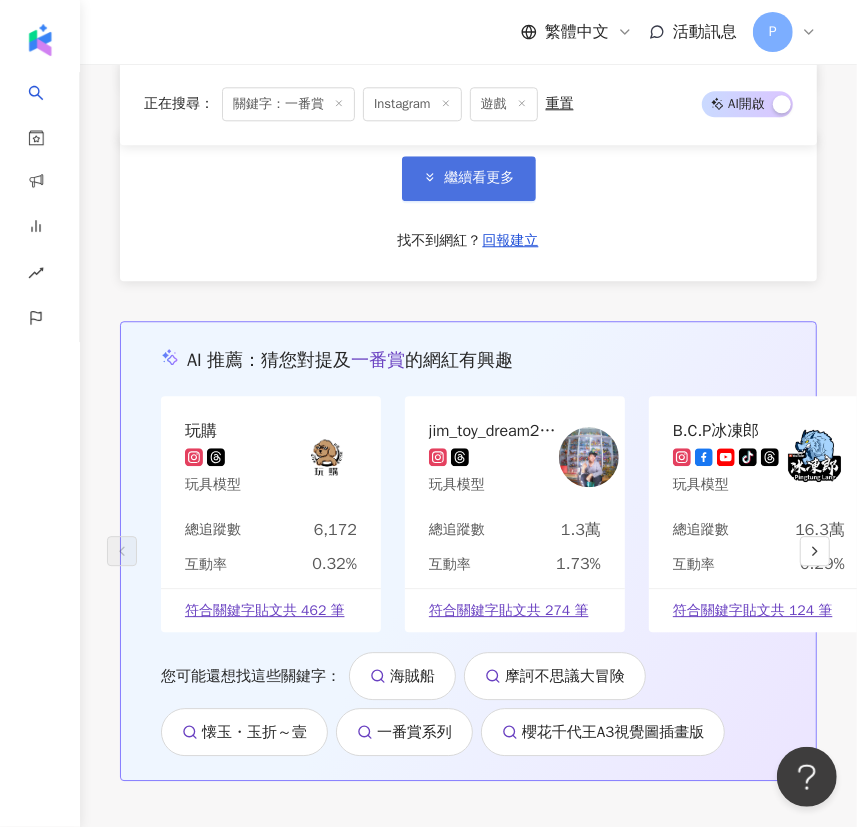 click on "繼續看更多" at bounding box center [480, 178] 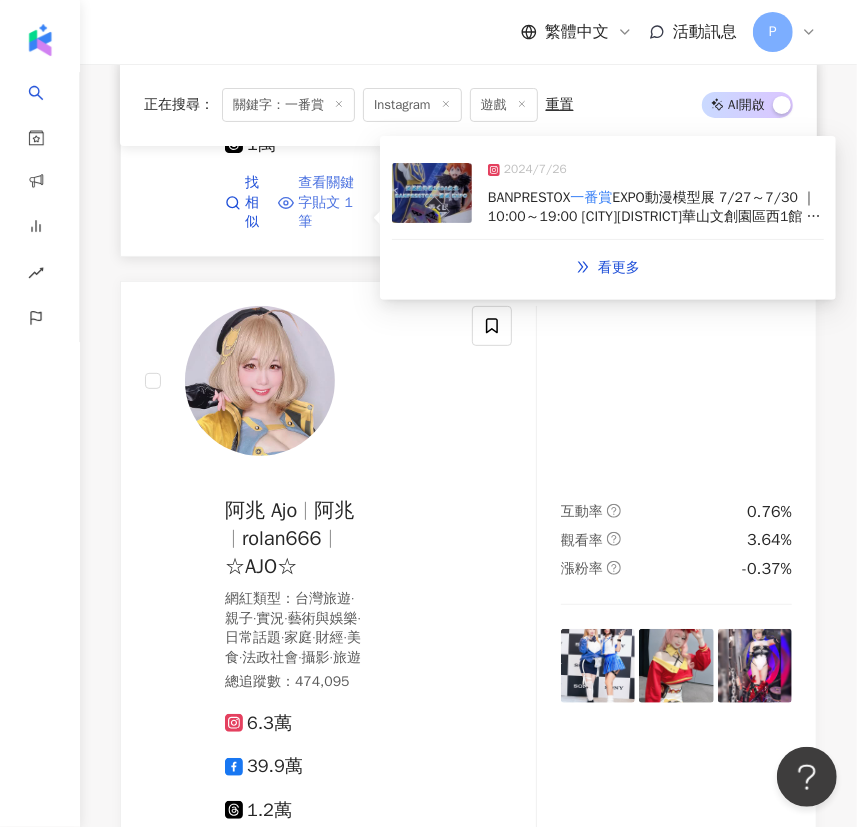 scroll, scrollTop: 25818, scrollLeft: 0, axis: vertical 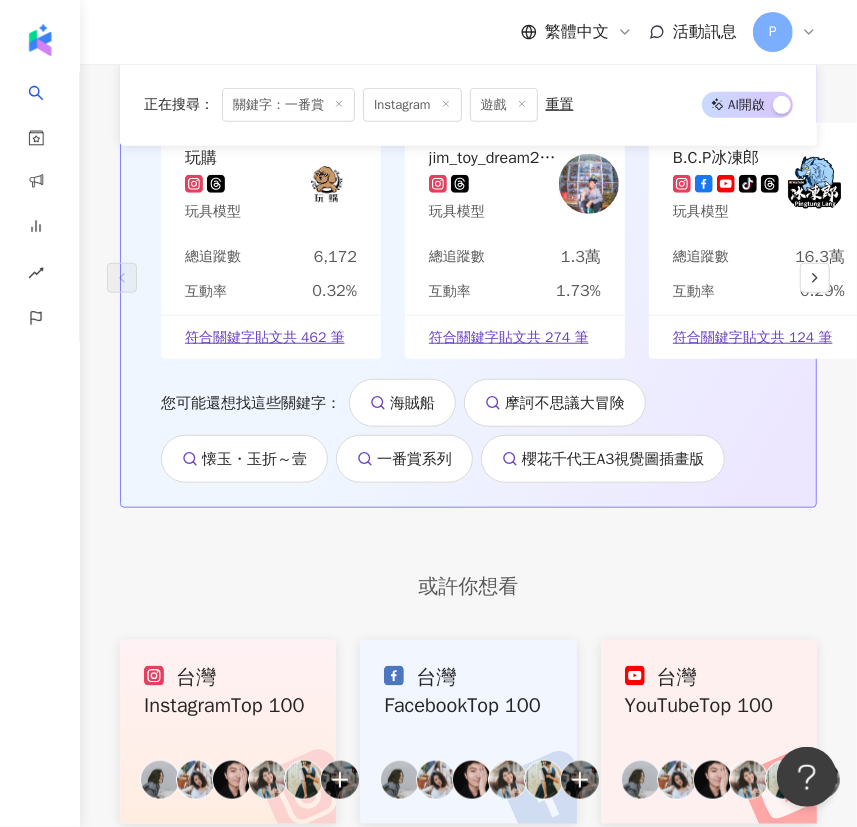 click on "繼續看更多" at bounding box center (469, -95) 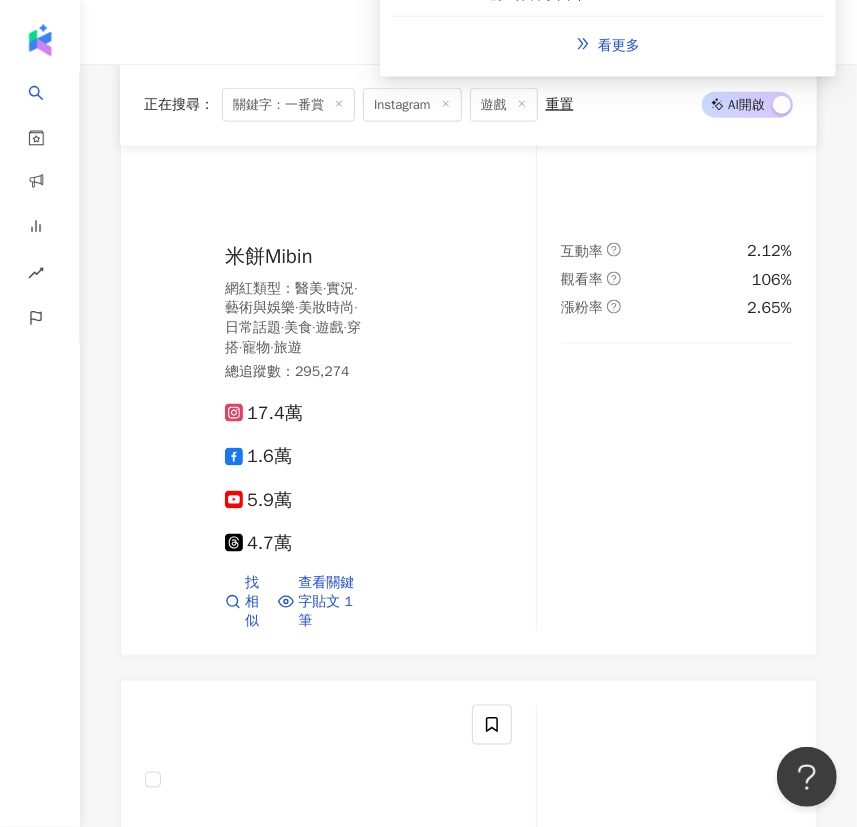 scroll, scrollTop: 35454, scrollLeft: 0, axis: vertical 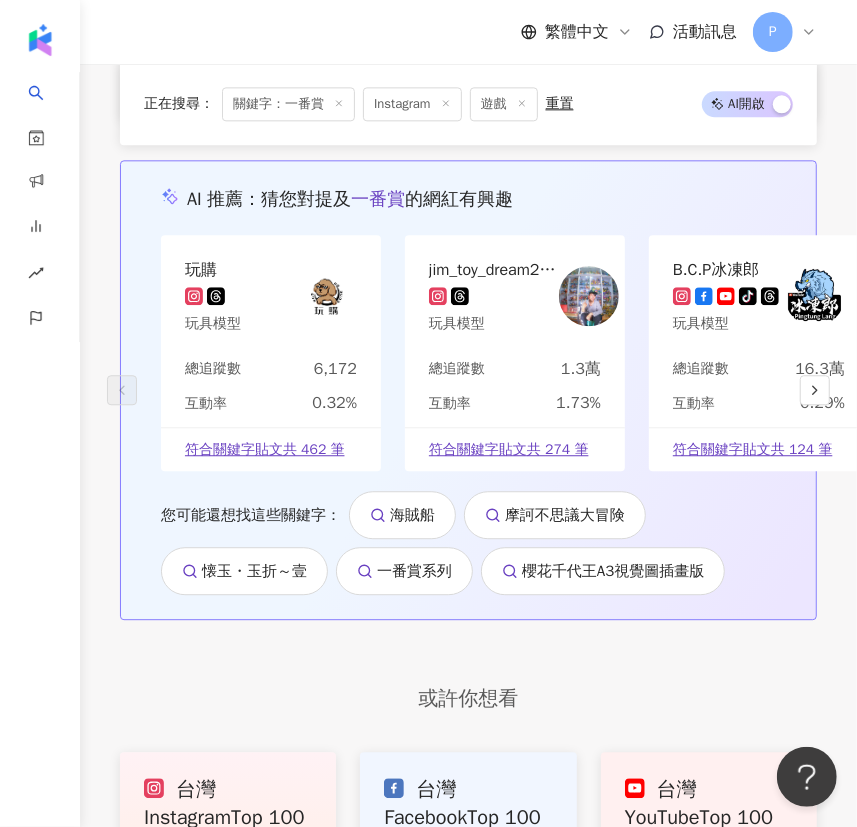 click on "繼續看更多" at bounding box center [480, 17] 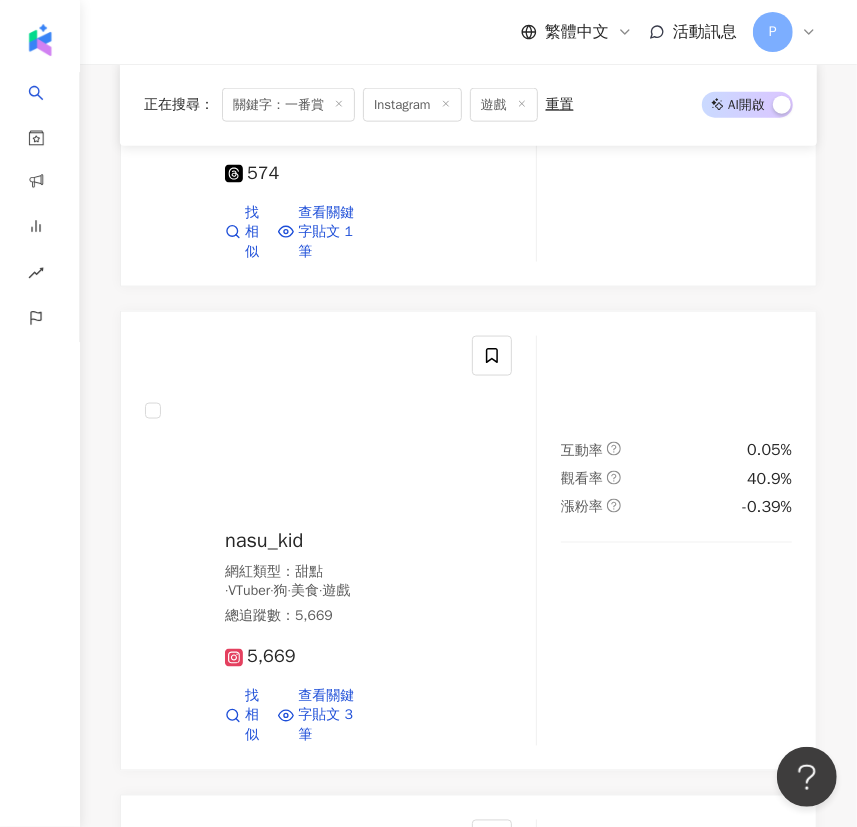 scroll, scrollTop: 42090, scrollLeft: 0, axis: vertical 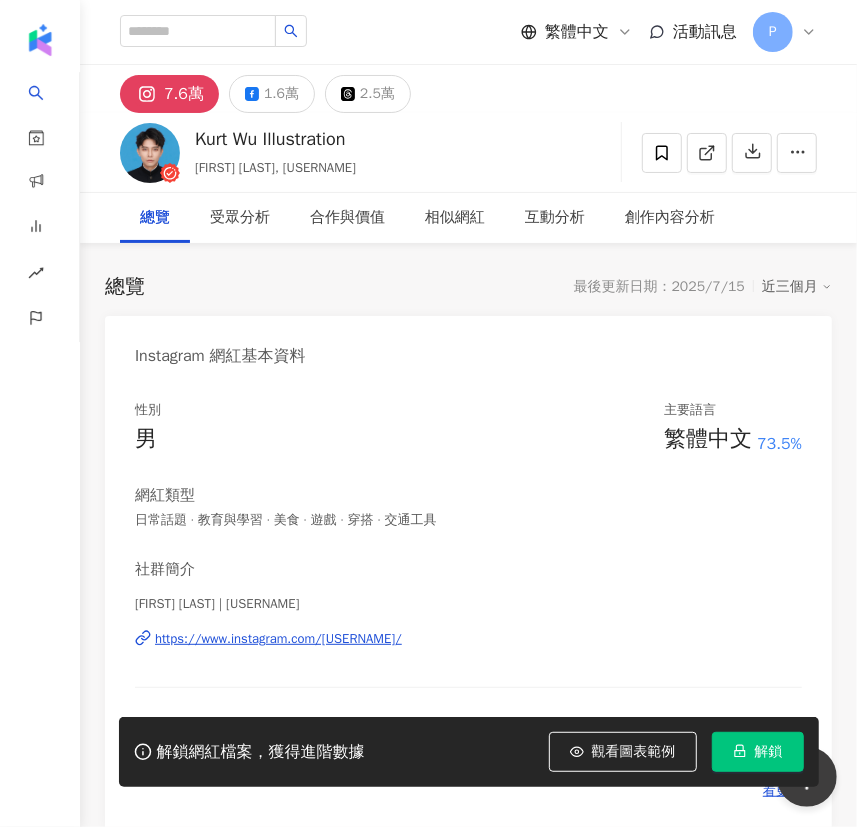 click on "https://www.instagram.com/kurrrtwu/" at bounding box center (278, 639) 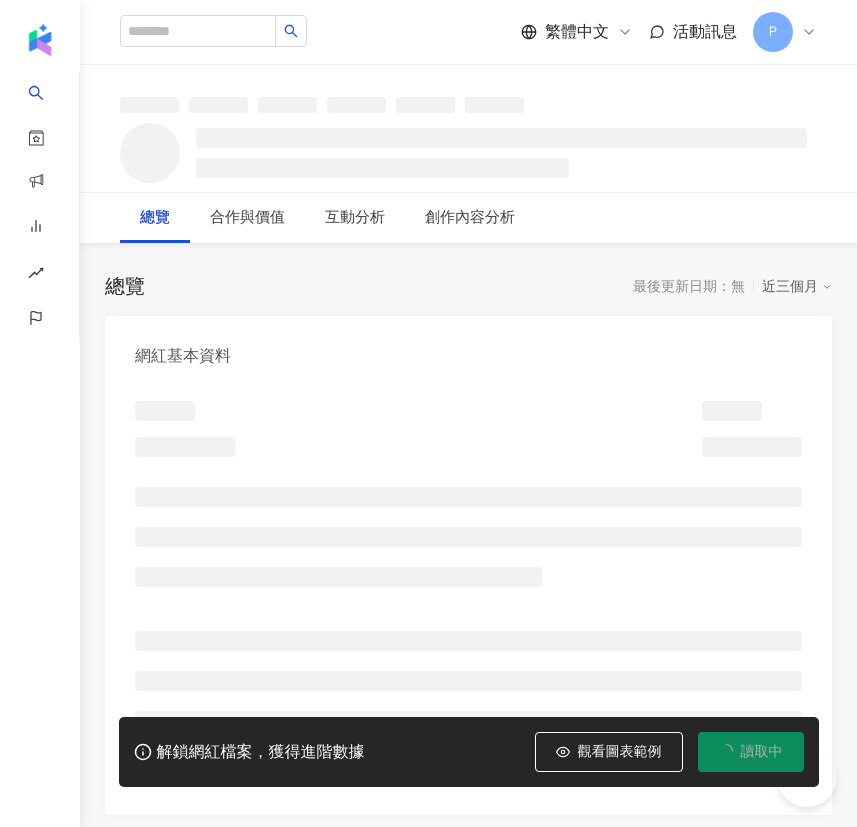 scroll, scrollTop: 0, scrollLeft: 0, axis: both 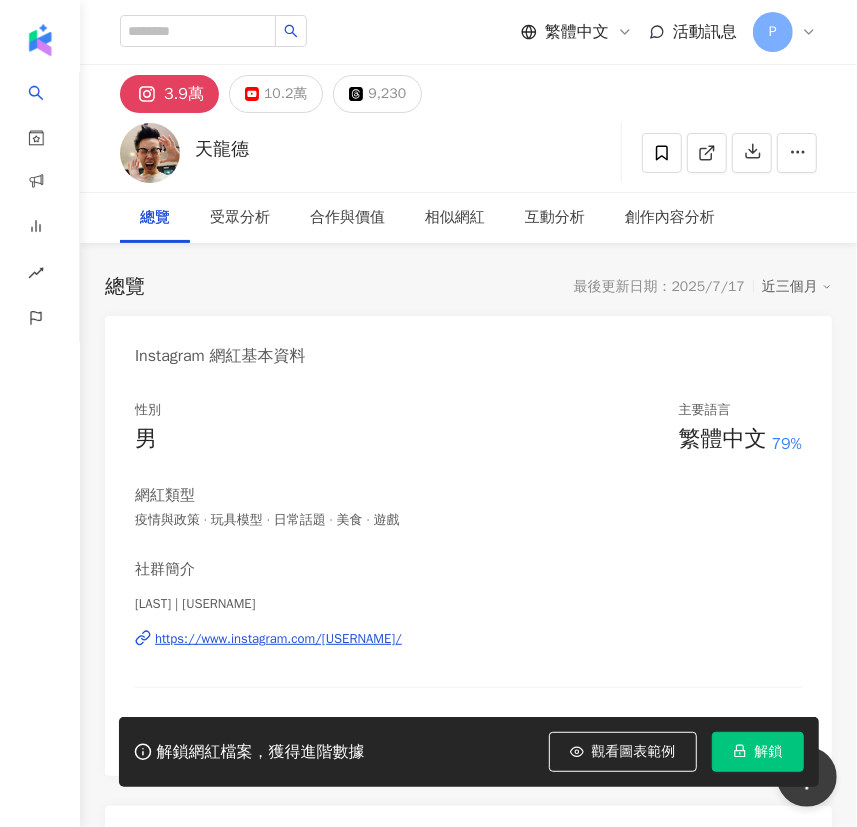 click on "https://www.instagram.com/pennya241/" at bounding box center [278, 639] 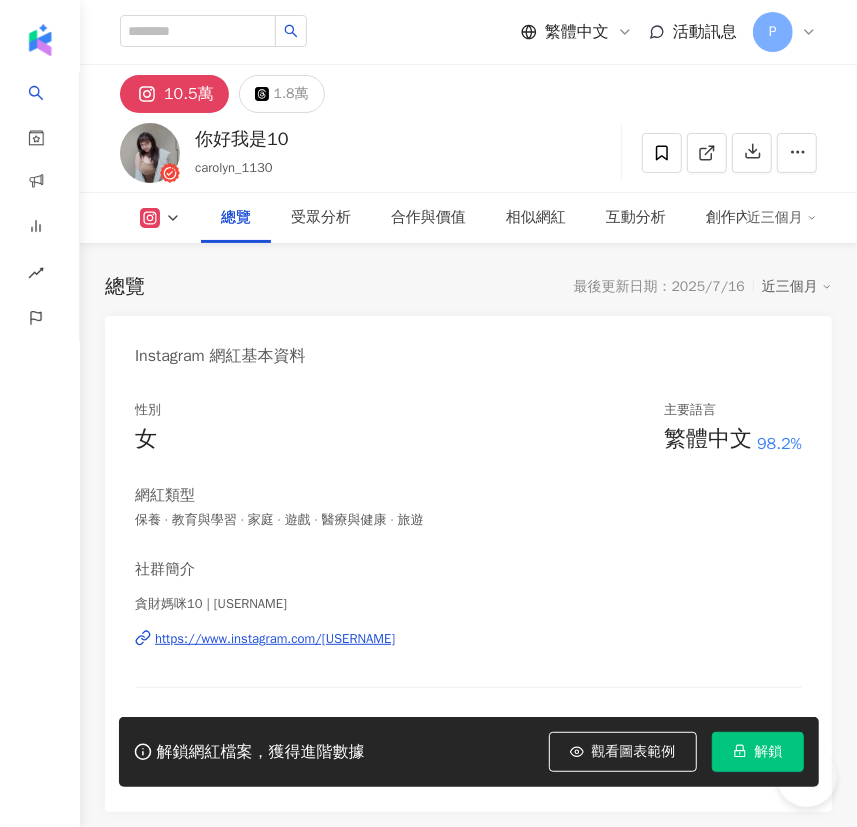 scroll, scrollTop: 90, scrollLeft: 0, axis: vertical 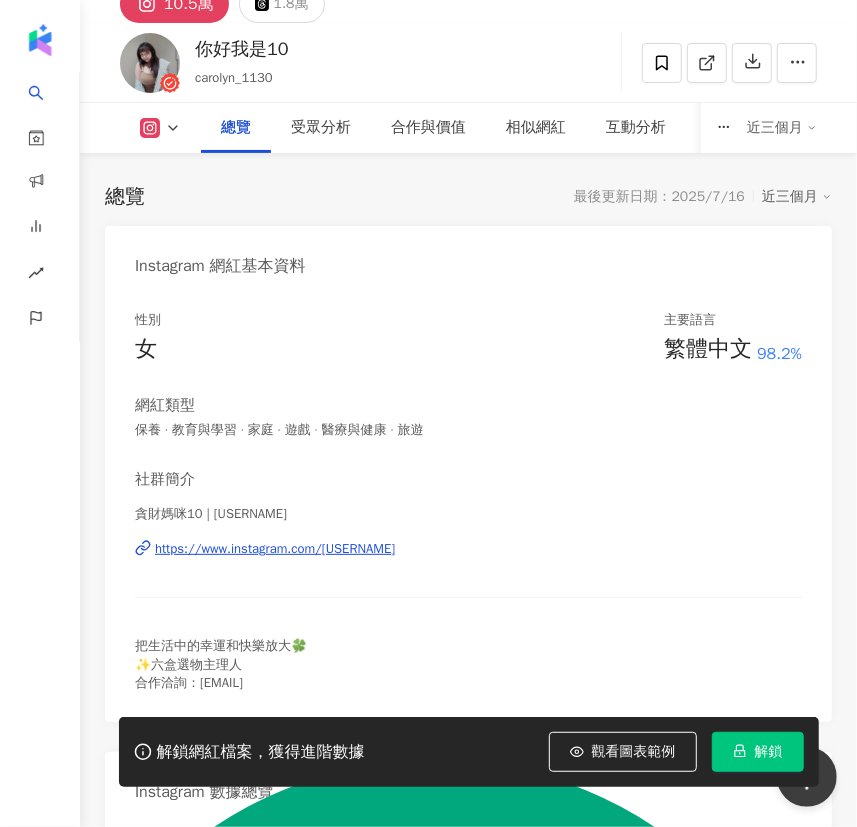 click on "https://www.instagram.com/carolyn_1130/" at bounding box center [275, 549] 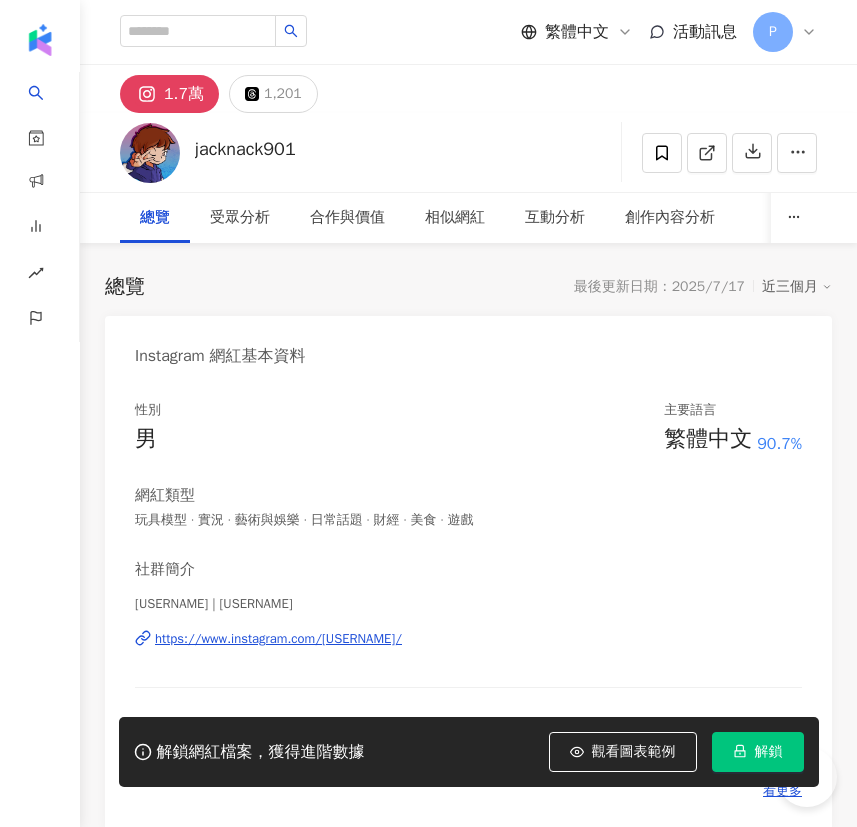 scroll, scrollTop: 0, scrollLeft: 0, axis: both 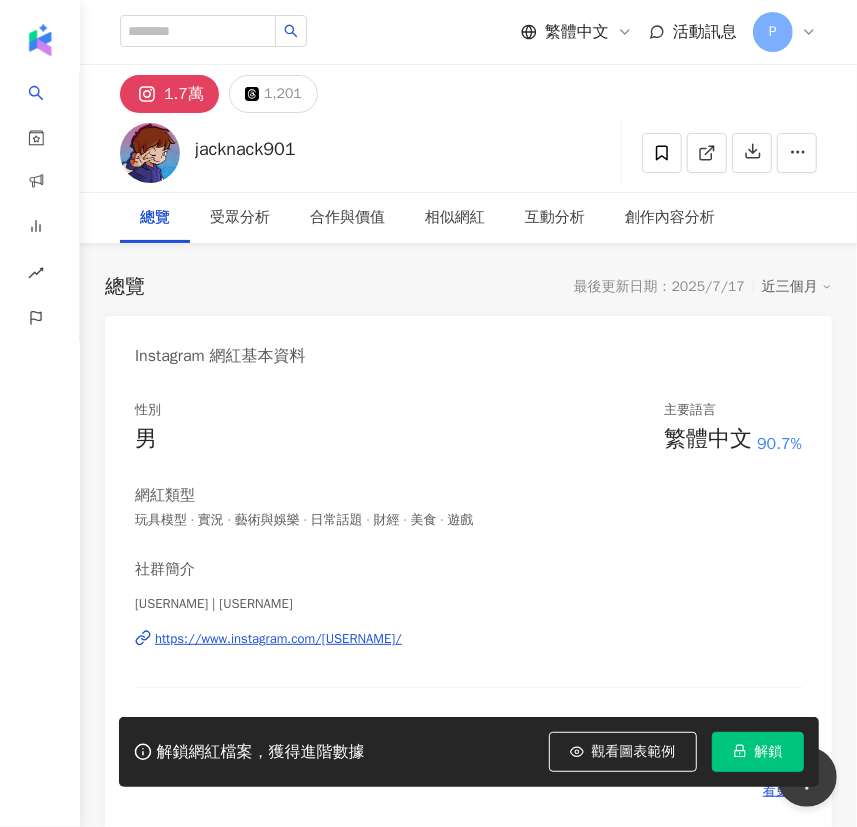 click on "https://www.instagram.com/[USERNAME]/" at bounding box center [278, 639] 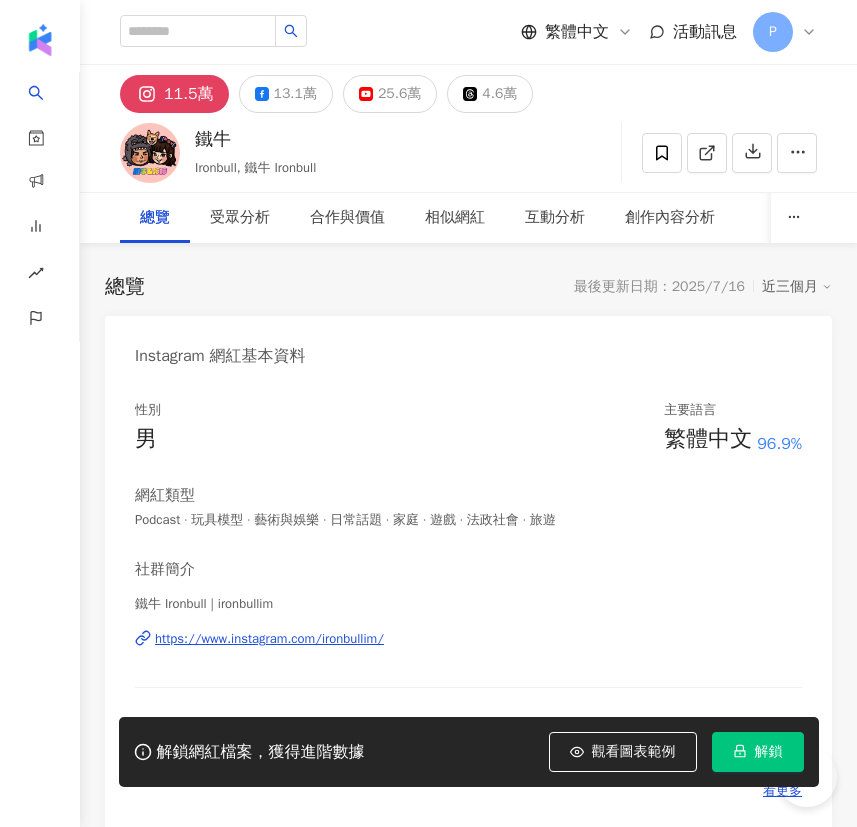 scroll, scrollTop: 0, scrollLeft: 0, axis: both 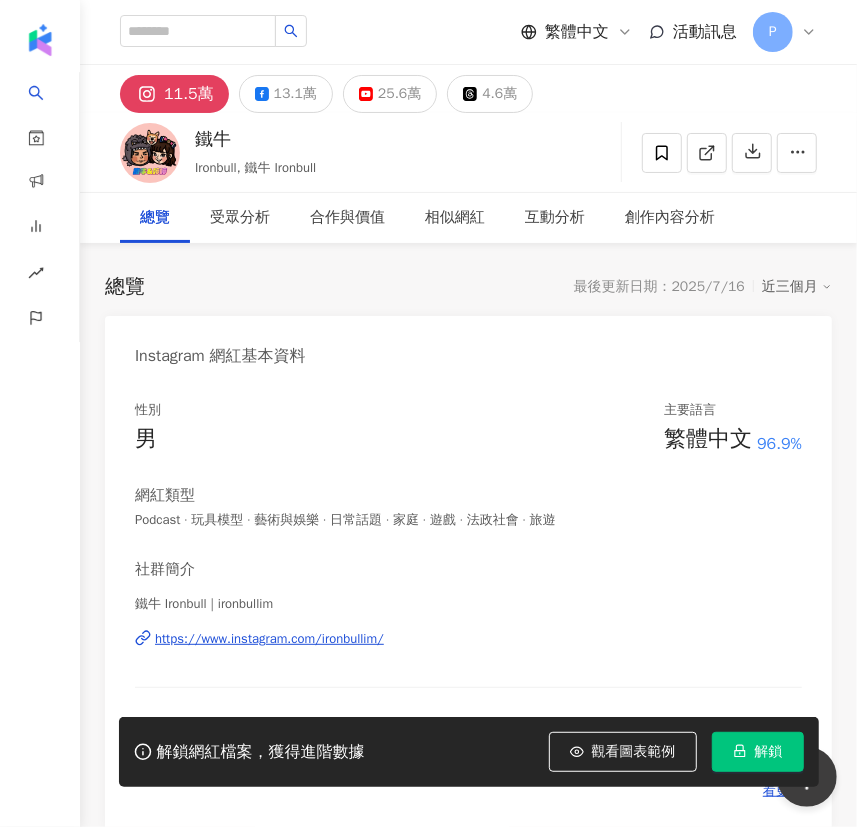click on "https://www.instagram.com/ironbullim/" at bounding box center [269, 639] 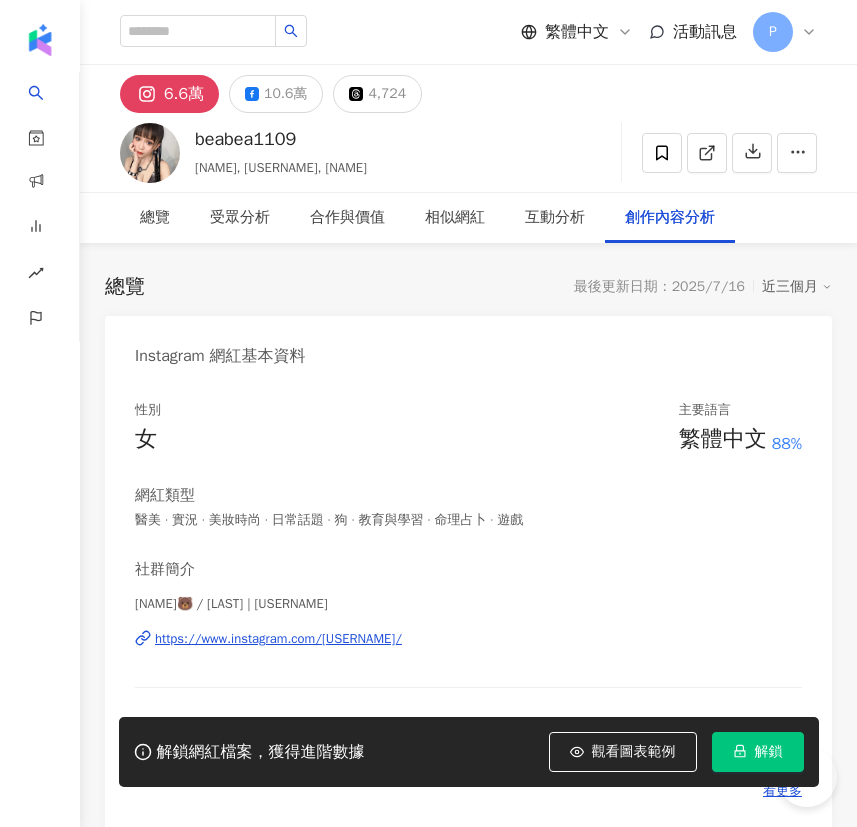 scroll, scrollTop: 0, scrollLeft: 0, axis: both 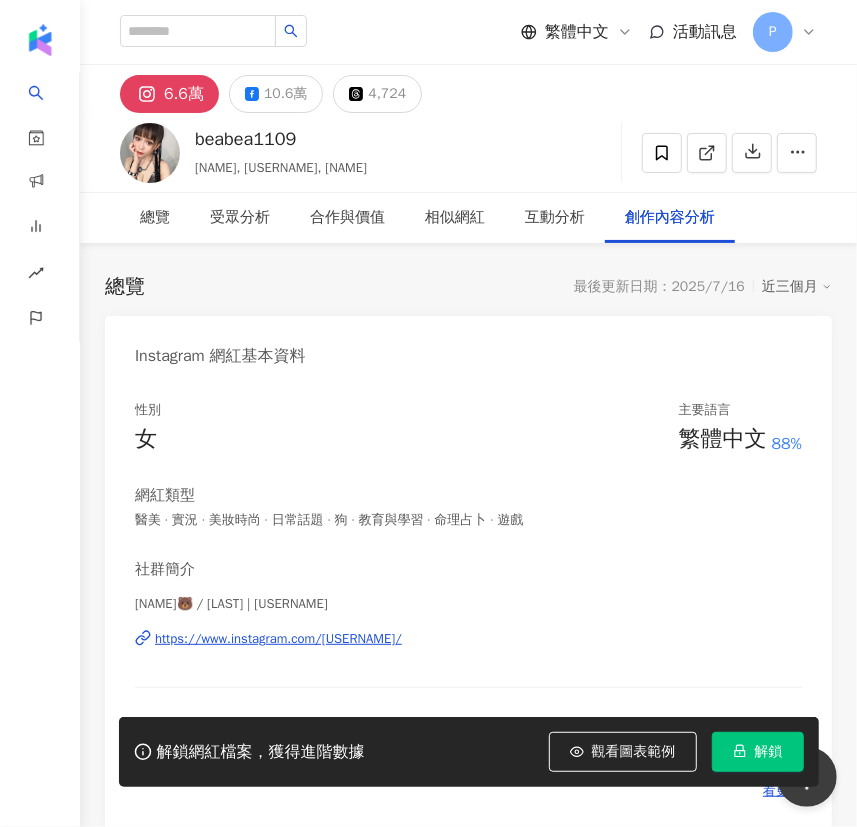 click on "https://www.instagram.com/[USERNAME]/" at bounding box center [278, 639] 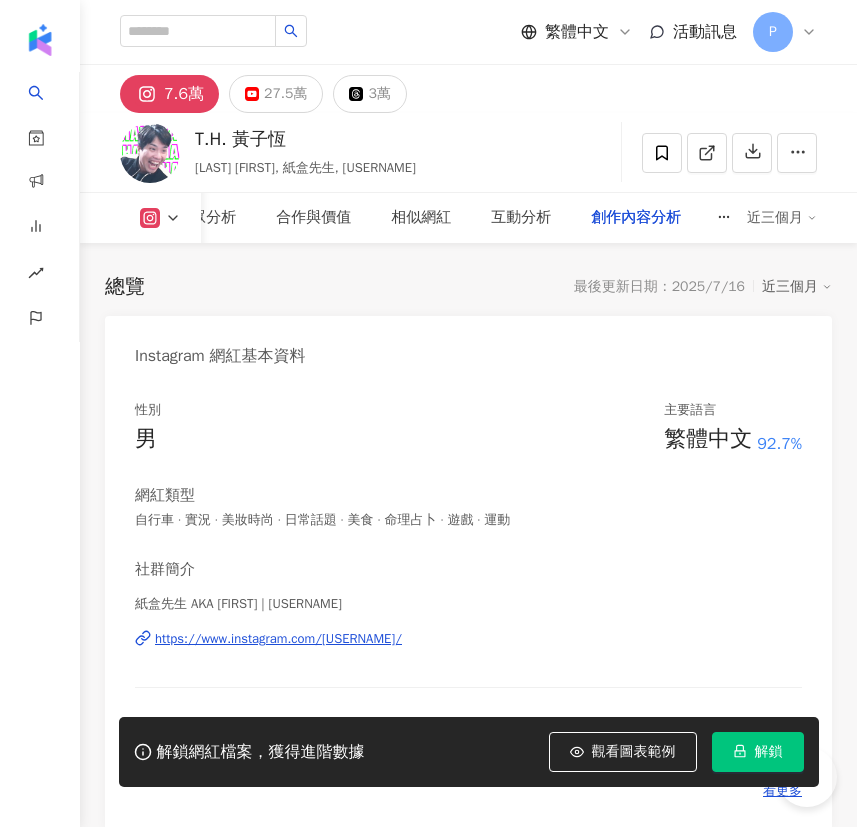 scroll, scrollTop: 0, scrollLeft: 0, axis: both 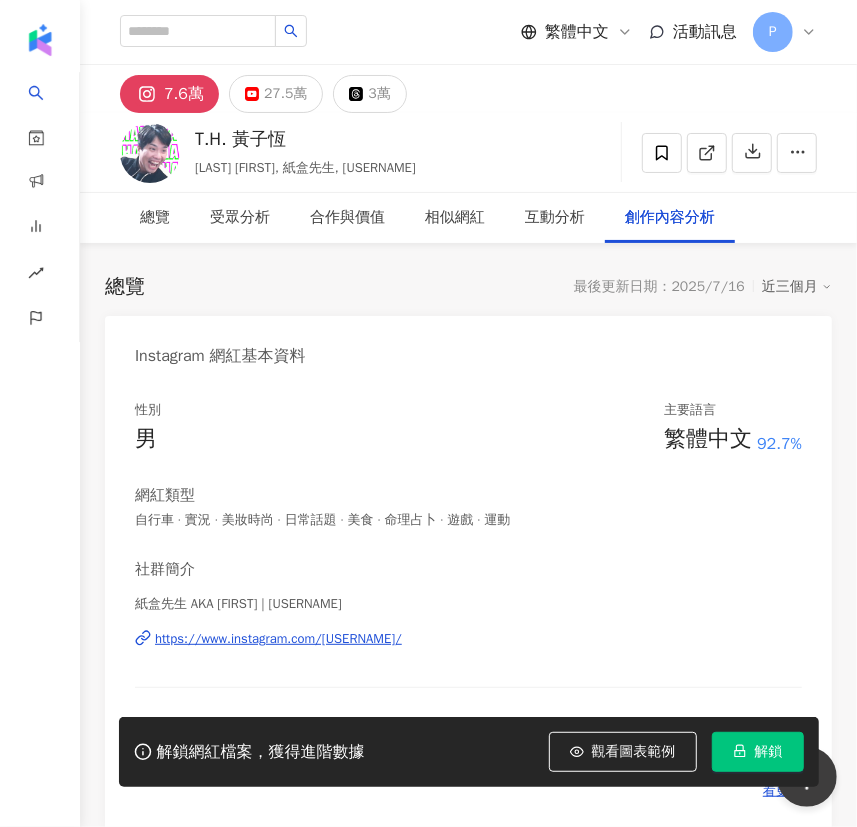 click on "https://www.instagram.com/thuang_777/" at bounding box center (278, 639) 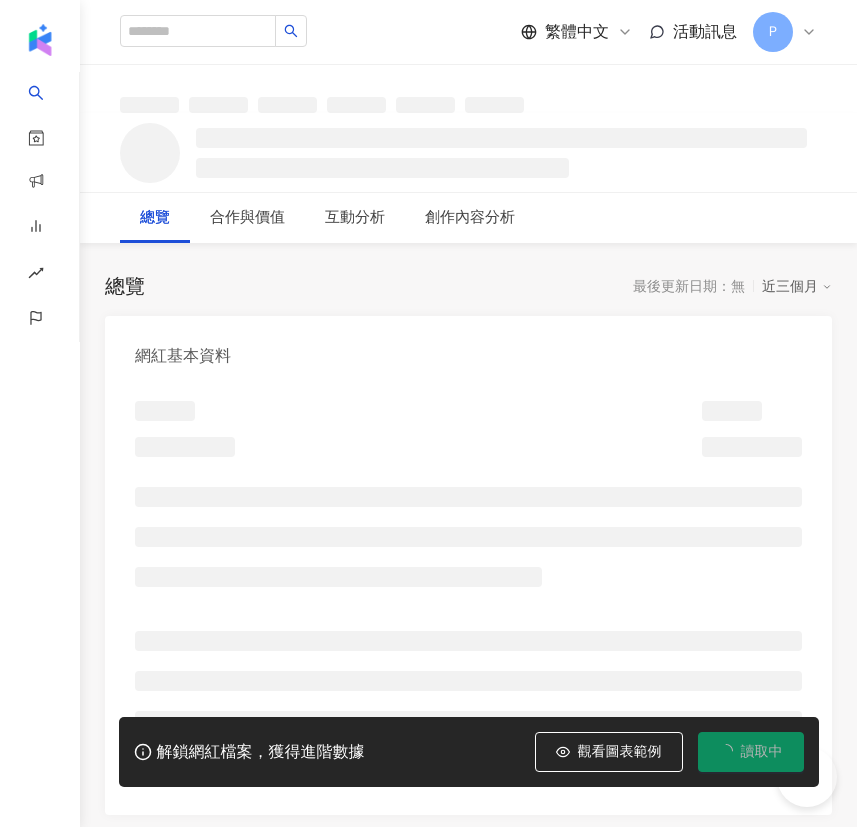 scroll, scrollTop: 0, scrollLeft: 0, axis: both 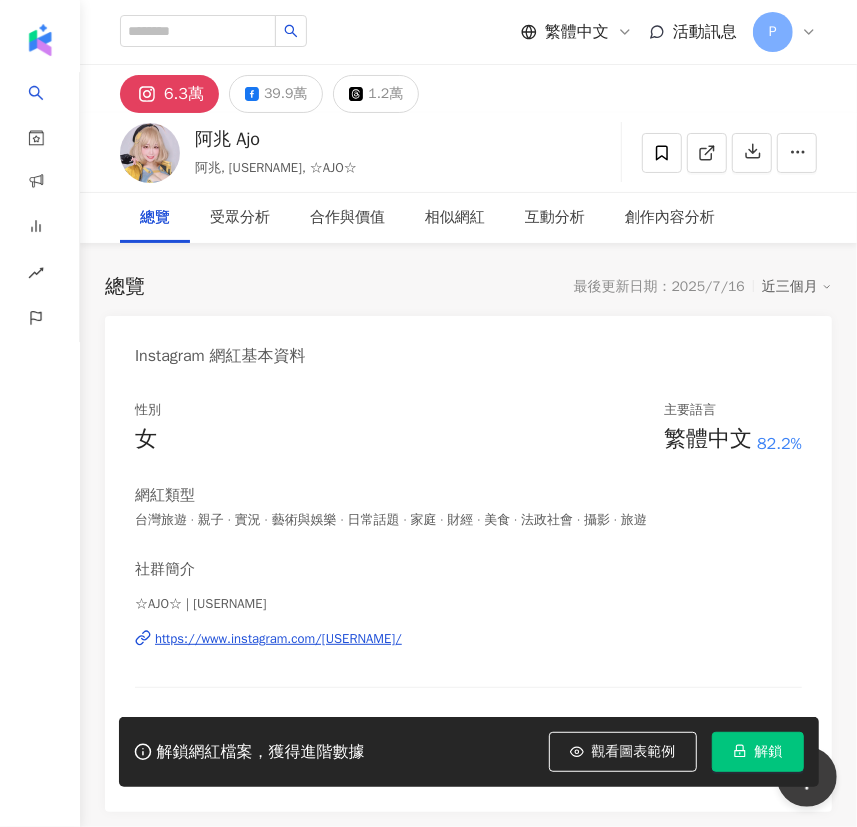 click on "https://www.instagram.com/[USERNAME]/" at bounding box center (278, 639) 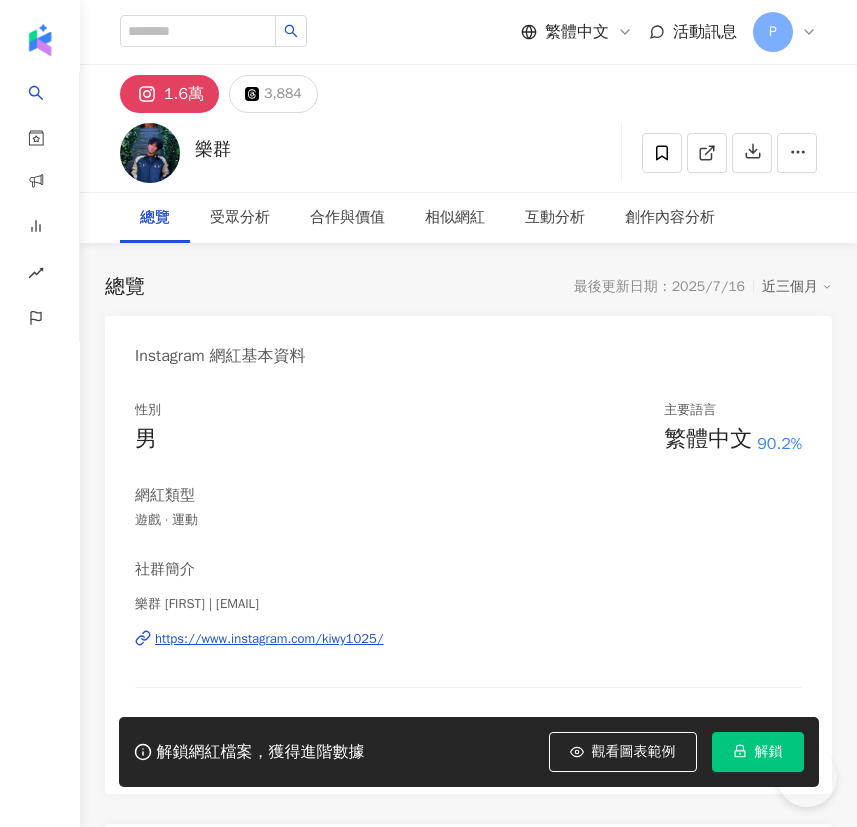 scroll, scrollTop: 0, scrollLeft: 0, axis: both 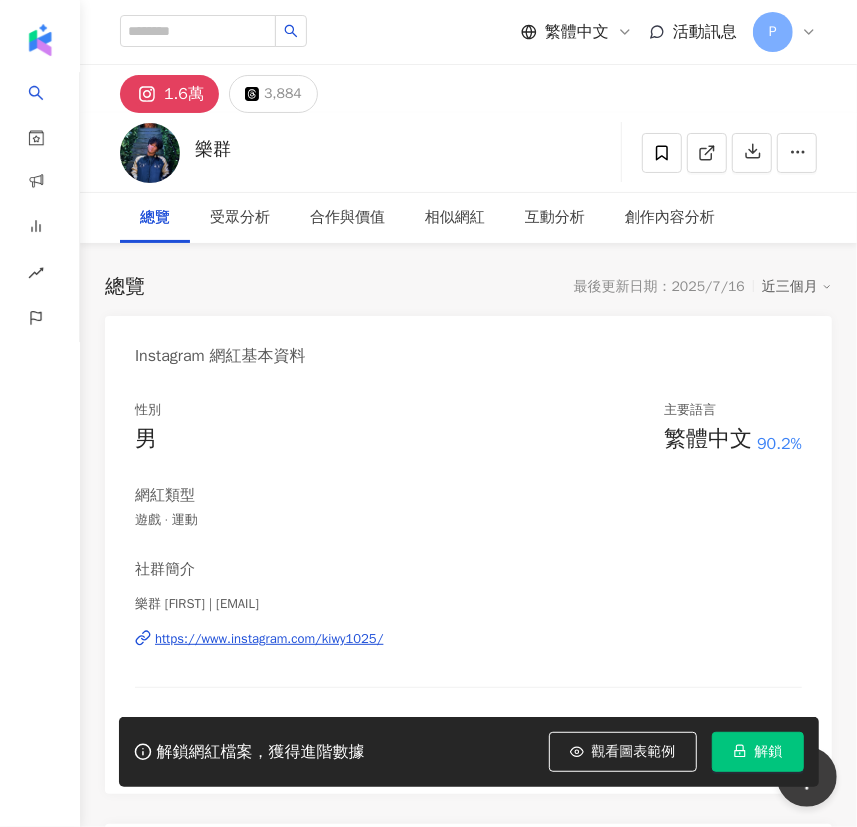 click on "https://www.instagram.com/kiwy1025/" at bounding box center (269, 639) 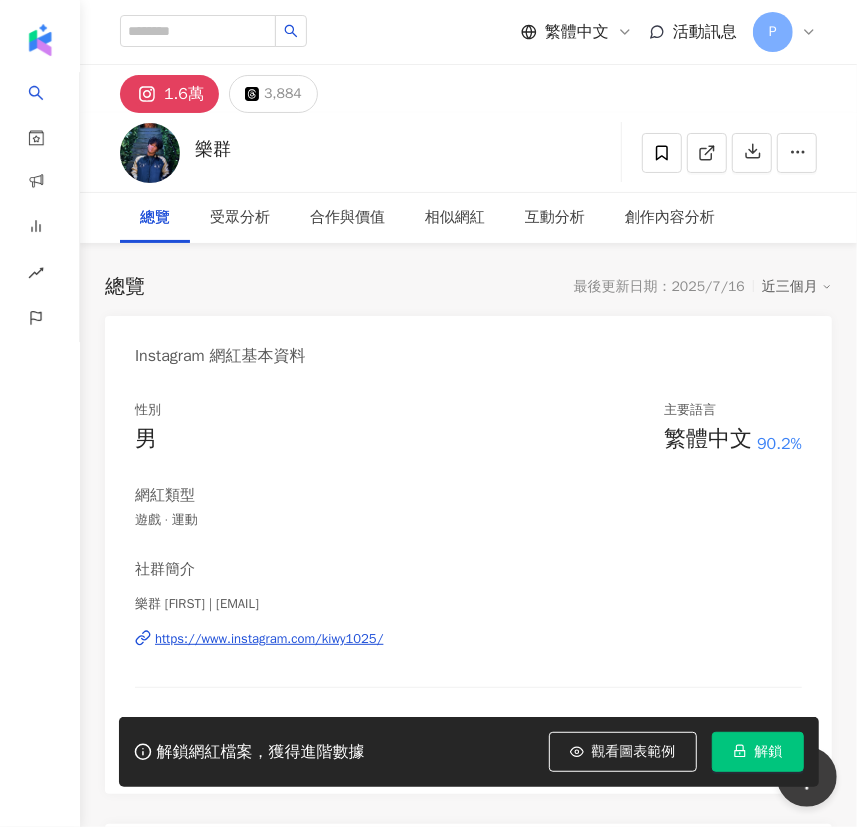 scroll, scrollTop: 0, scrollLeft: 0, axis: both 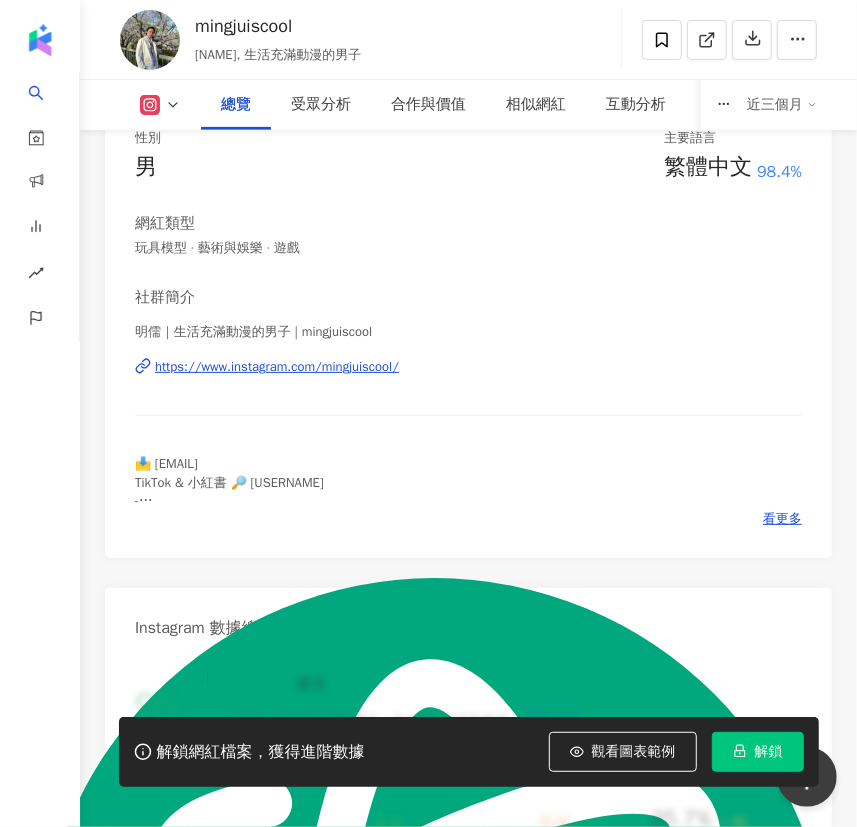 click on "https://www.instagram.com/mingjuiscool/" at bounding box center (277, 367) 